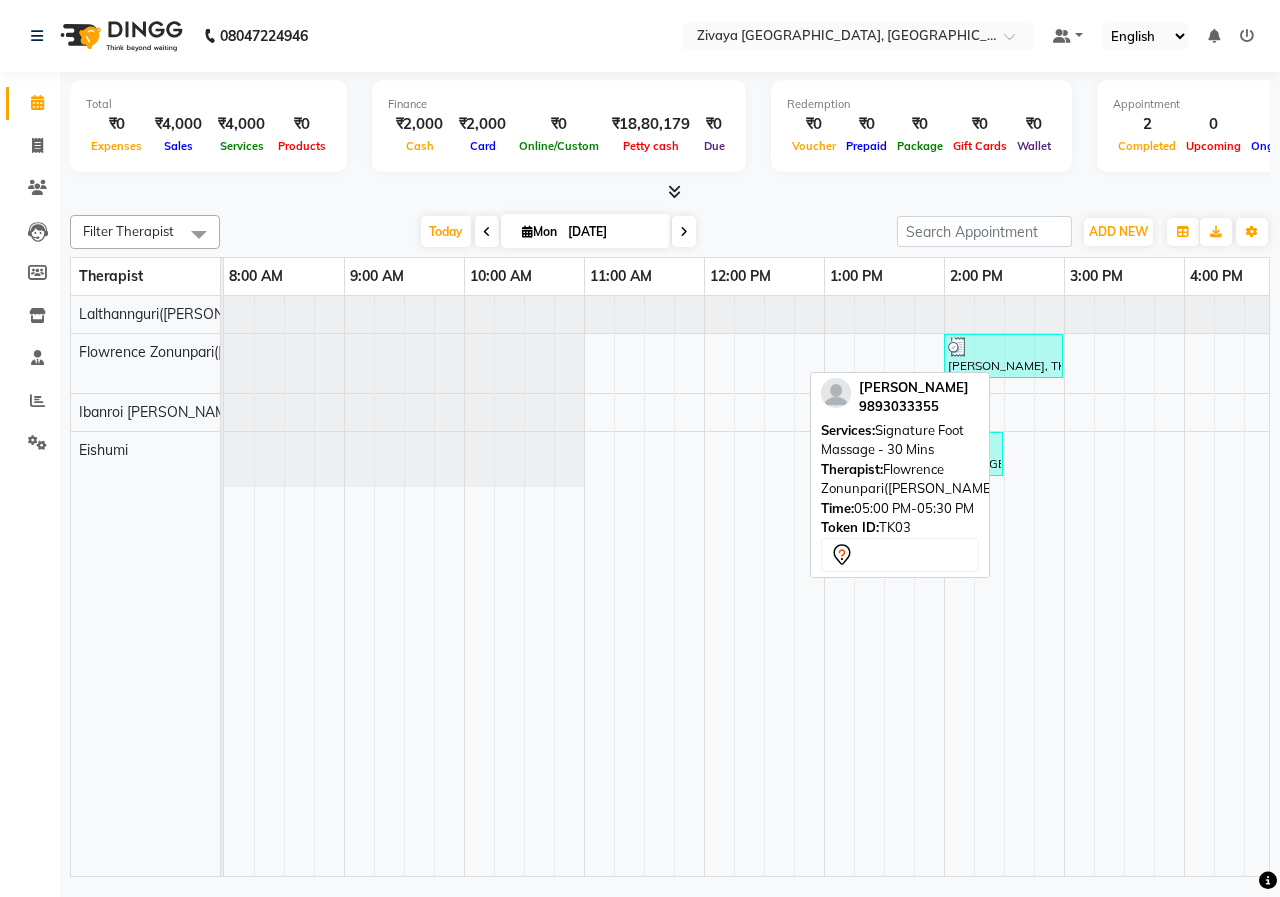 scroll, scrollTop: 0, scrollLeft: 0, axis: both 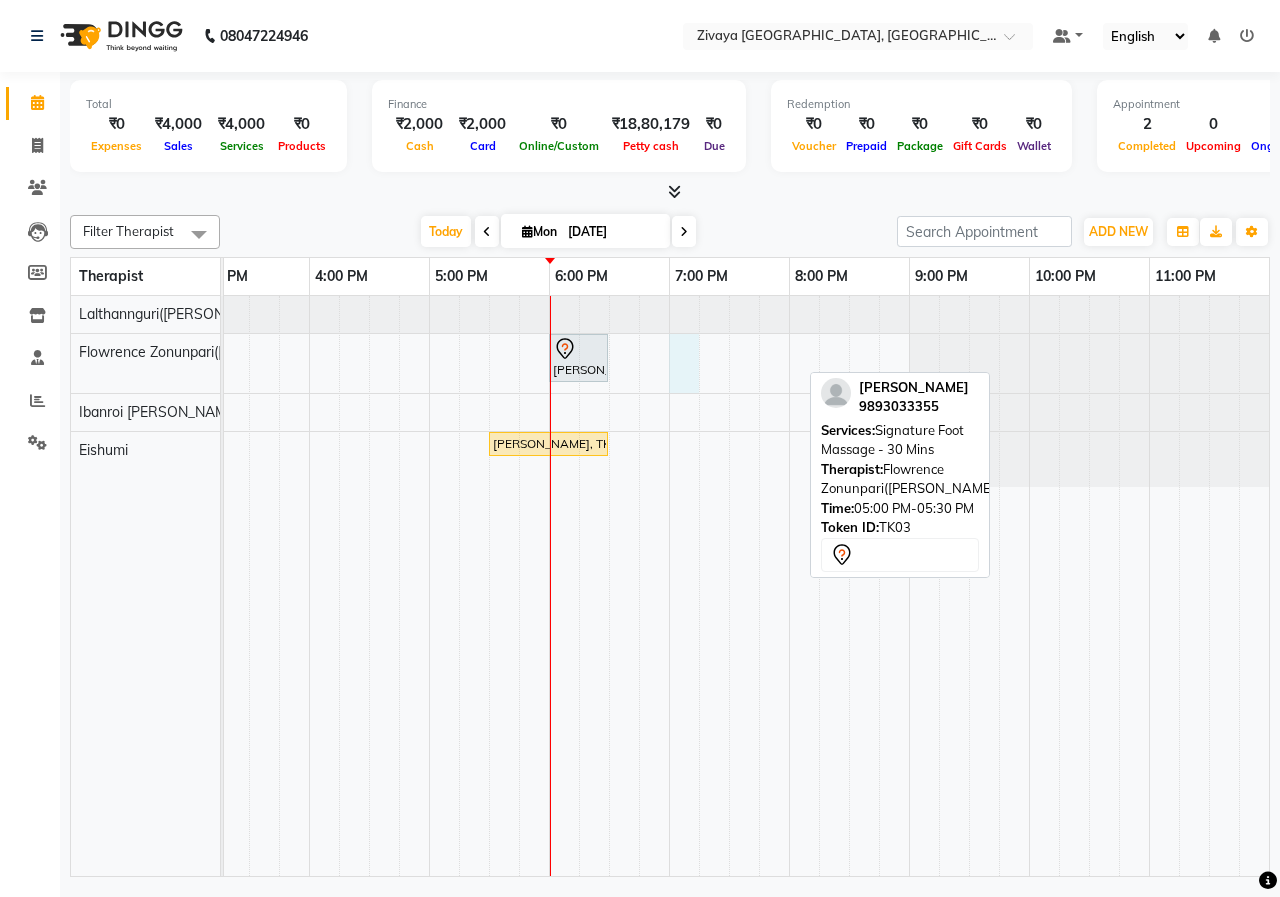 click on "[PERSON_NAME], TK02, 02:00 PM-03:00 PM, Javanese Pampering - 60 Mins             [PERSON_NAME], TK03, 06:00 PM-06:30 PM, Signature Foot Massage - 30 Mins     [GEOGRAPHIC_DATA], 01:30 PM-02:30 PM, Javanese Pampering - 60 Mins    [PERSON_NAME], TK04, 05:30 PM-06:30 PM, Javanese Pampering - 60 Mins" at bounding box center [309, 586] 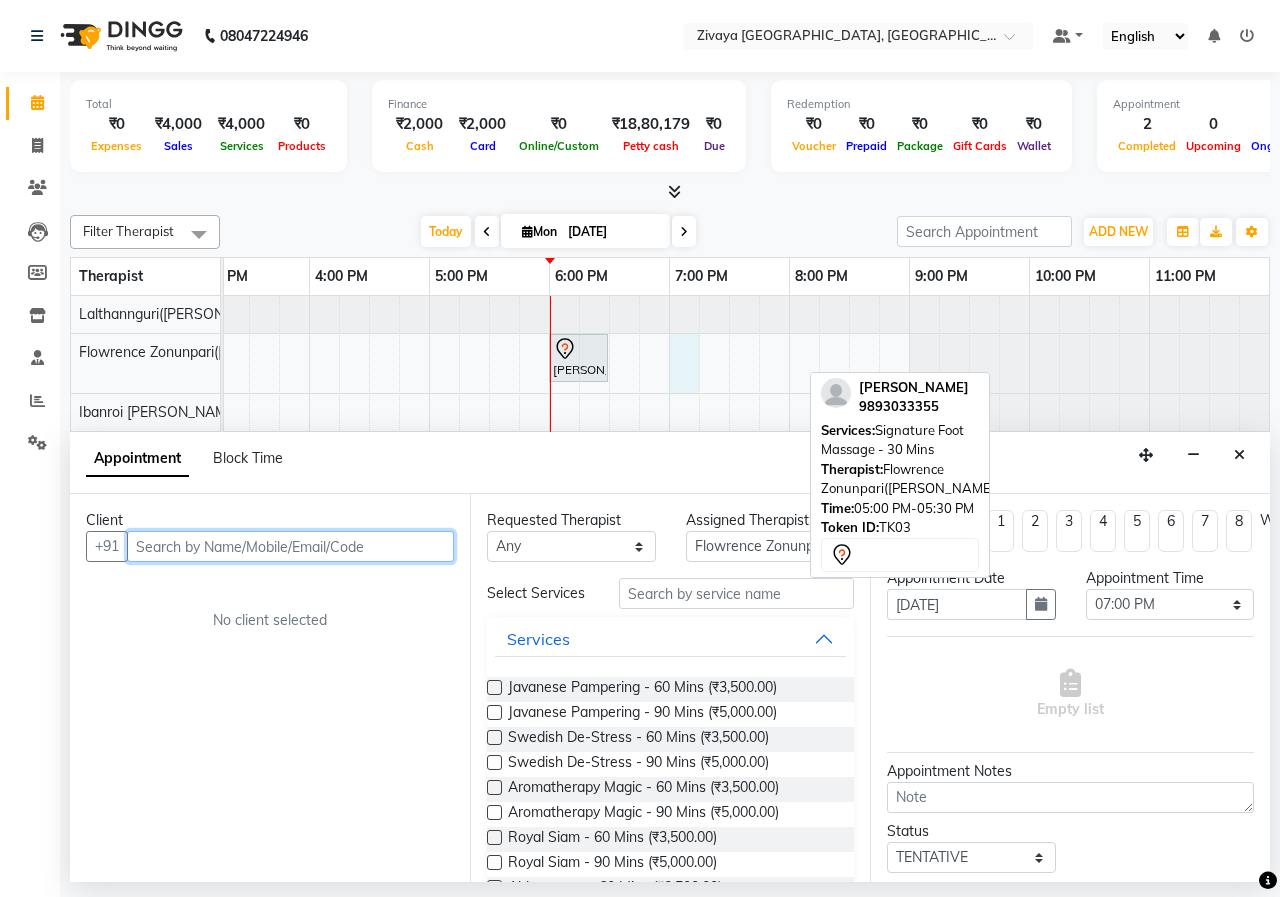 click at bounding box center (290, 546) 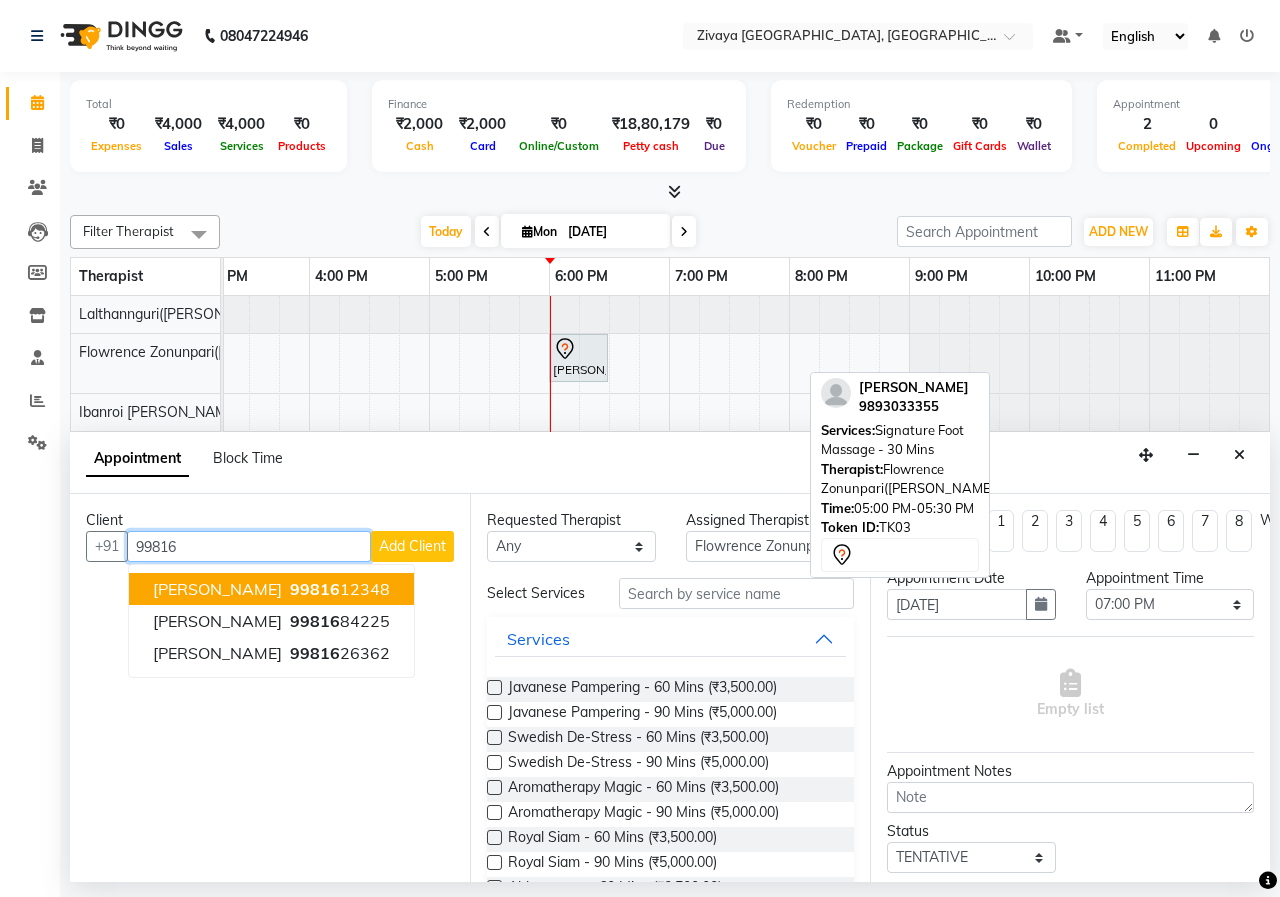 click on "[PERSON_NAME]   99816 12348" at bounding box center [271, 589] 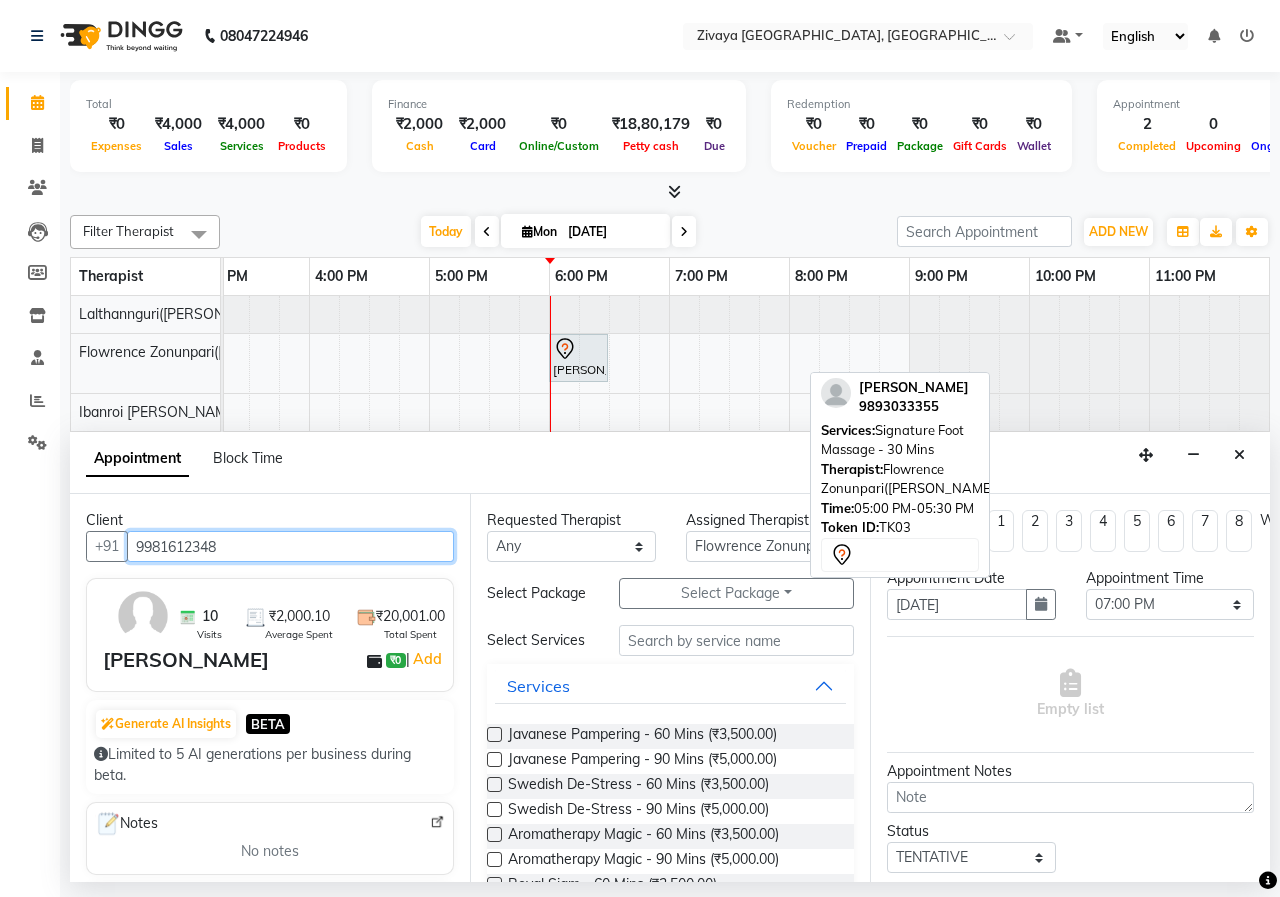 type on "9981612348" 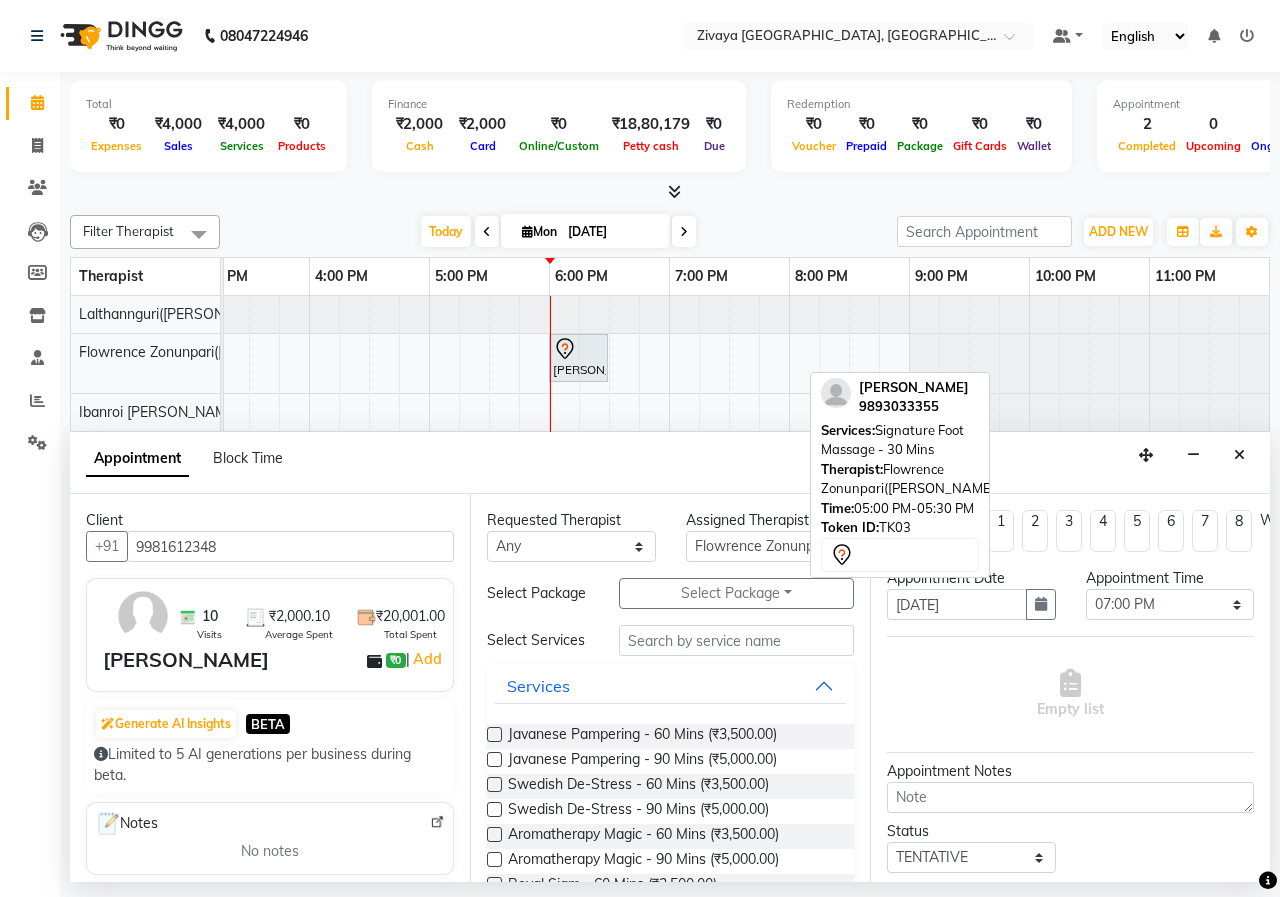 click at bounding box center (494, 734) 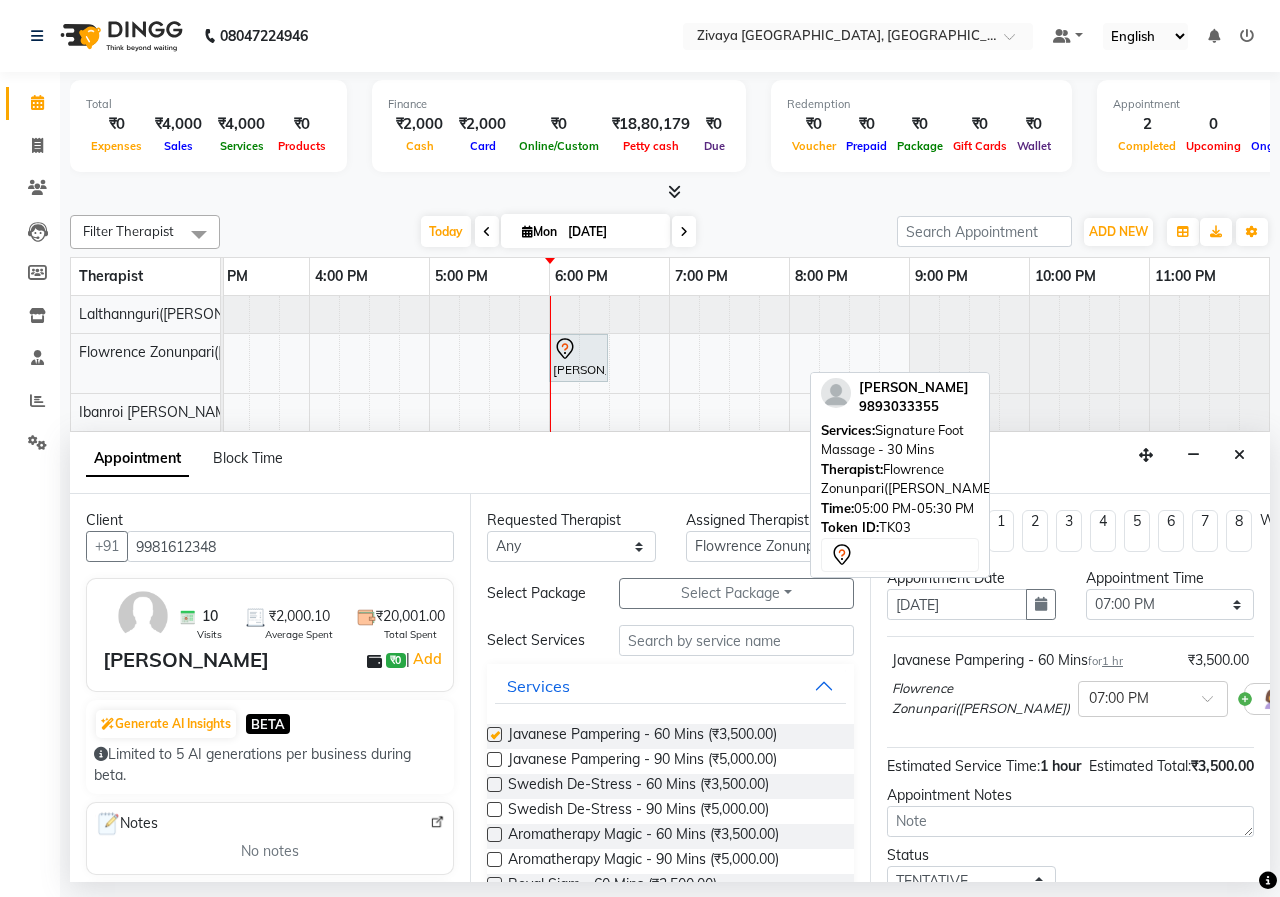scroll, scrollTop: 177, scrollLeft: 0, axis: vertical 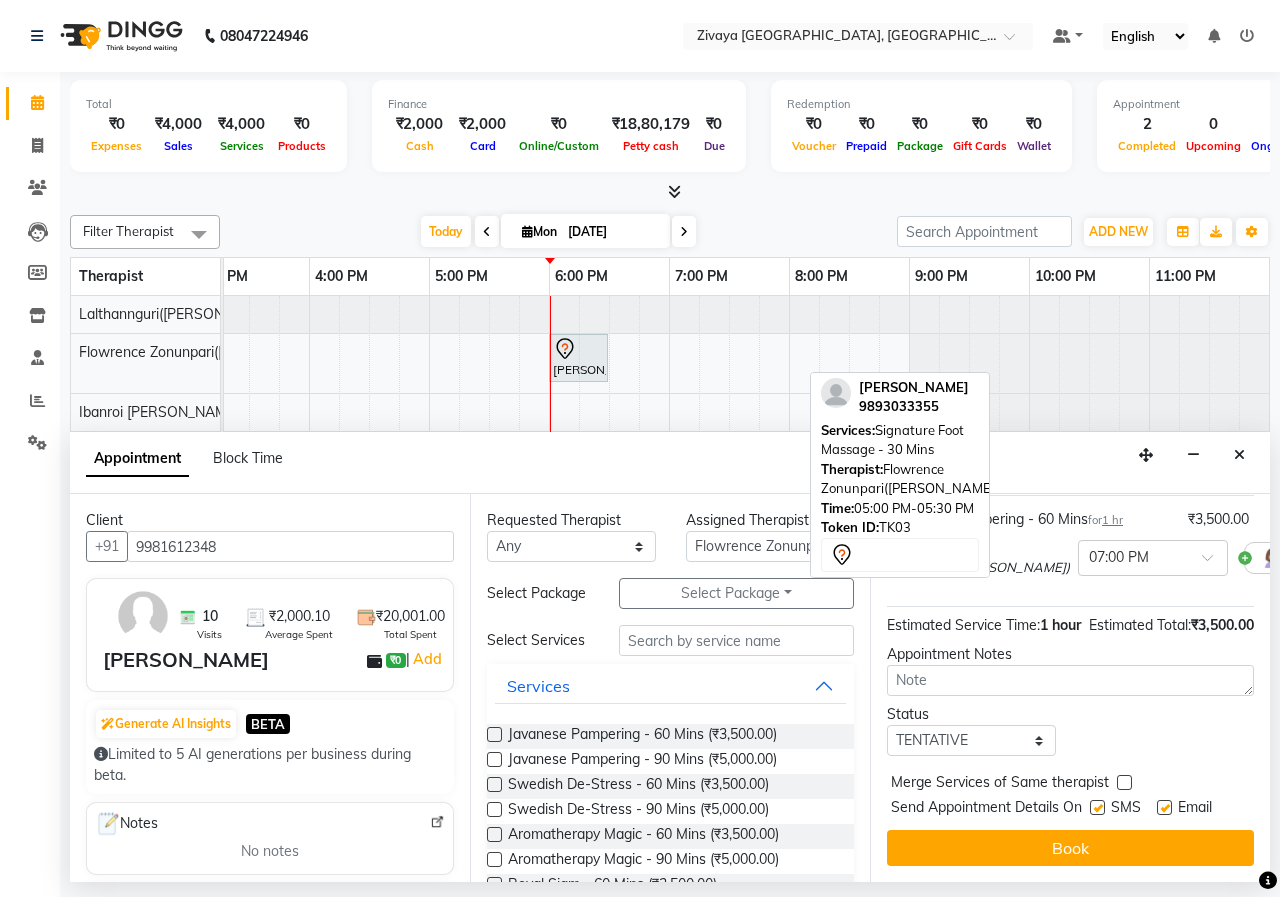 checkbox on "false" 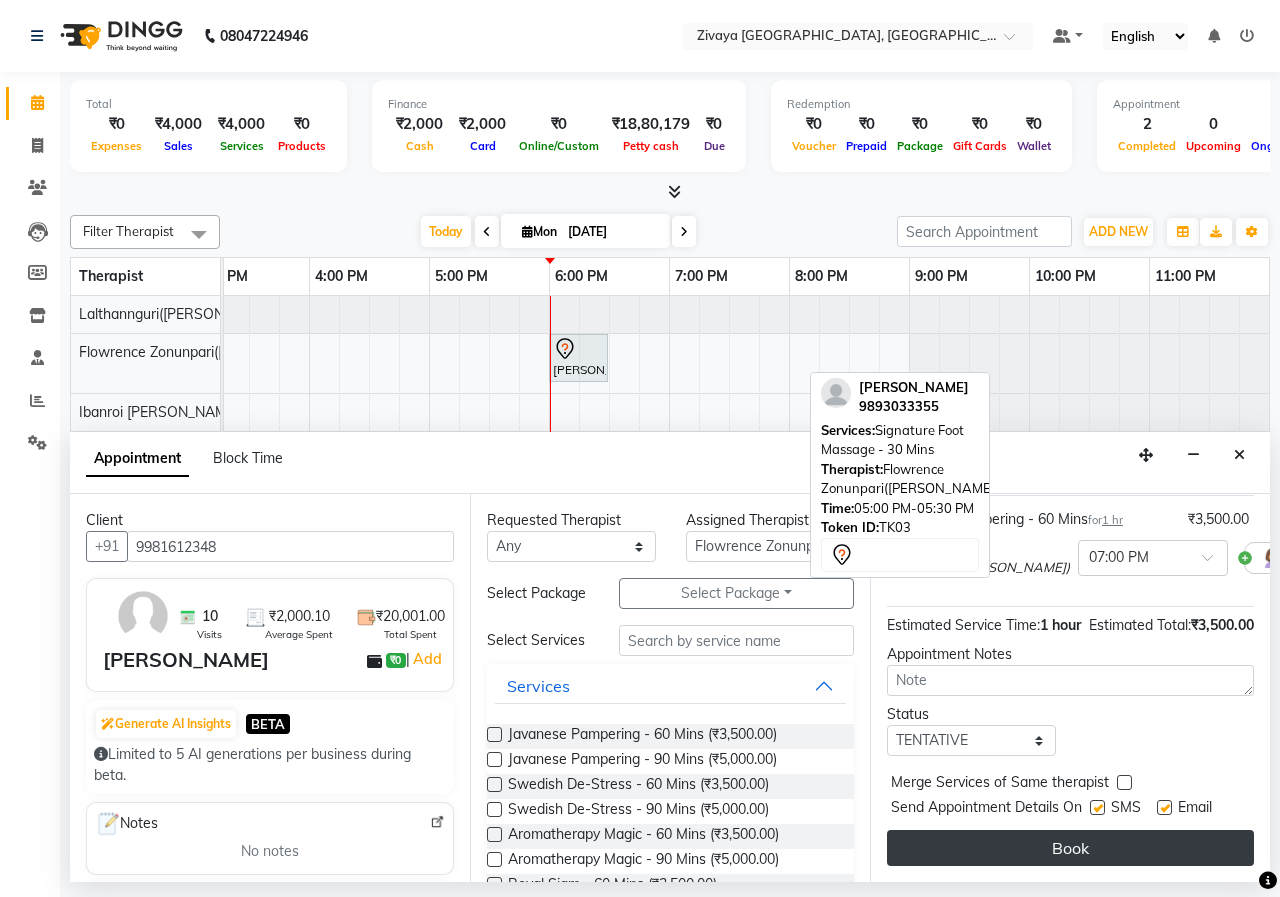click on "Book" at bounding box center (1070, 848) 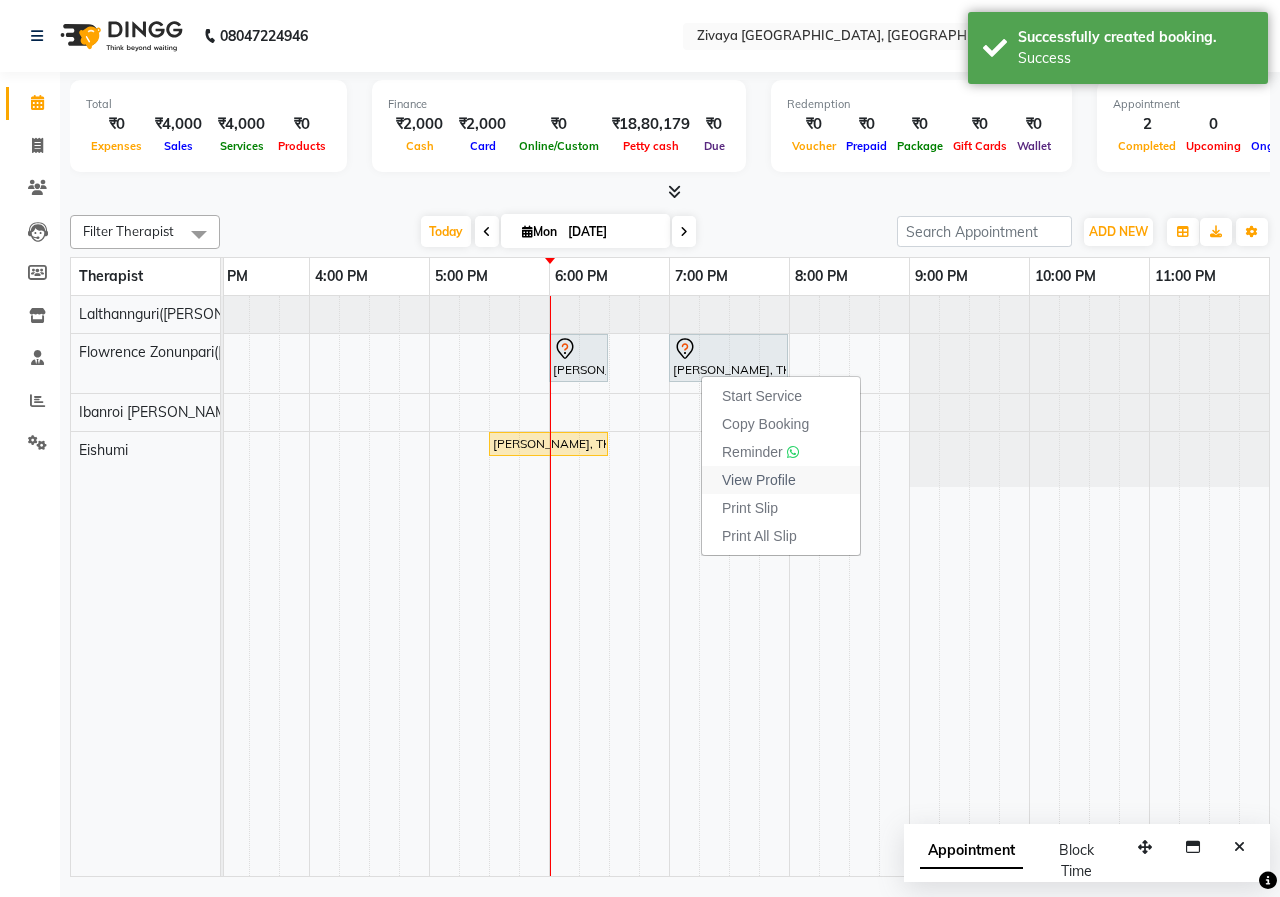 click on "View Profile" at bounding box center [759, 480] 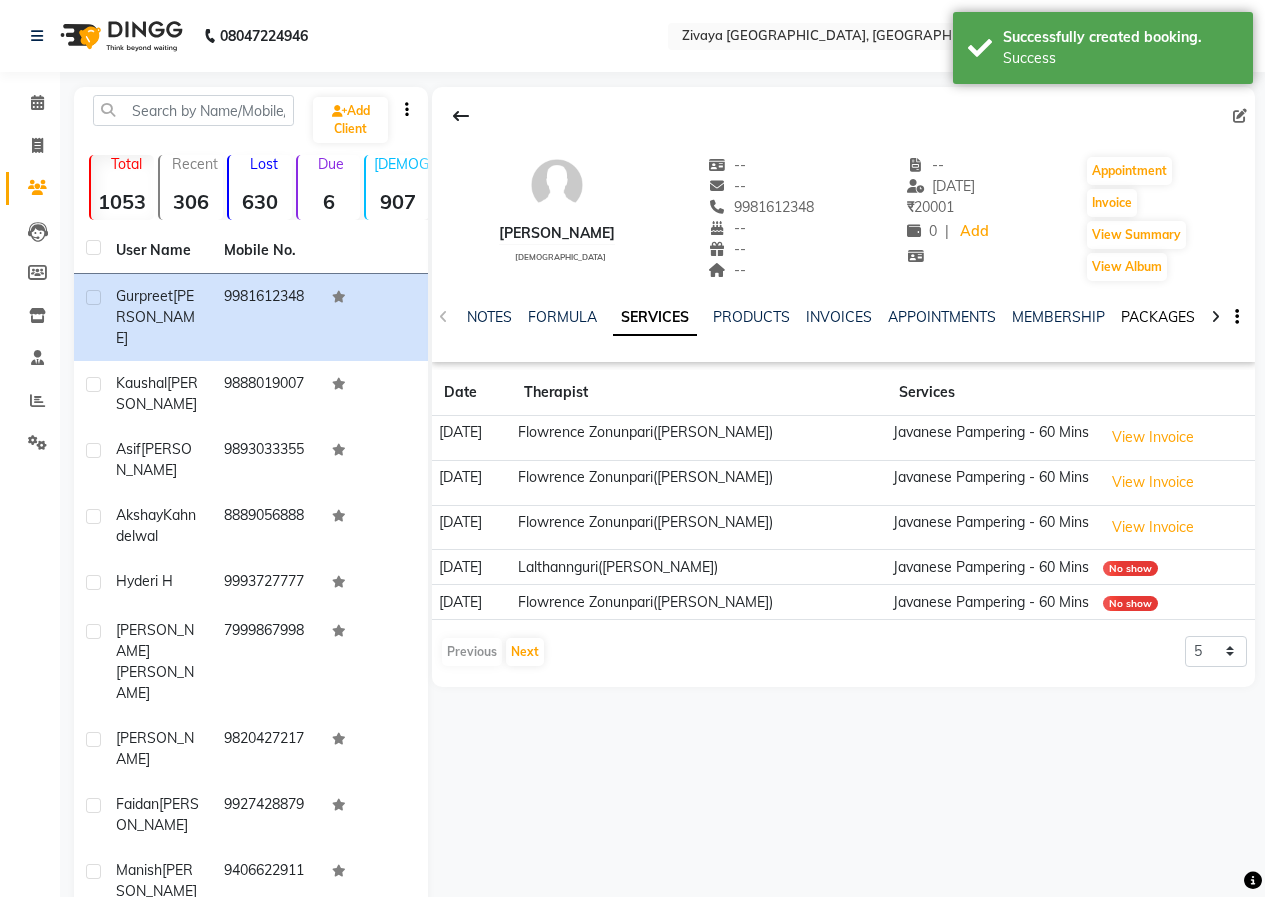 click on "PACKAGES" 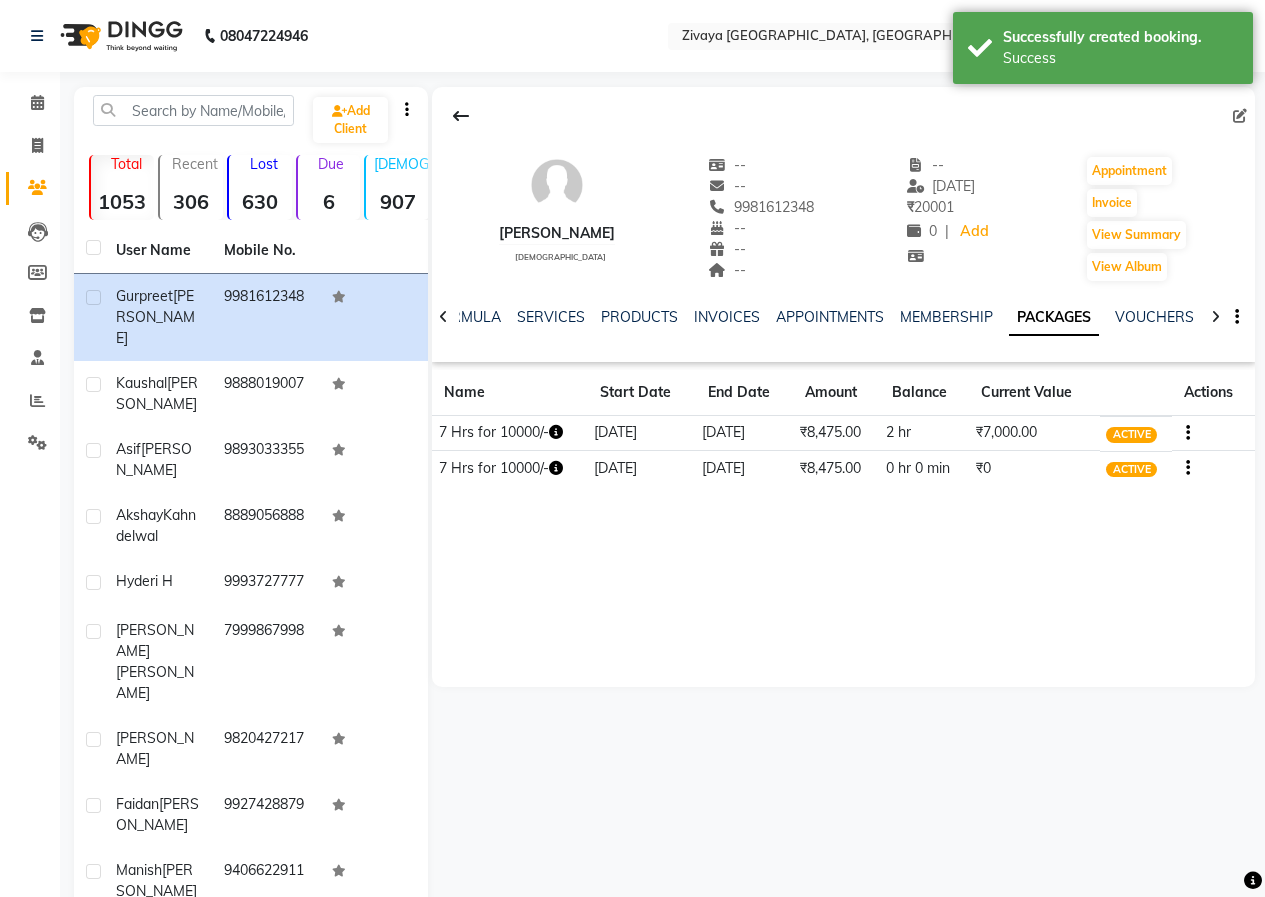 click 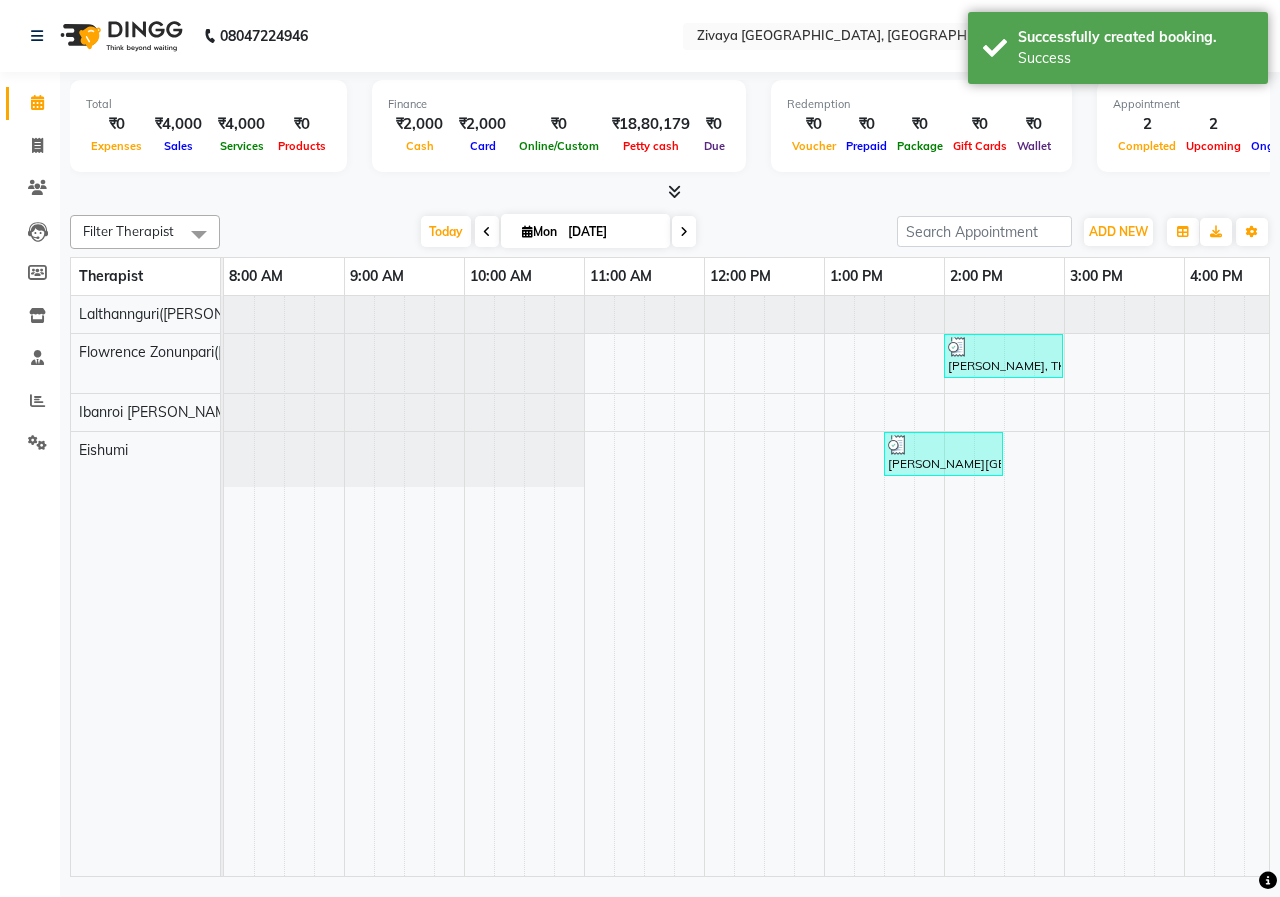 scroll, scrollTop: 0, scrollLeft: 329, axis: horizontal 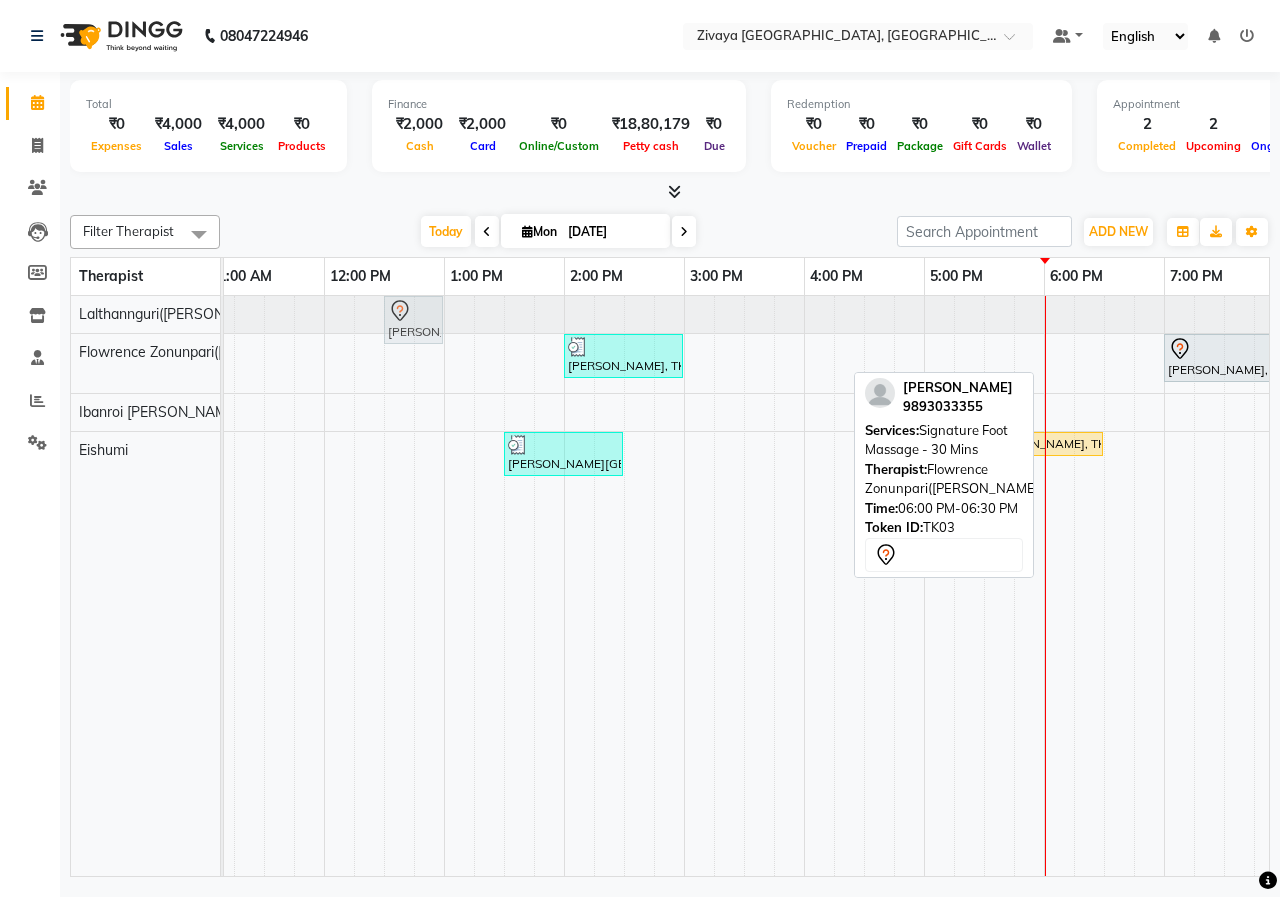 drag, startPoint x: 1082, startPoint y: 363, endPoint x: 436, endPoint y: 316, distance: 647.7075 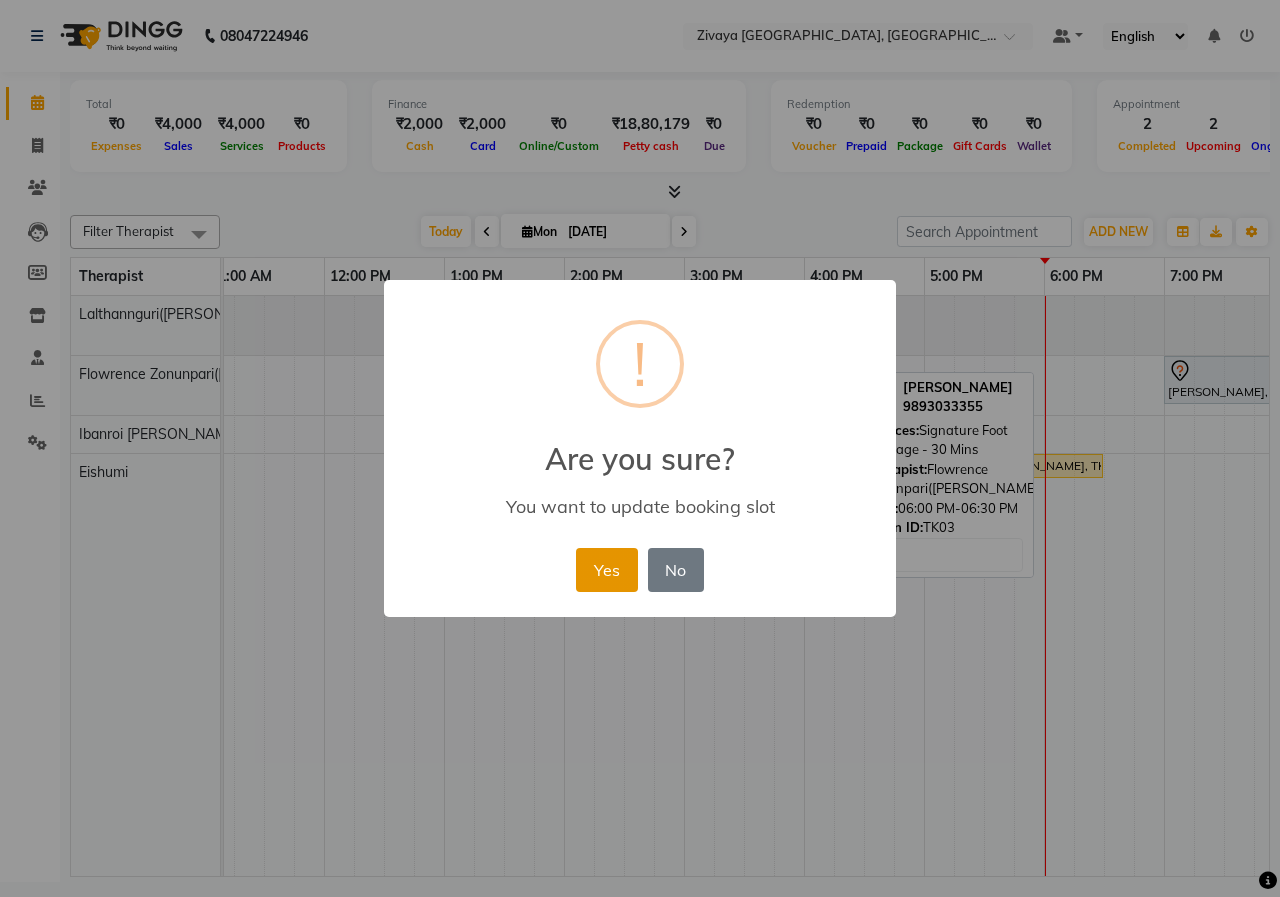 click on "Yes" at bounding box center [606, 570] 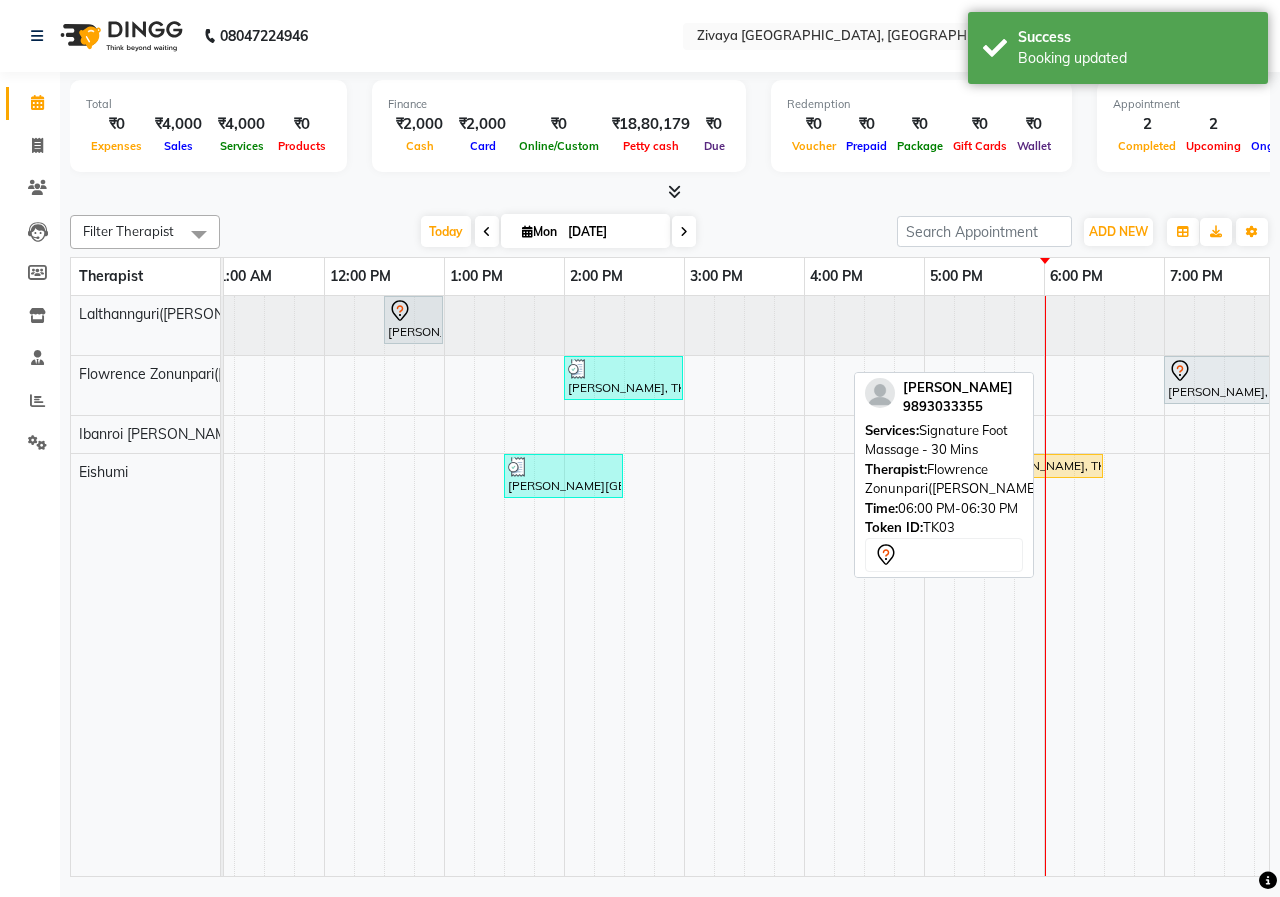 scroll, scrollTop: 0, scrollLeft: 0, axis: both 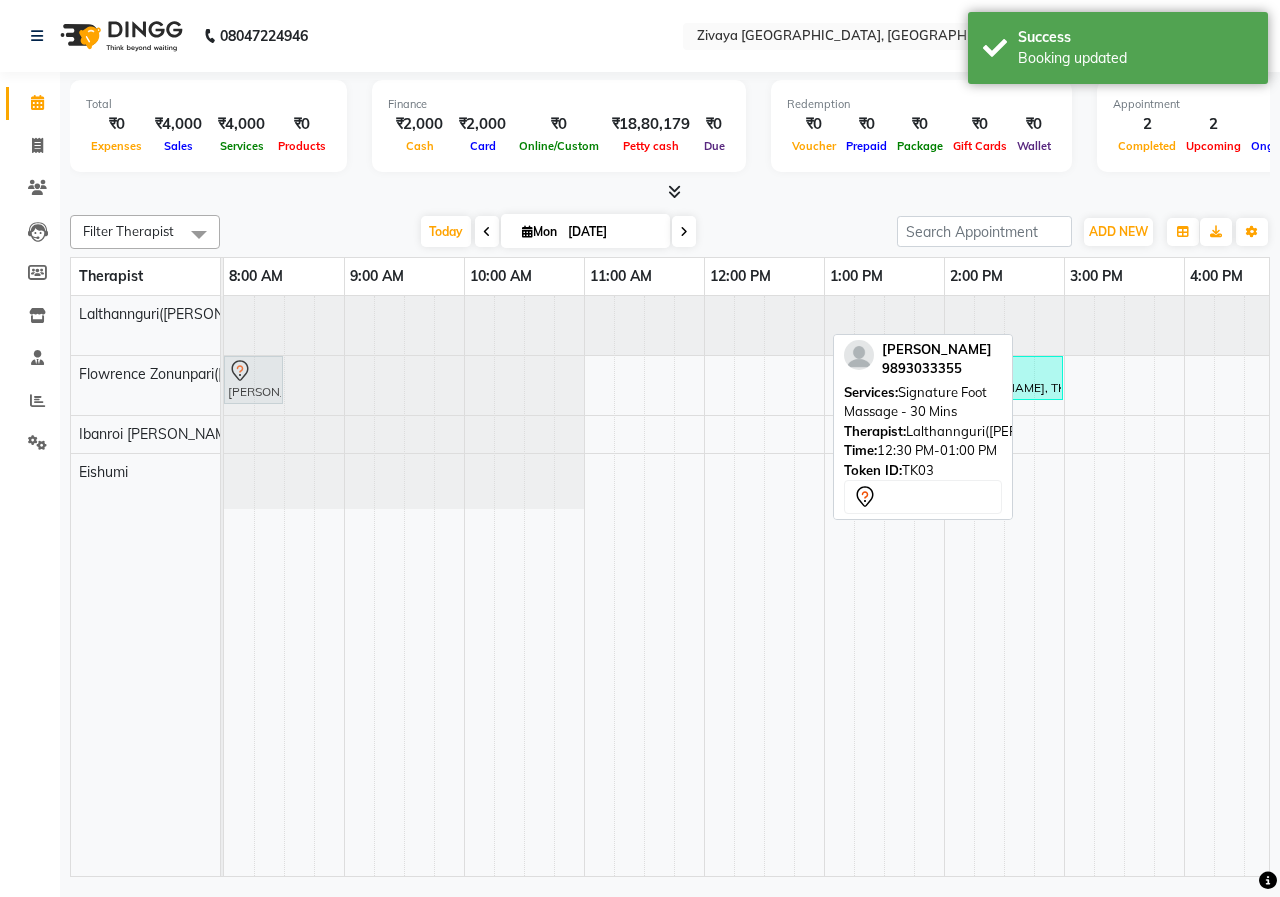 drag, startPoint x: 786, startPoint y: 326, endPoint x: 240, endPoint y: 400, distance: 550.9918 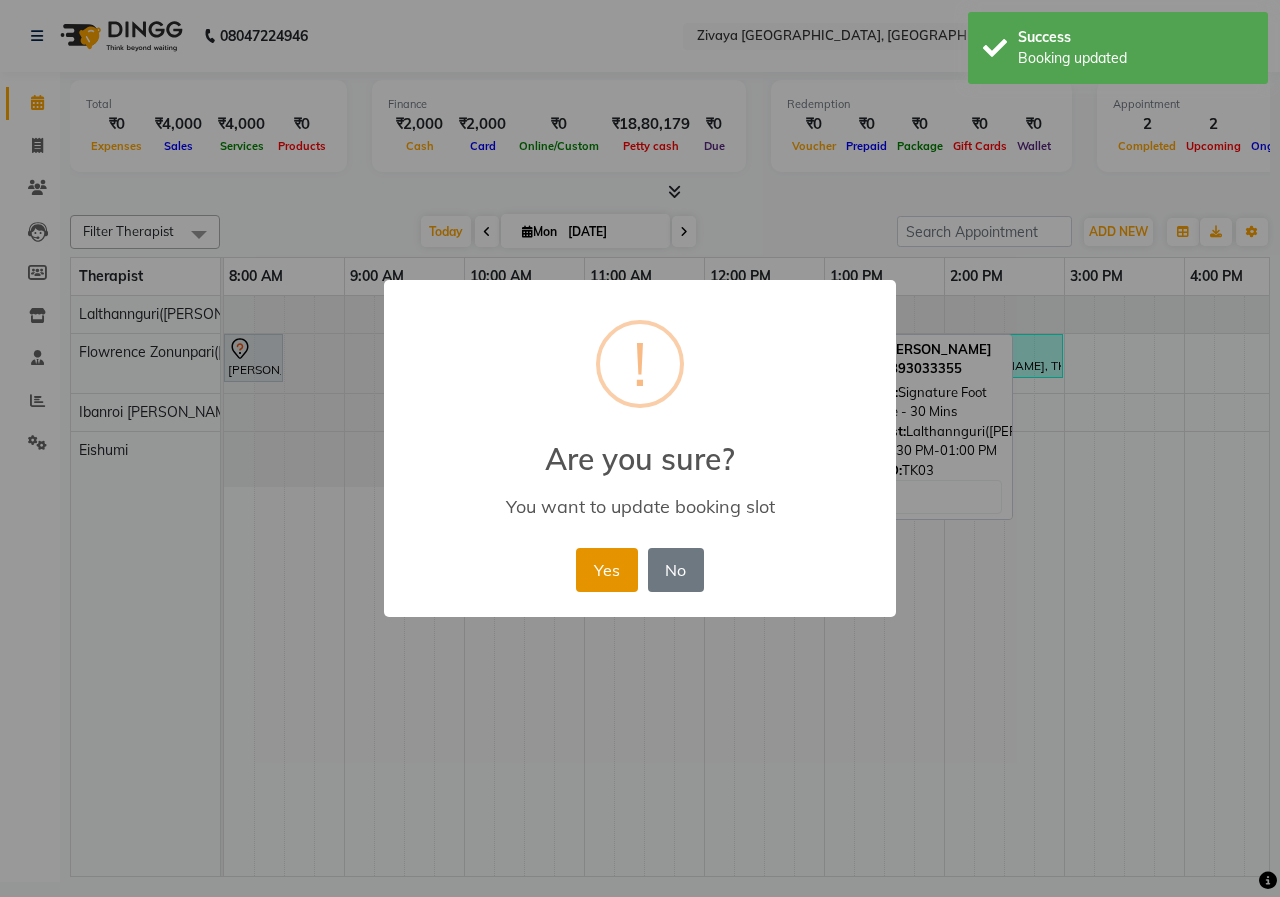 click on "Yes" at bounding box center (606, 570) 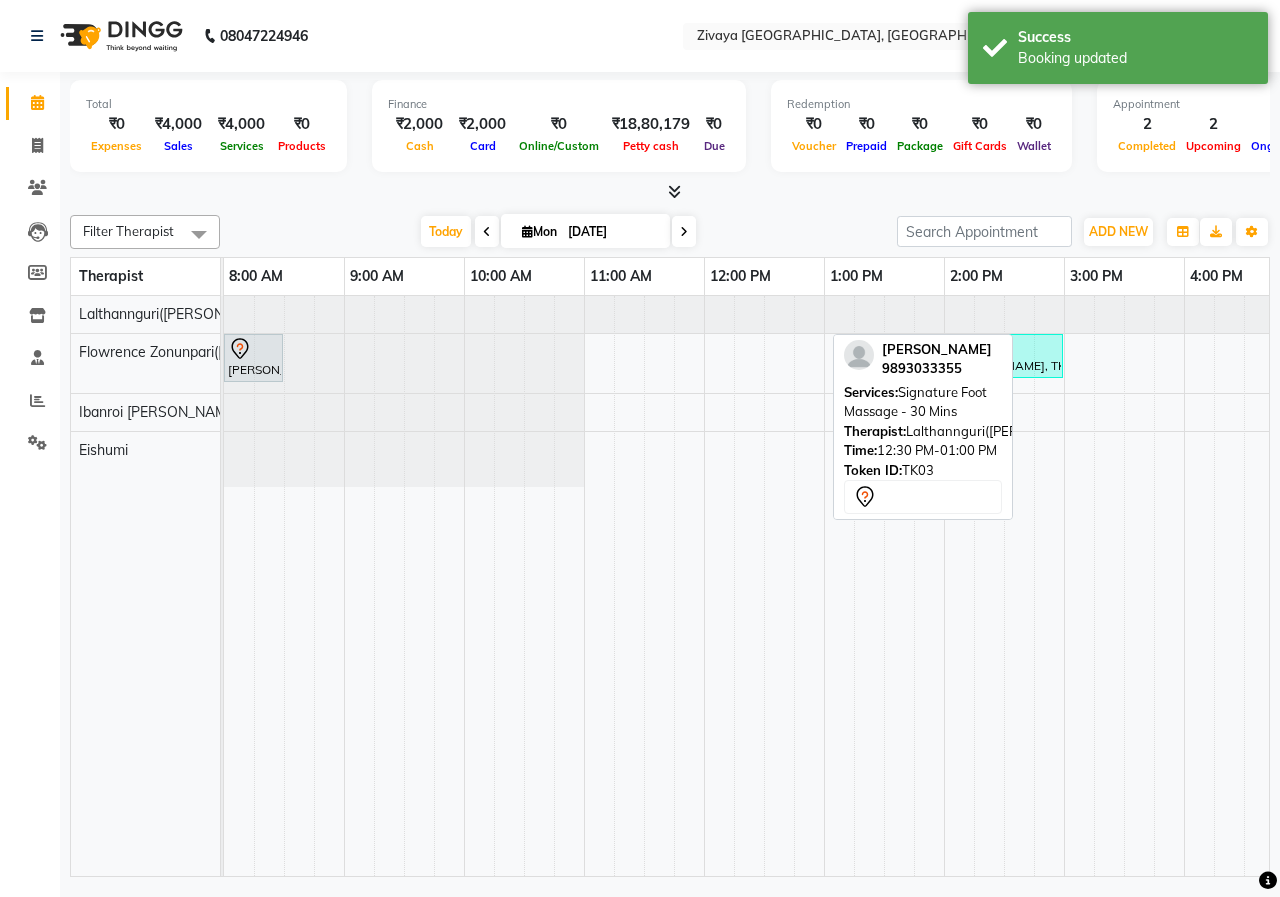 scroll, scrollTop: 0, scrollLeft: 322, axis: horizontal 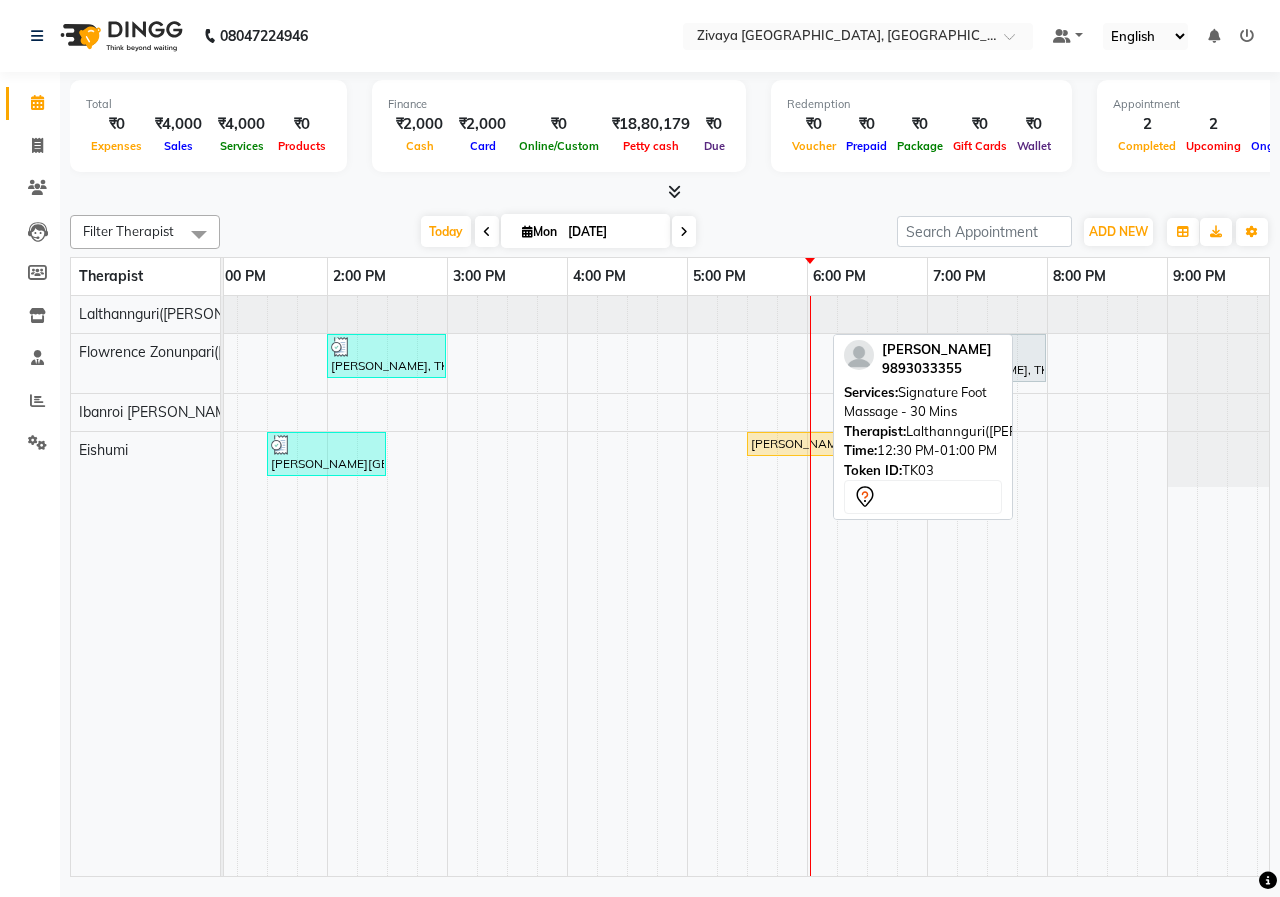 click at bounding box center (670, 192) 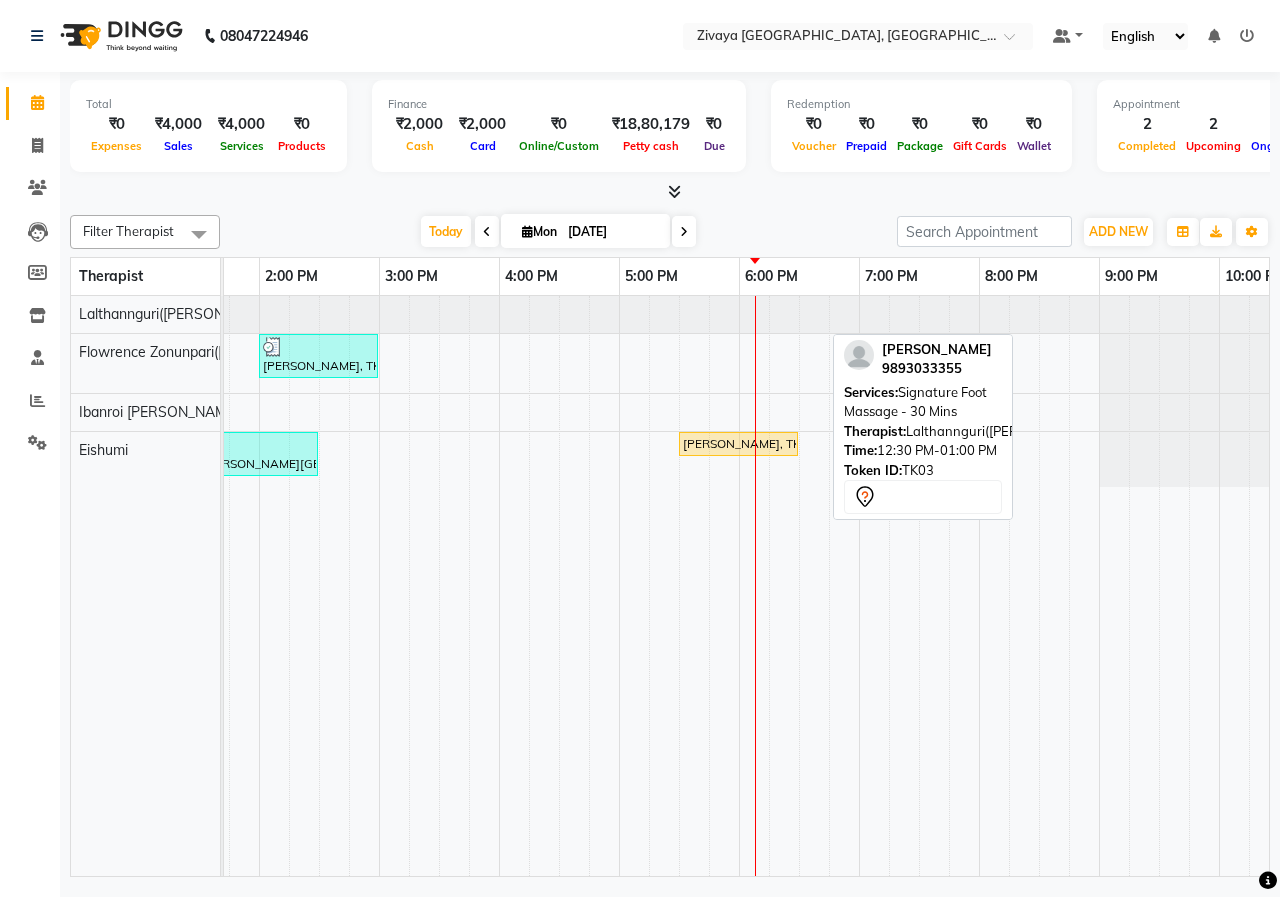 click on "[DATE]  [DATE]" at bounding box center (558, 232) 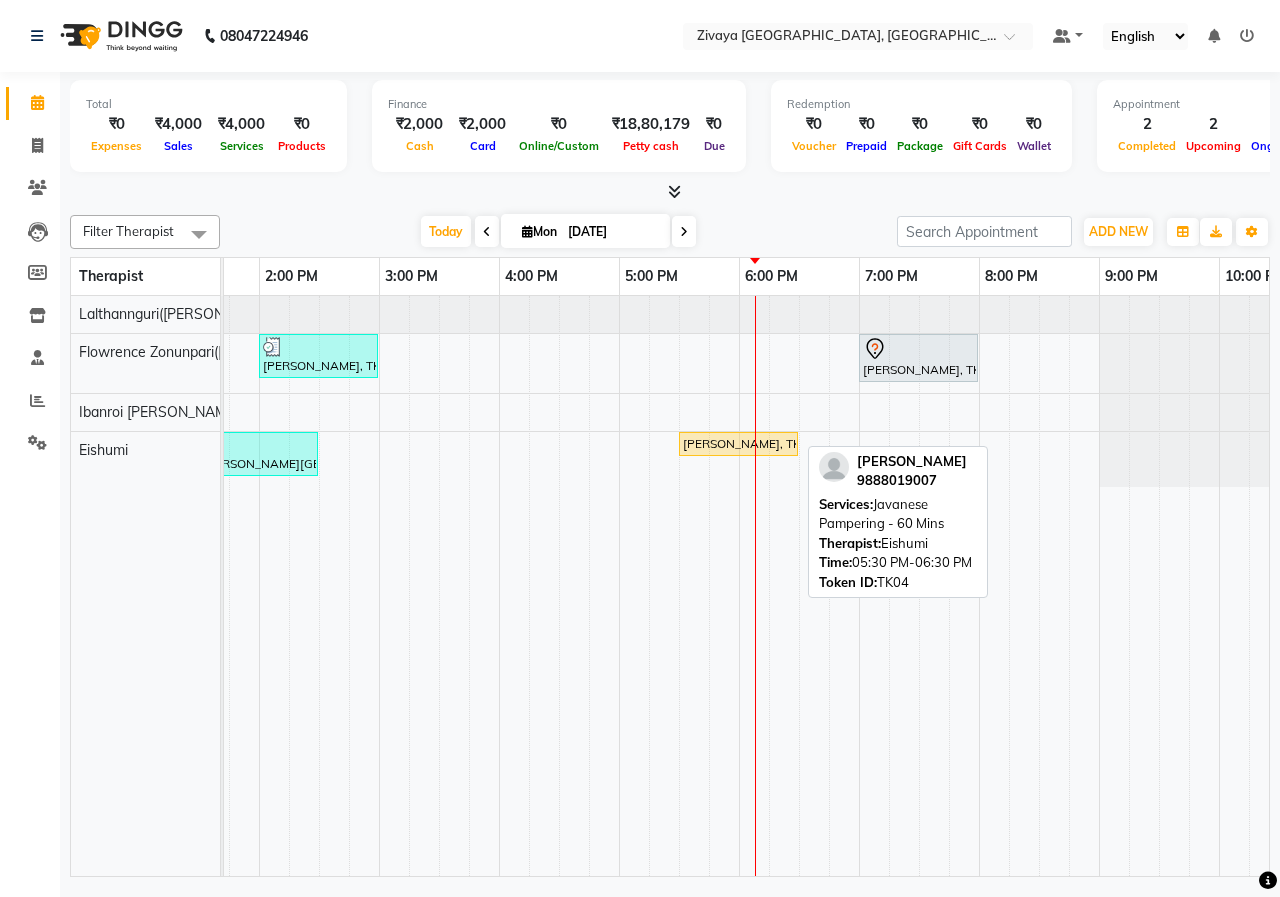 click on "[PERSON_NAME], TK04, 05:30 PM-06:30 PM, Javanese Pampering - 60 Mins" at bounding box center [738, 444] 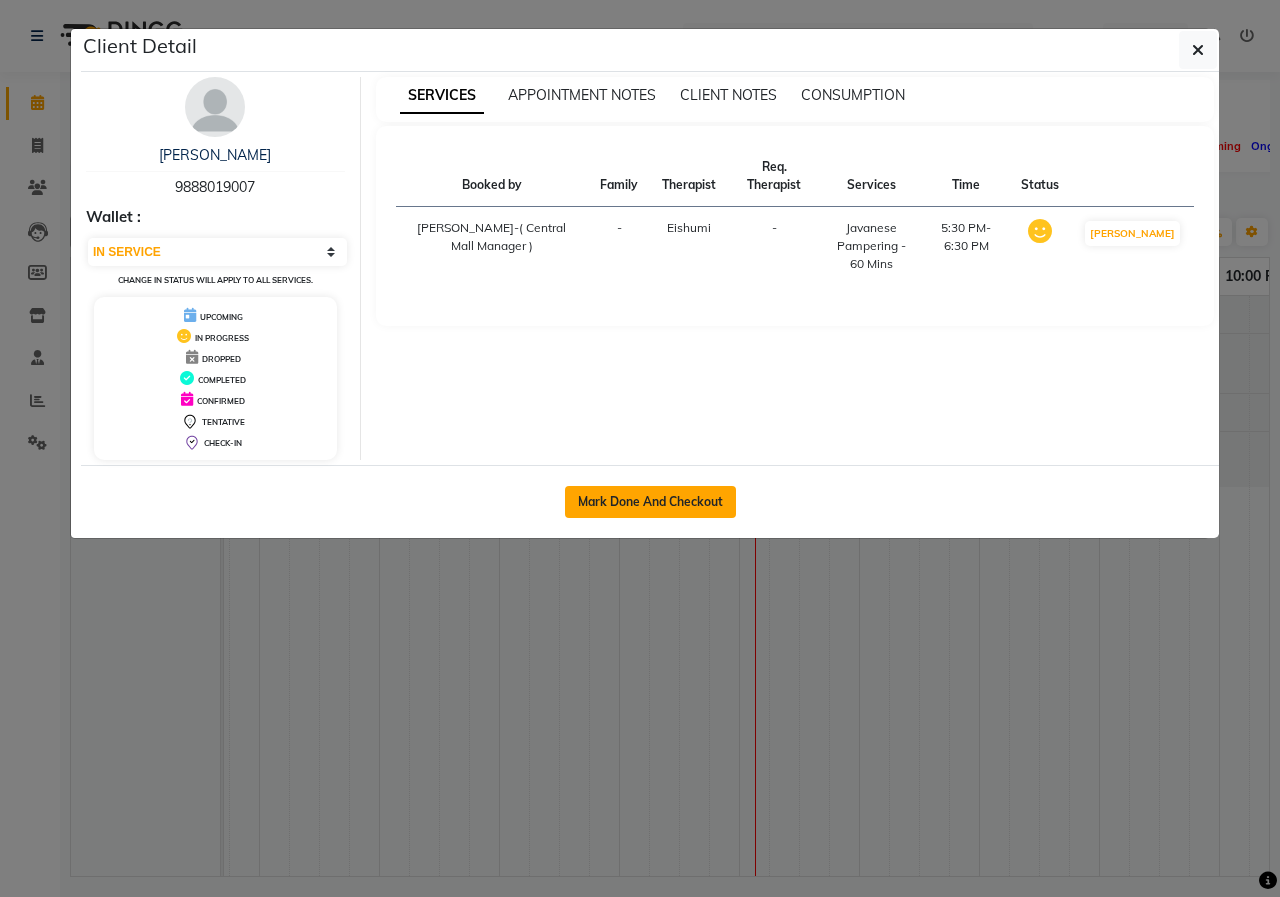 click on "Mark Done And Checkout" 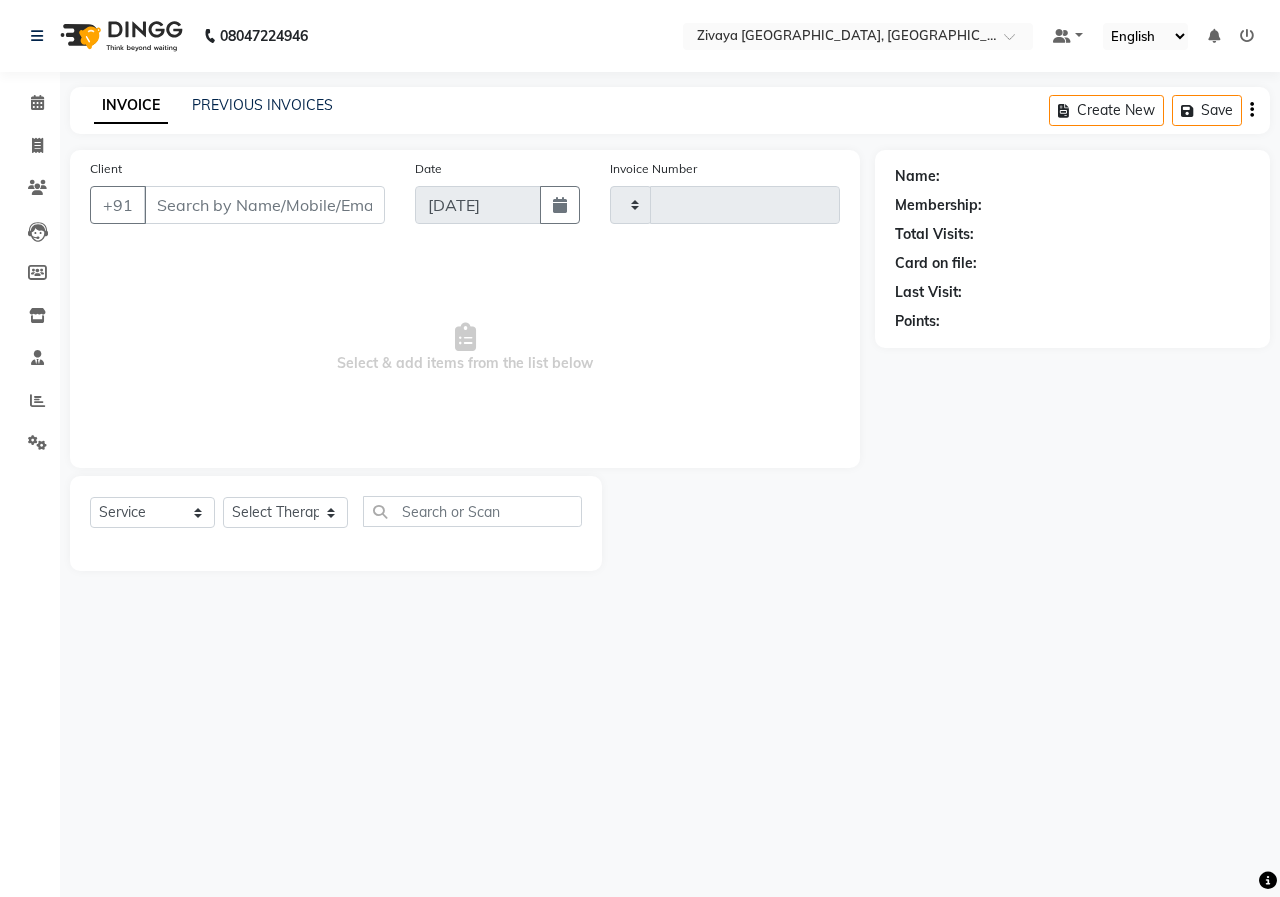 type on "0588" 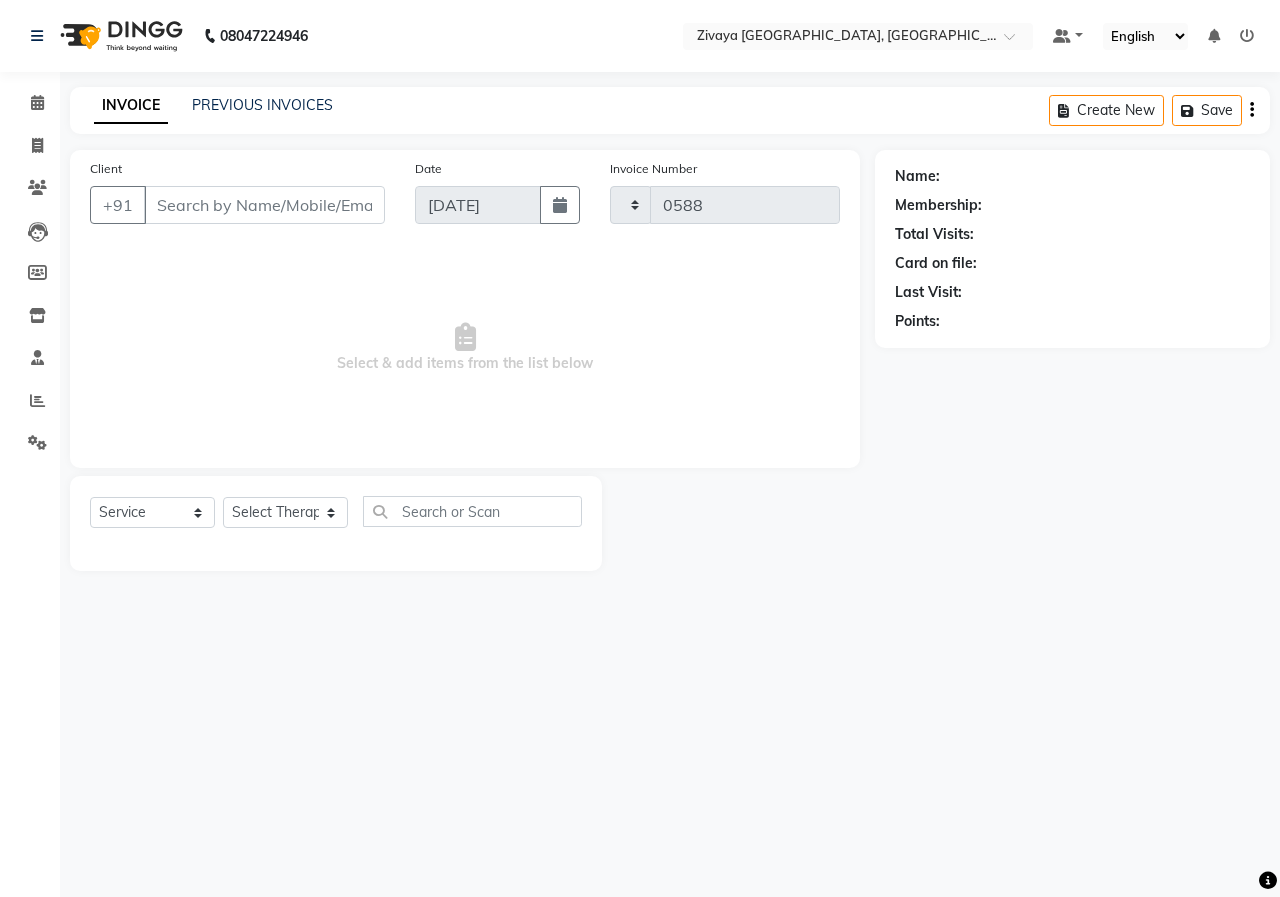 select on "6509" 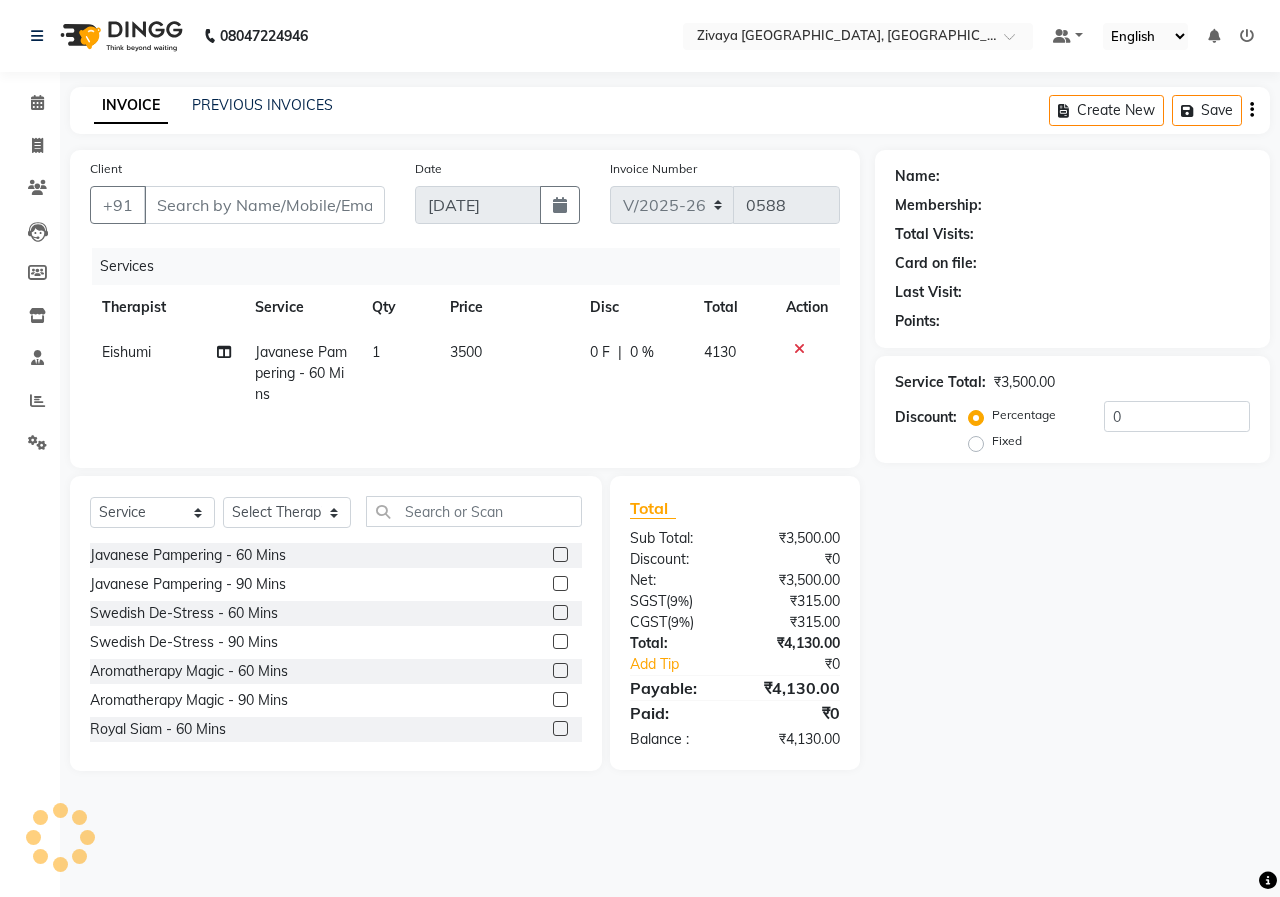 type on "9888019007" 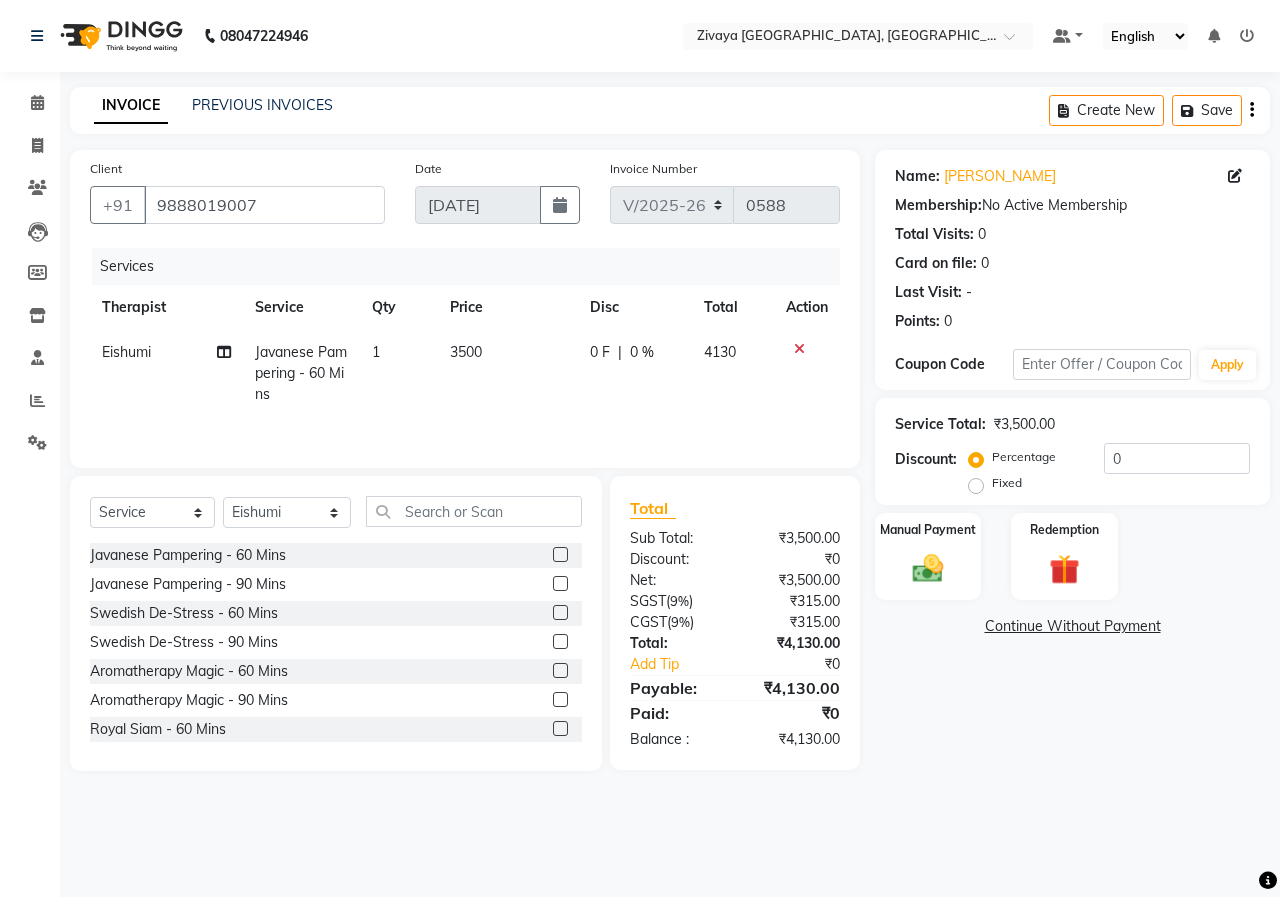 click on "Fixed" 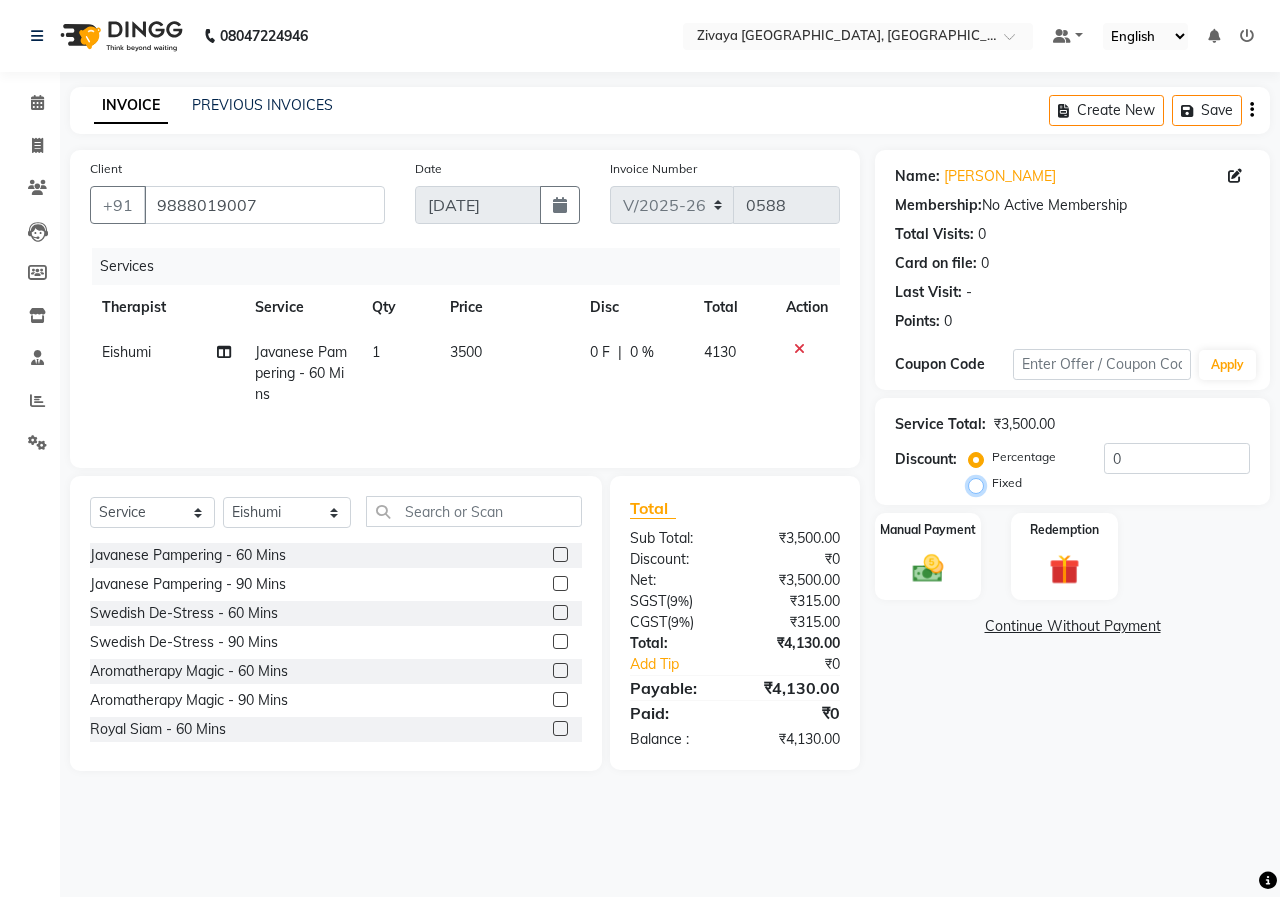 click on "Fixed" at bounding box center (980, 483) 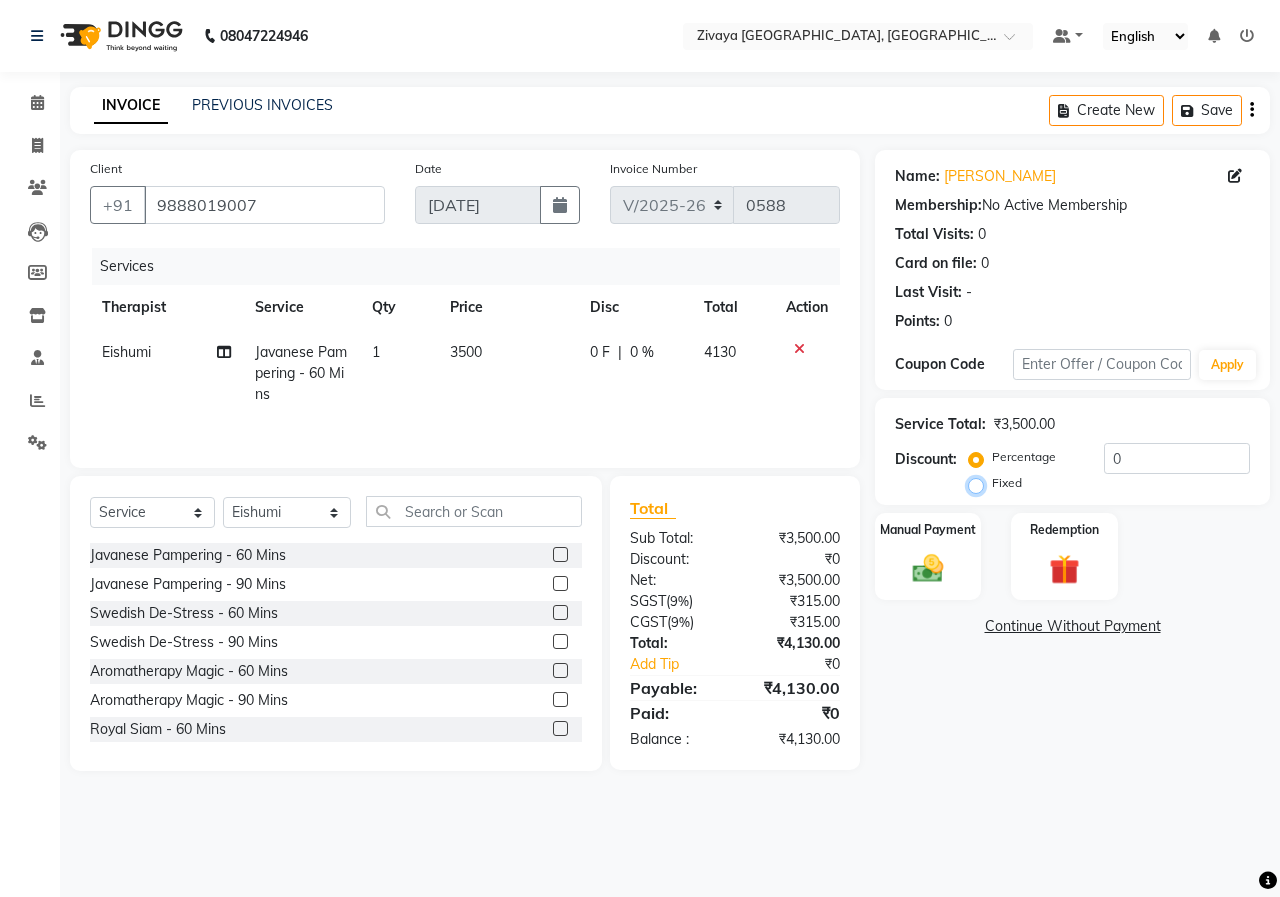radio on "true" 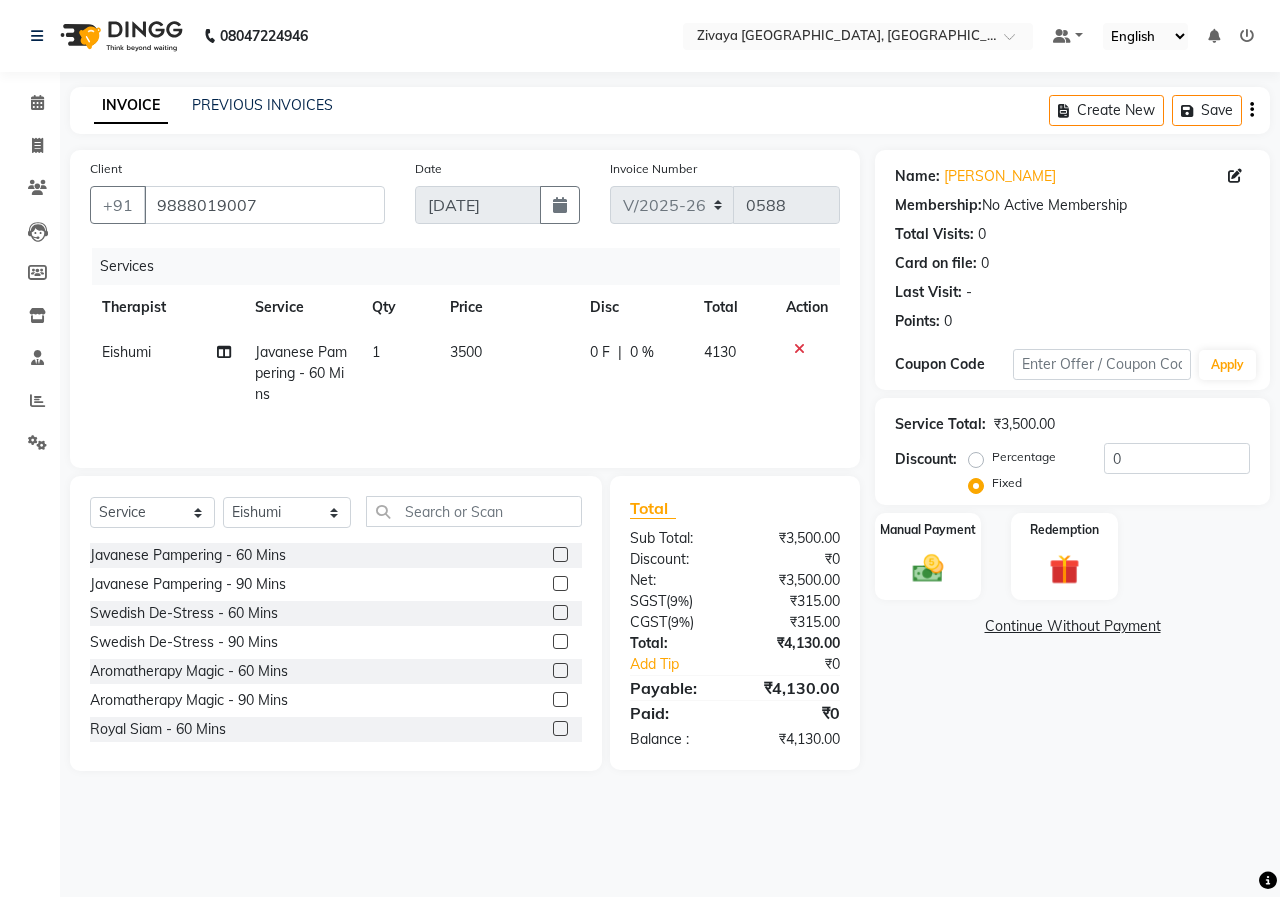 click on "Percentage   Fixed  0" 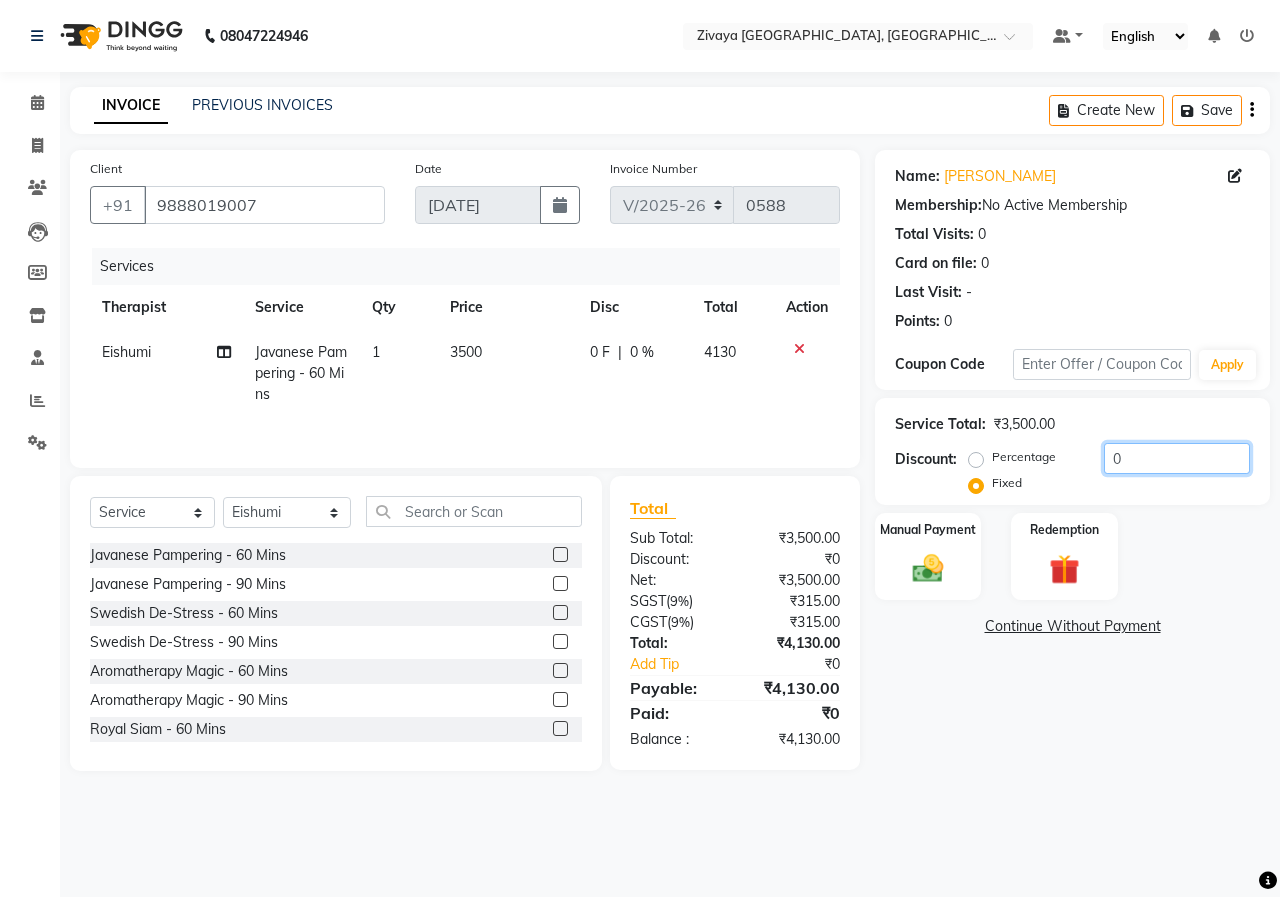 click on "0" 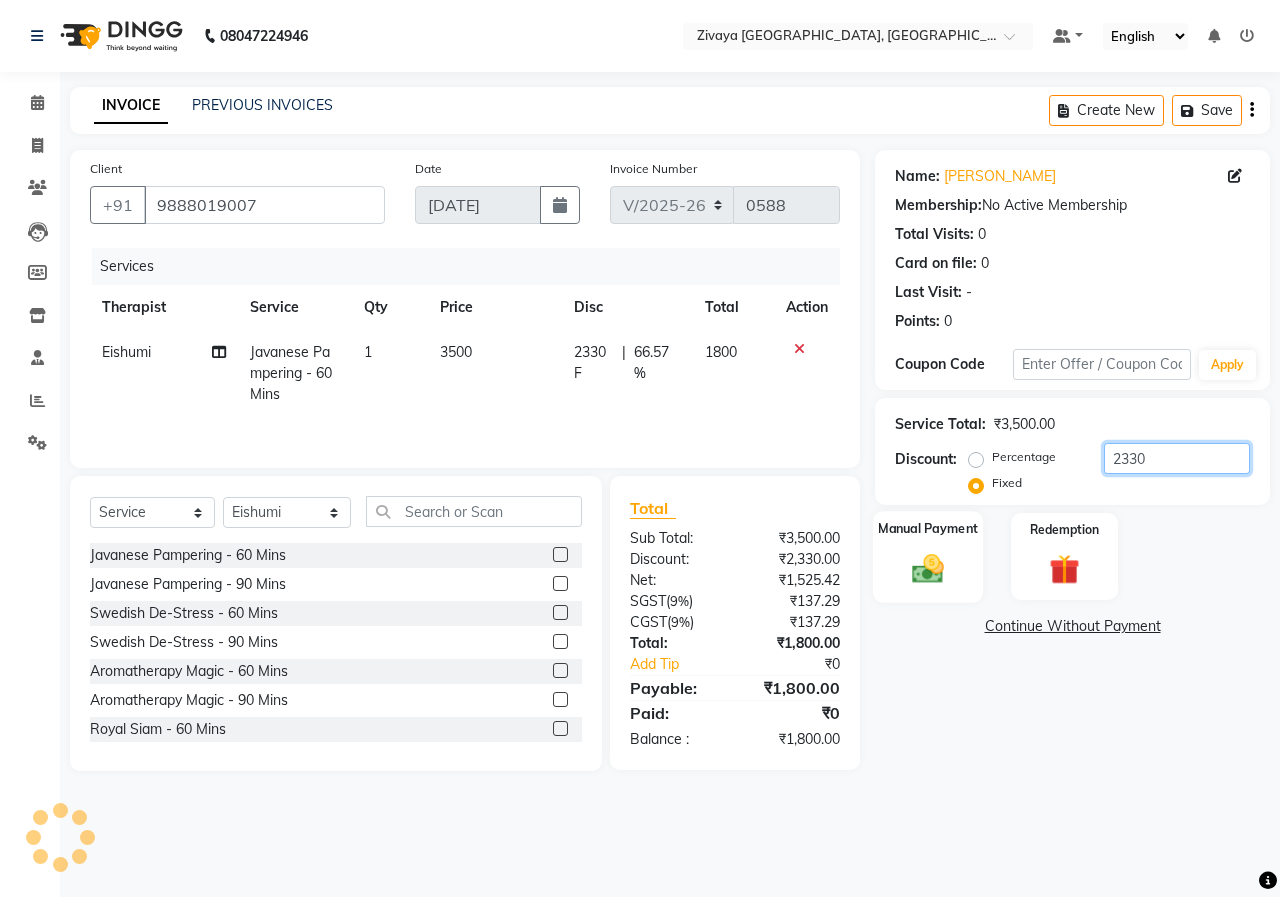 type on "2330" 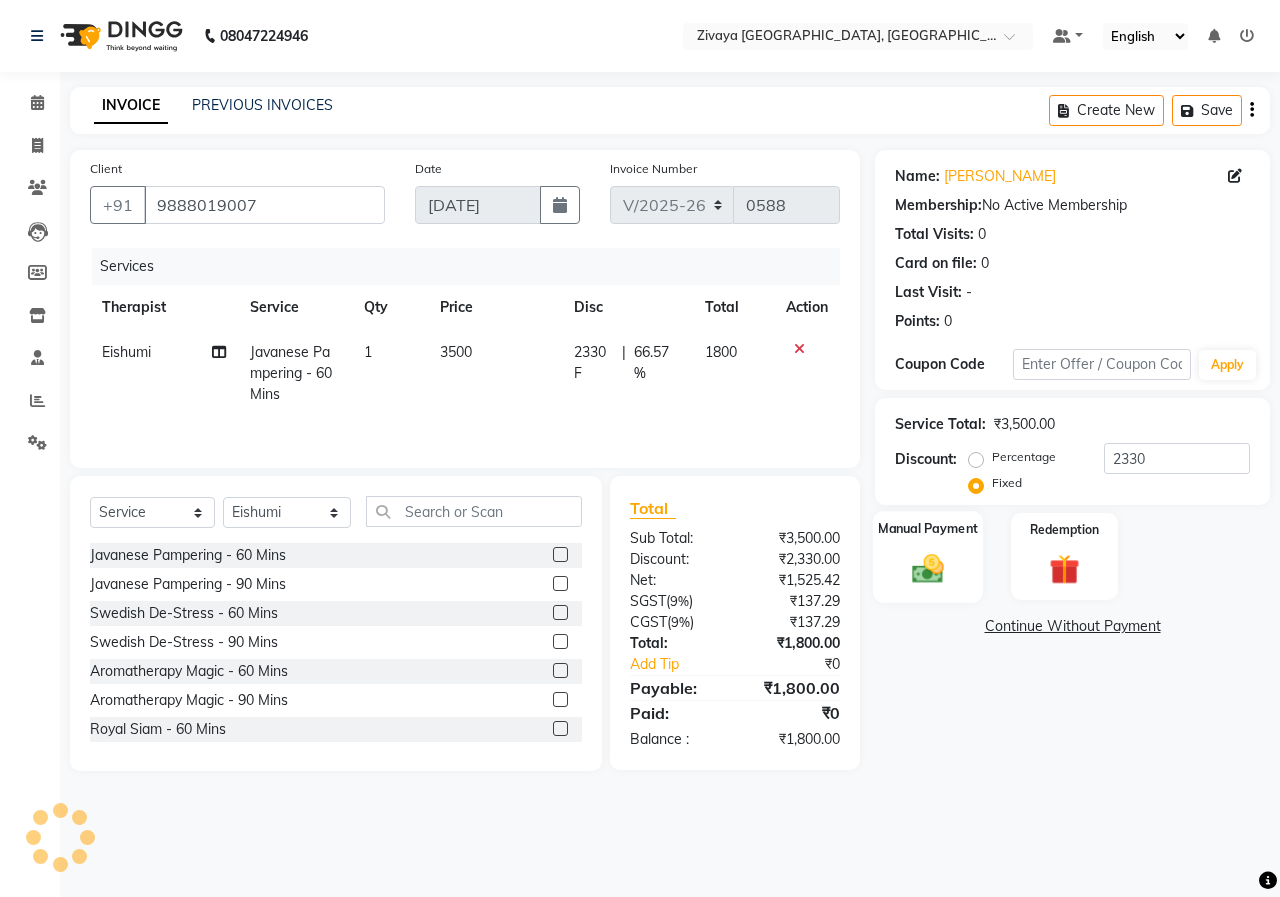 click 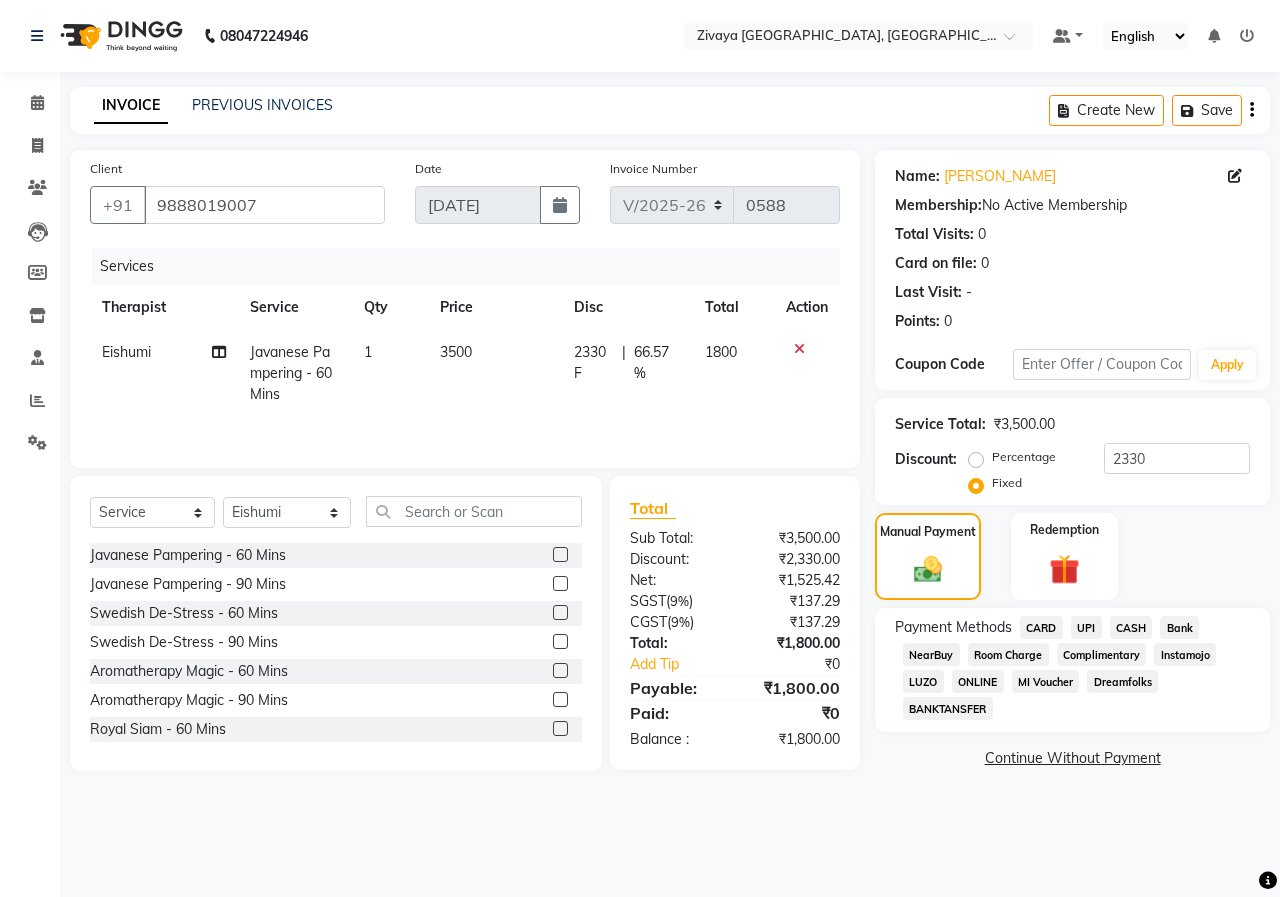 click on "CARD" 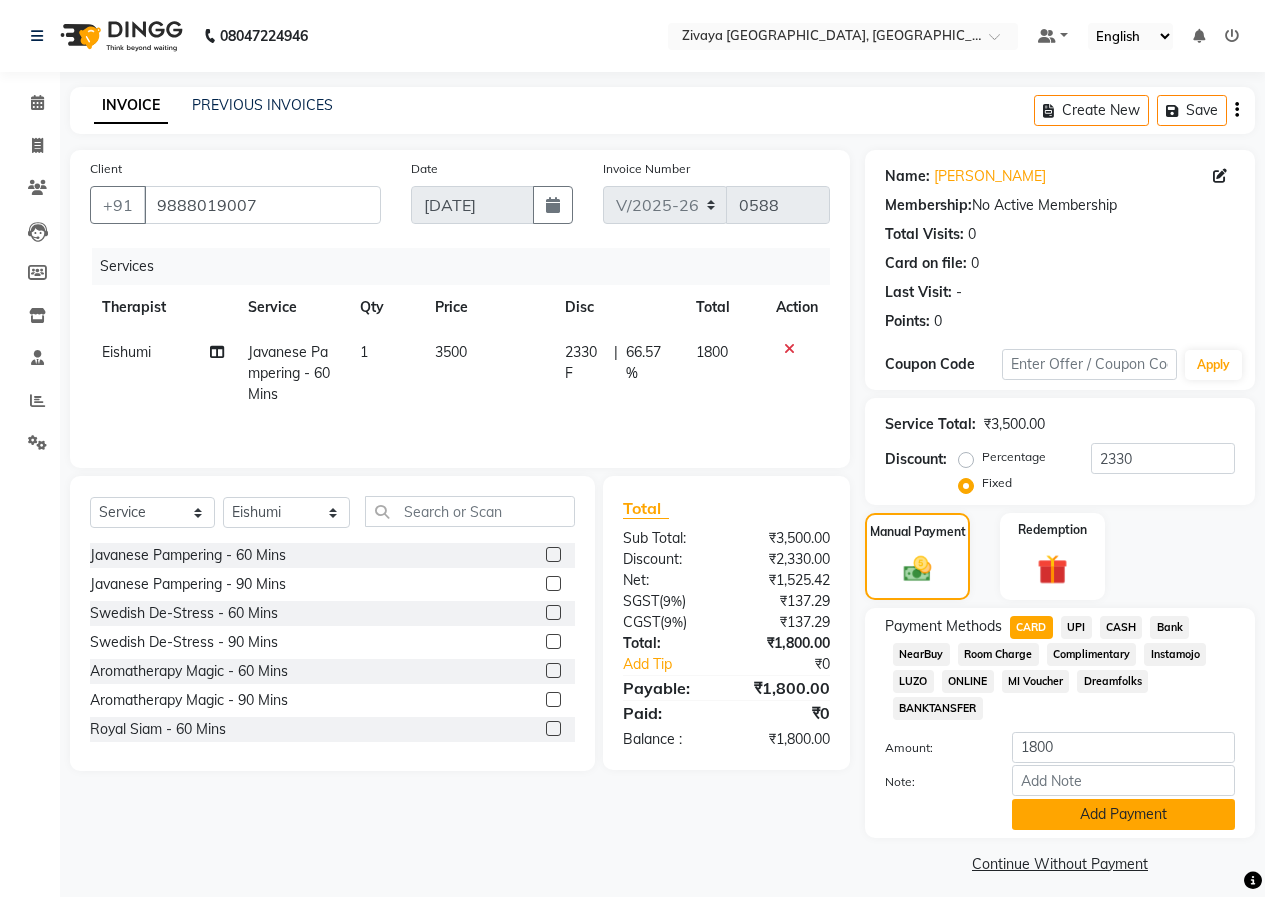 click on "Add Payment" 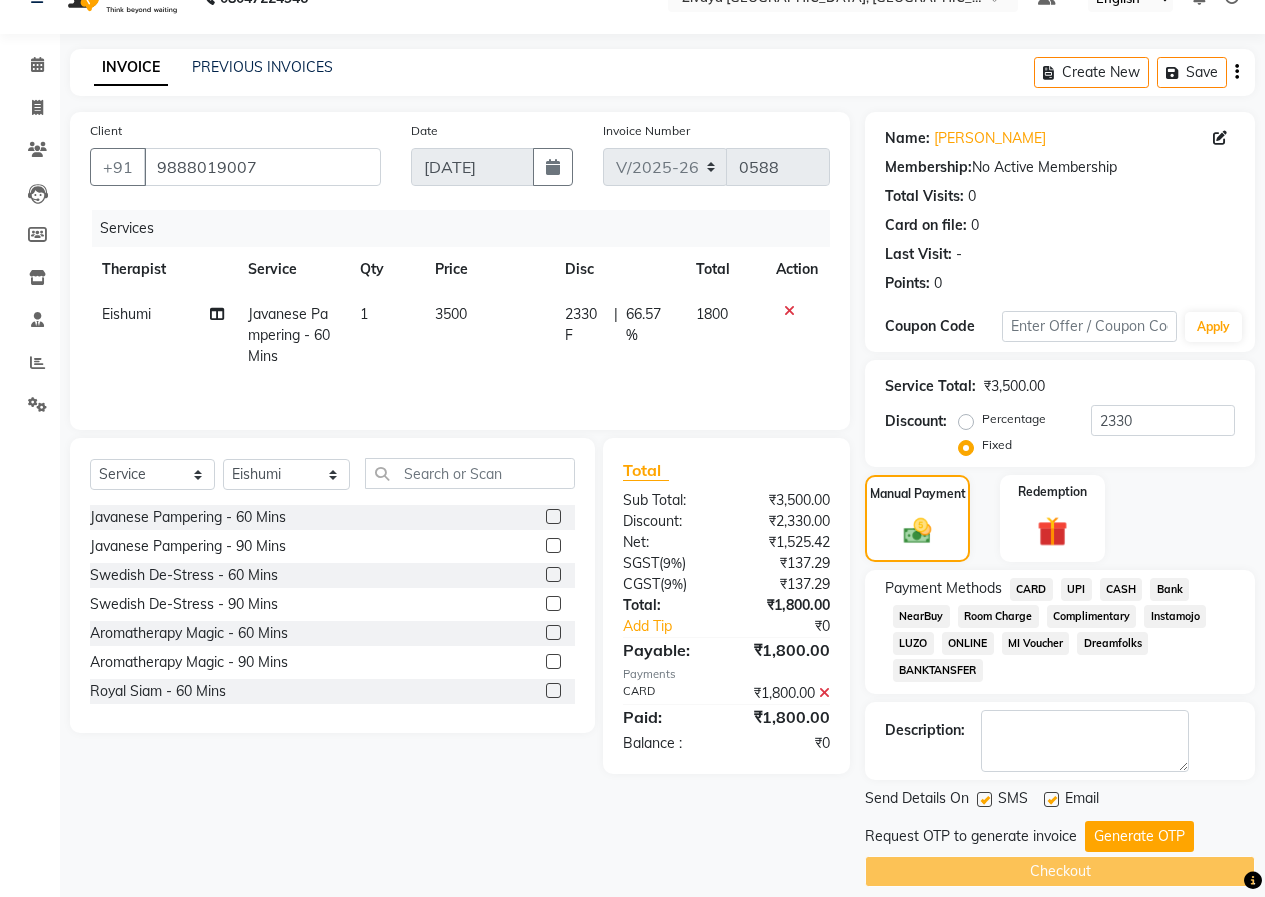 scroll, scrollTop: 58, scrollLeft: 0, axis: vertical 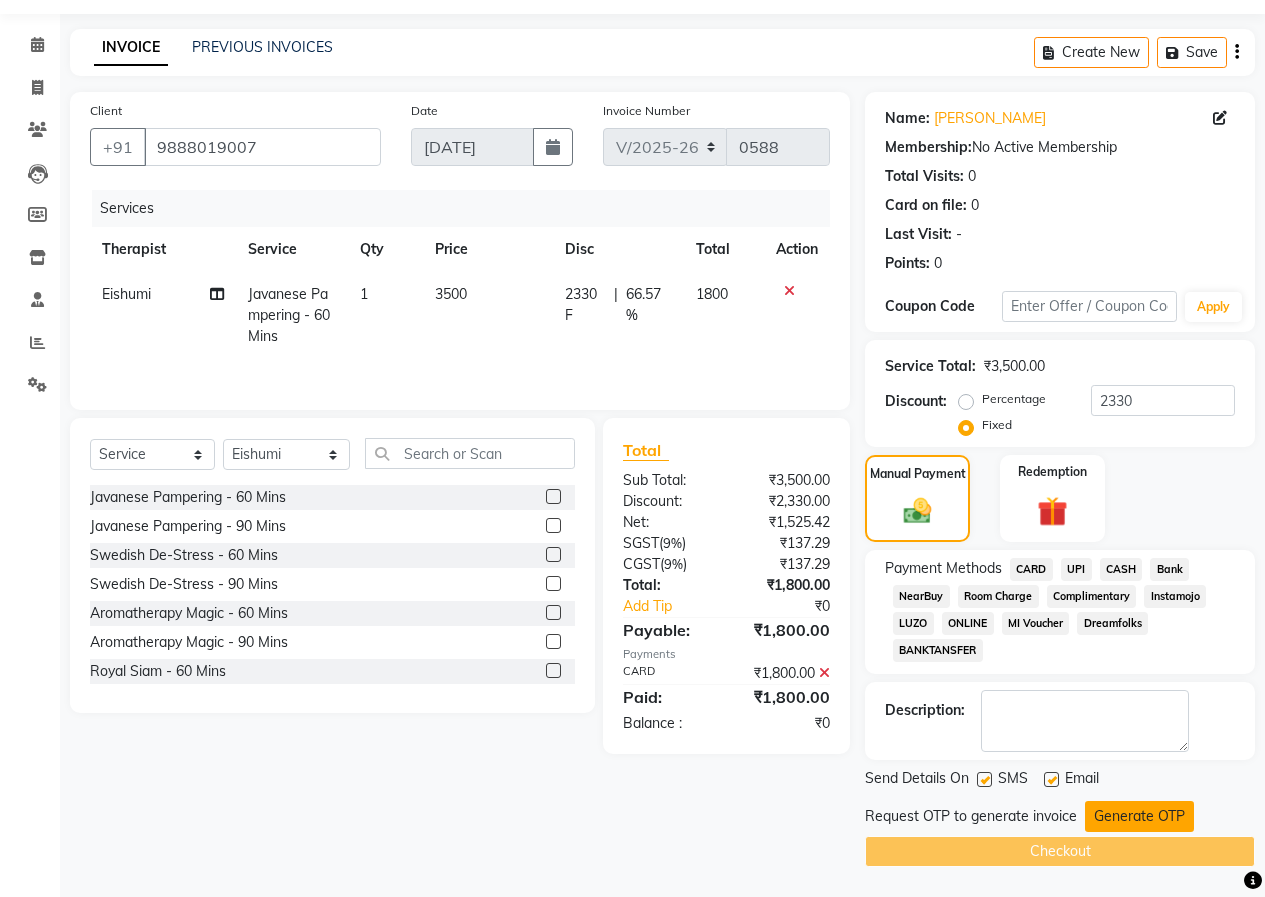 click on "Generate OTP" 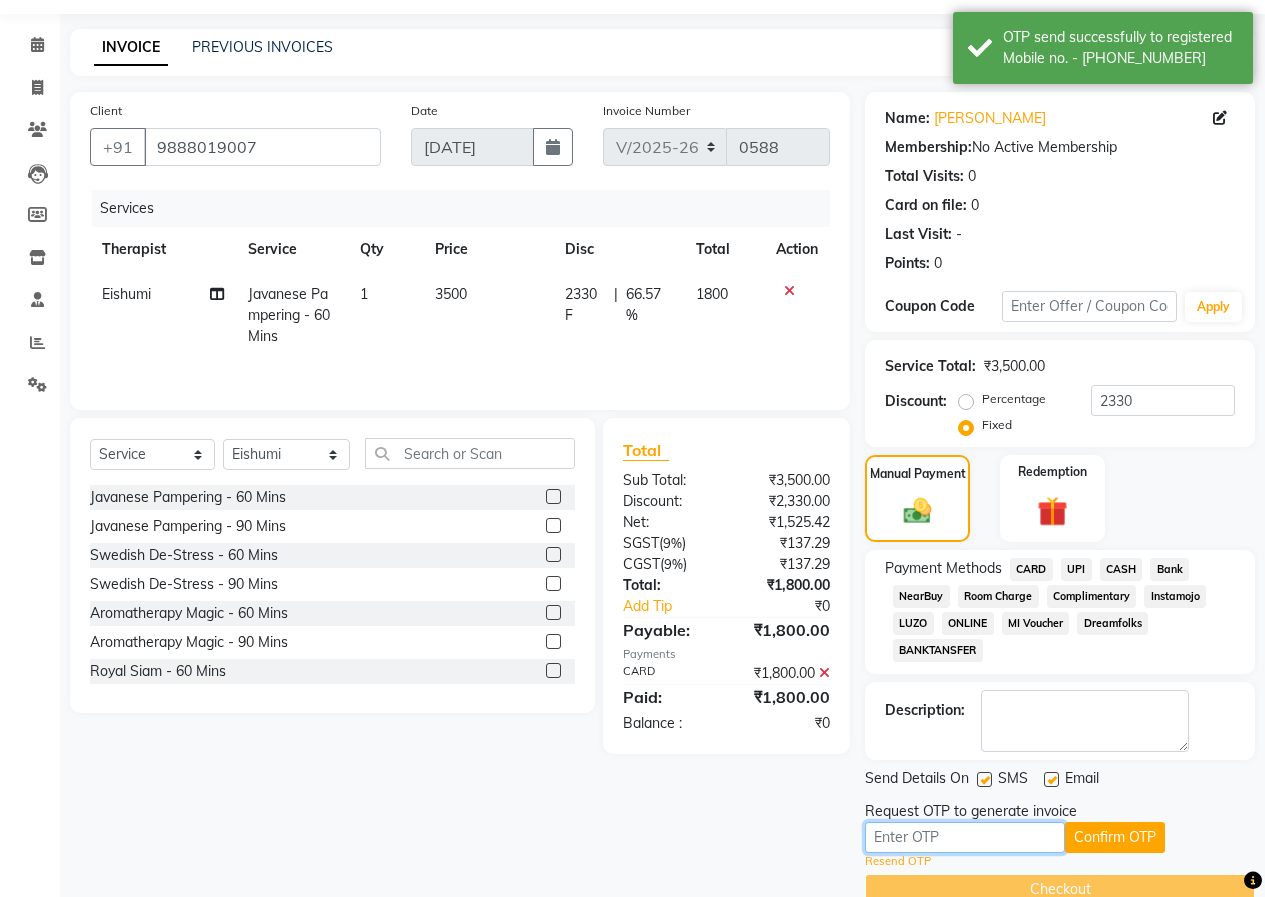 click at bounding box center [965, 837] 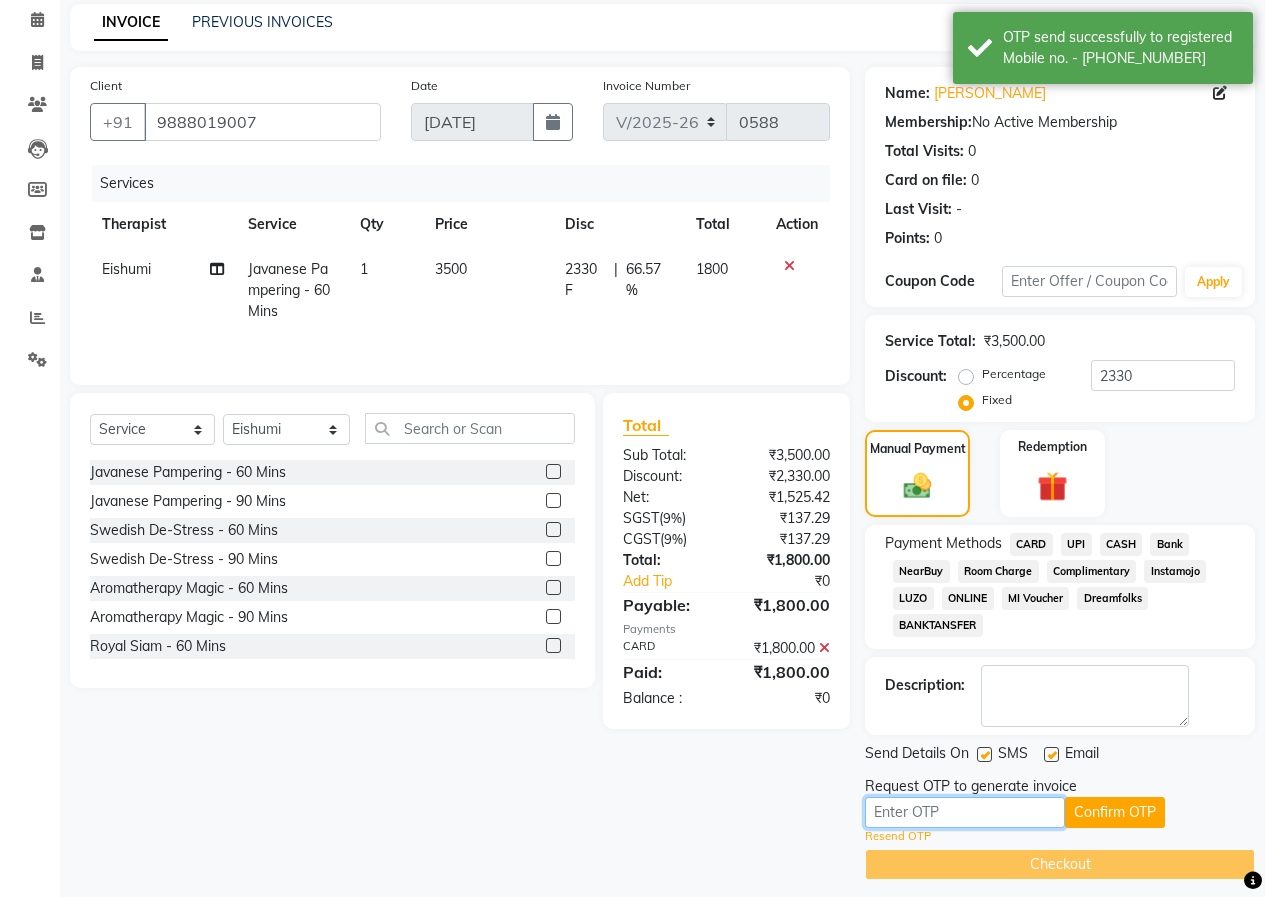 scroll, scrollTop: 96, scrollLeft: 0, axis: vertical 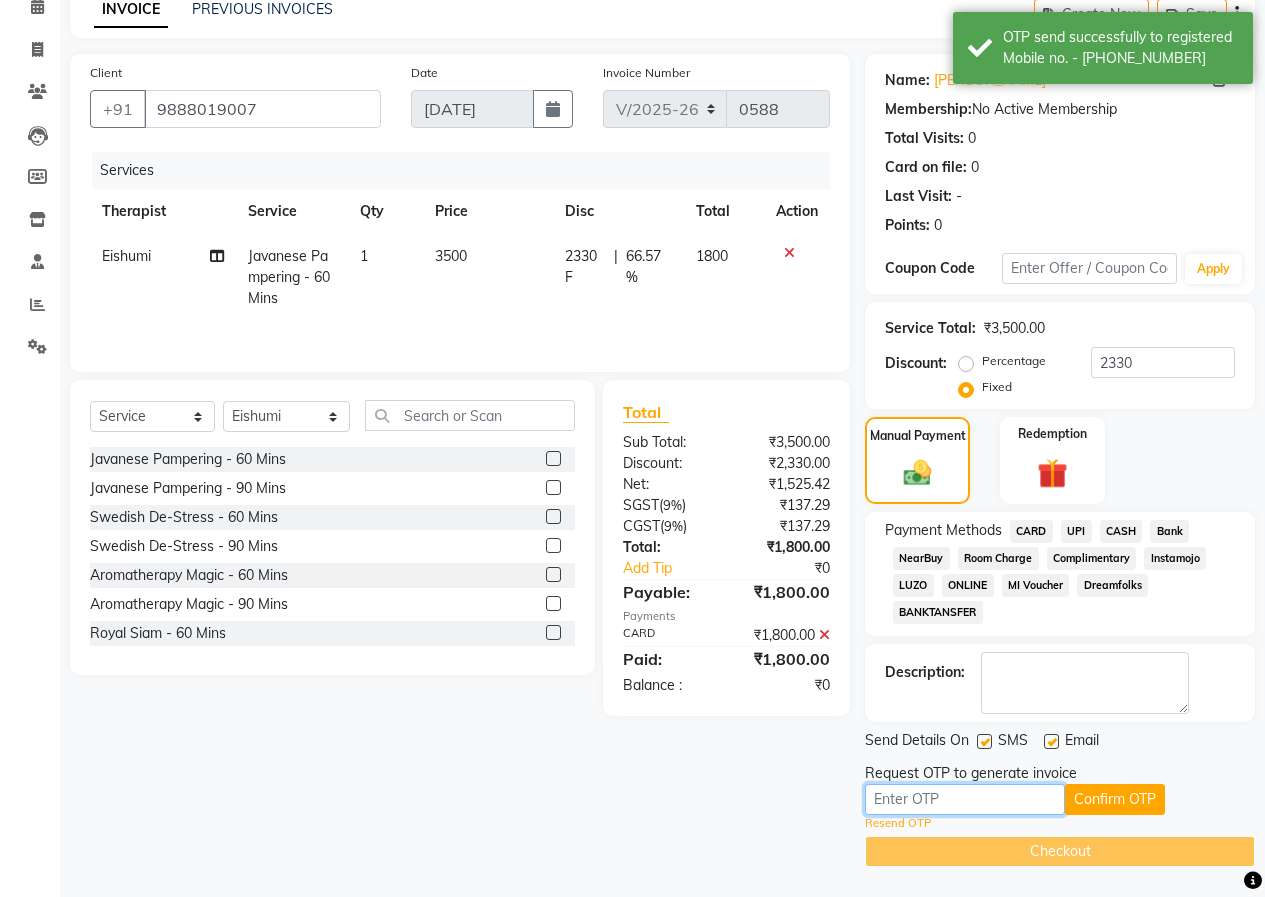 click at bounding box center [965, 799] 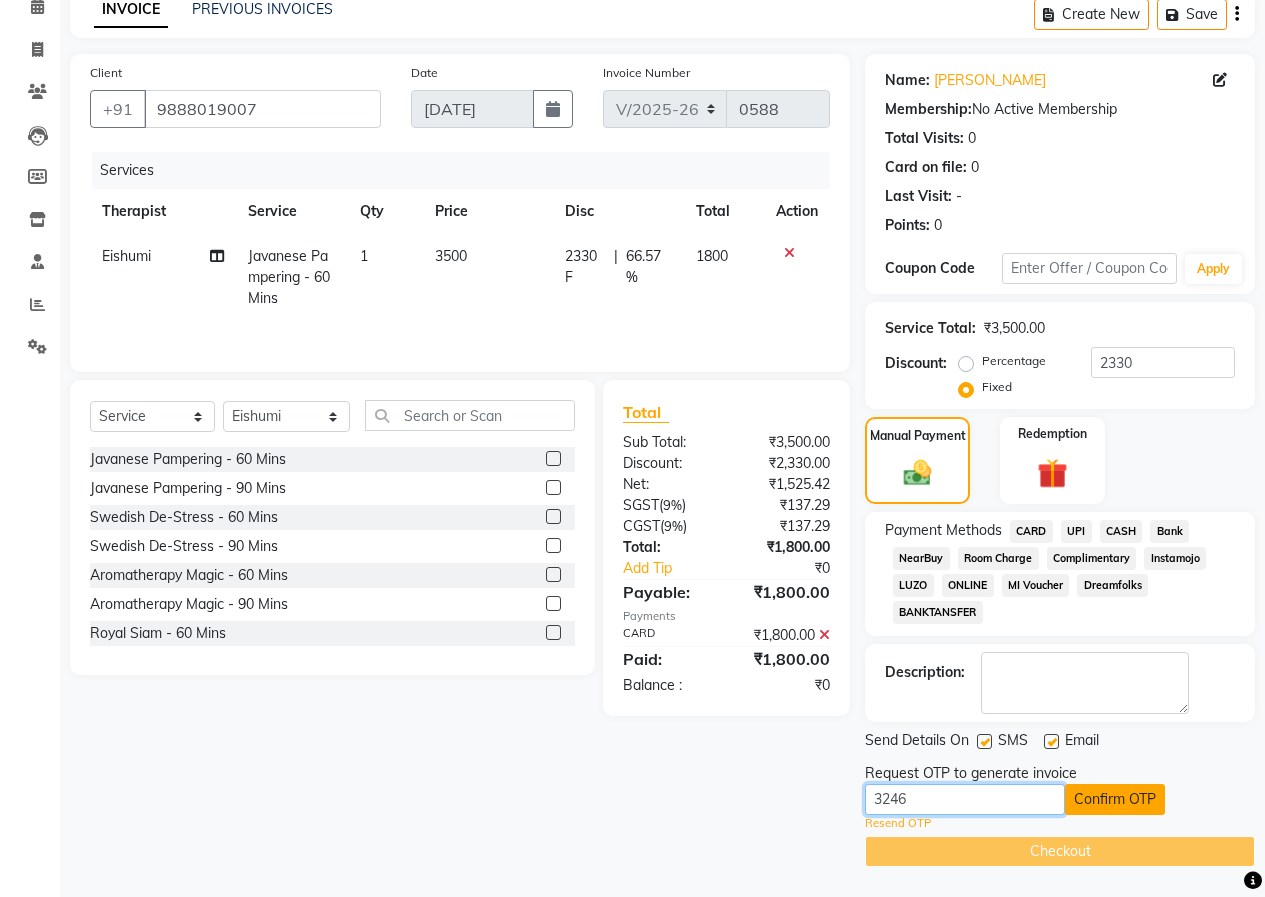 type on "3246" 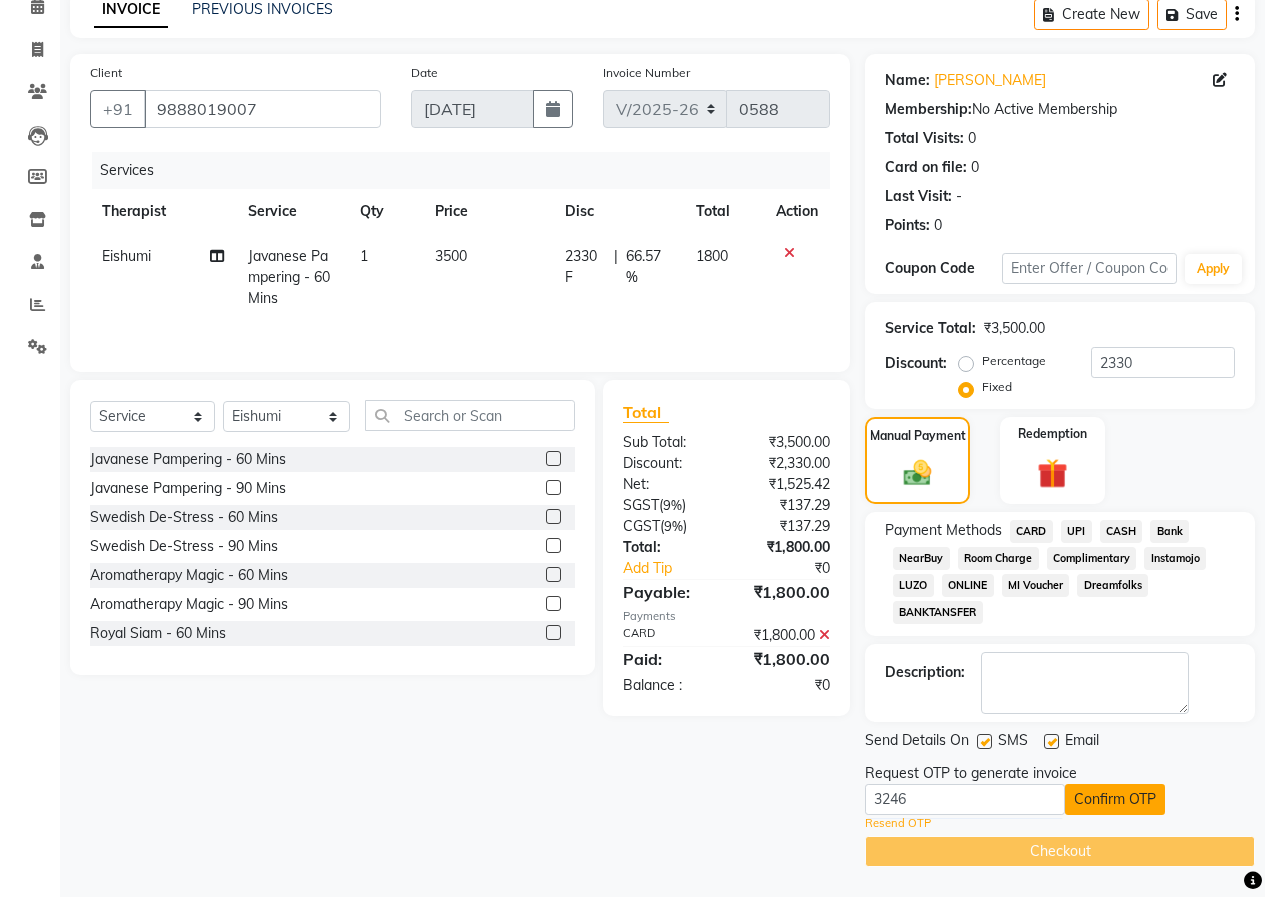 click on "Confirm OTP" 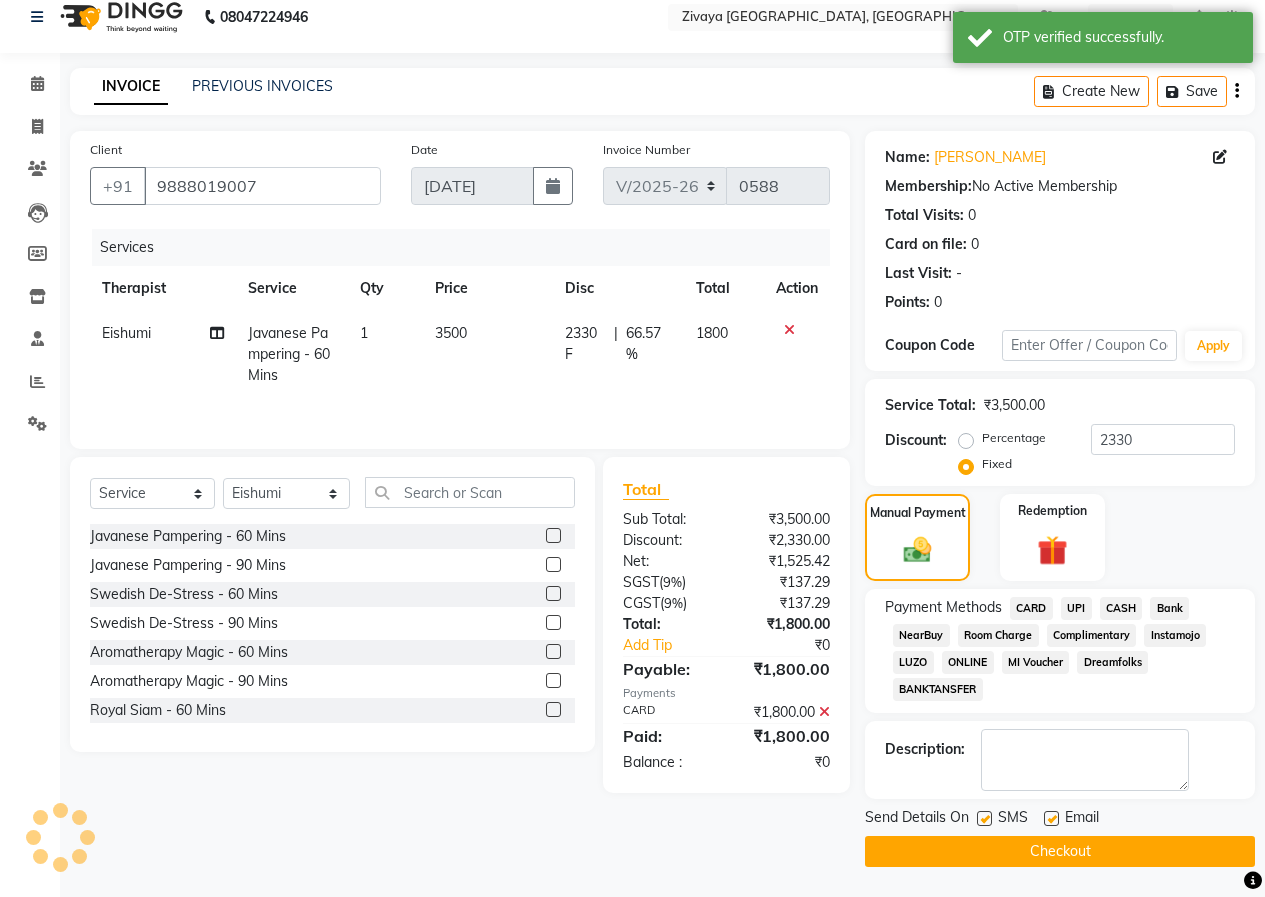 scroll, scrollTop: 19, scrollLeft: 0, axis: vertical 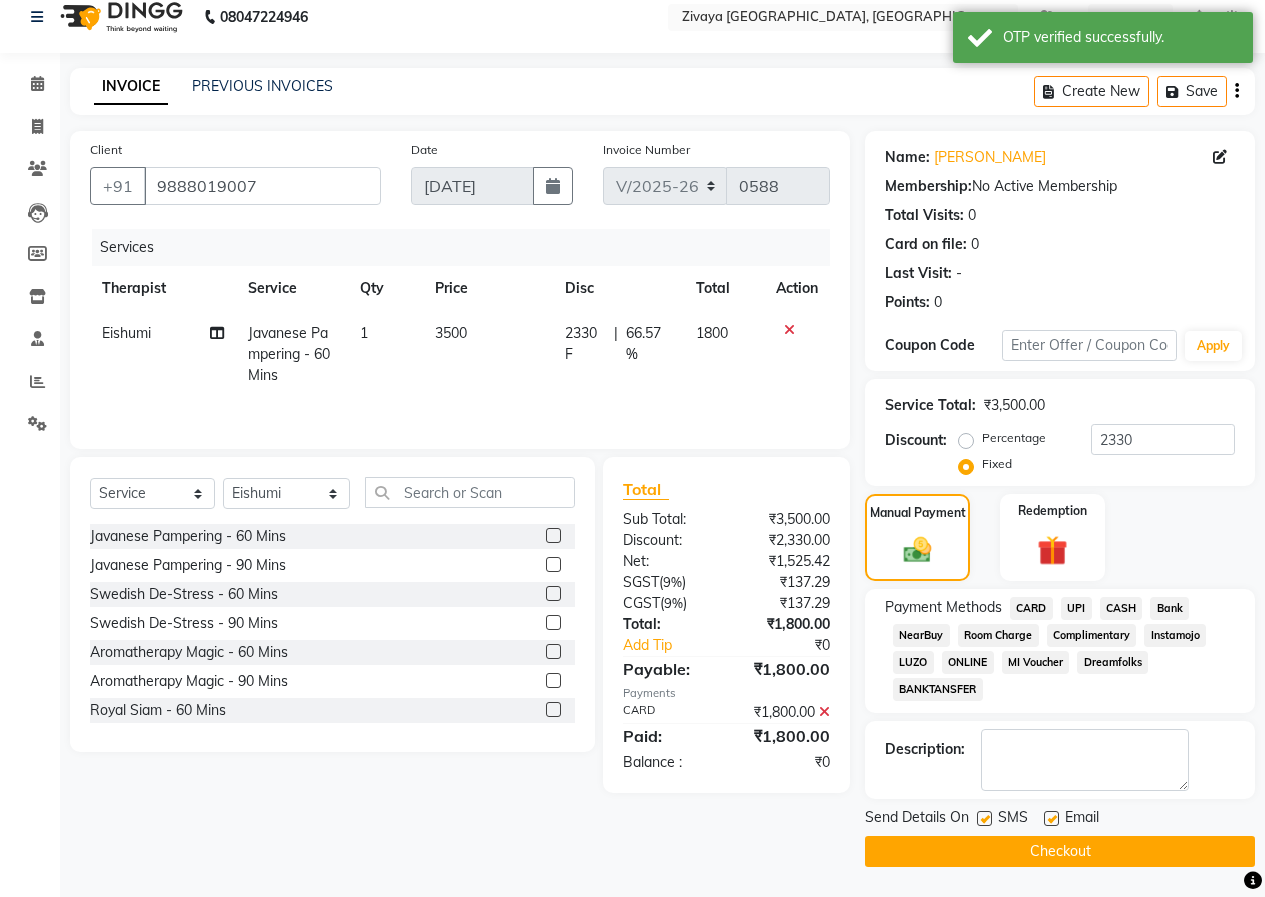 click on "Checkout" 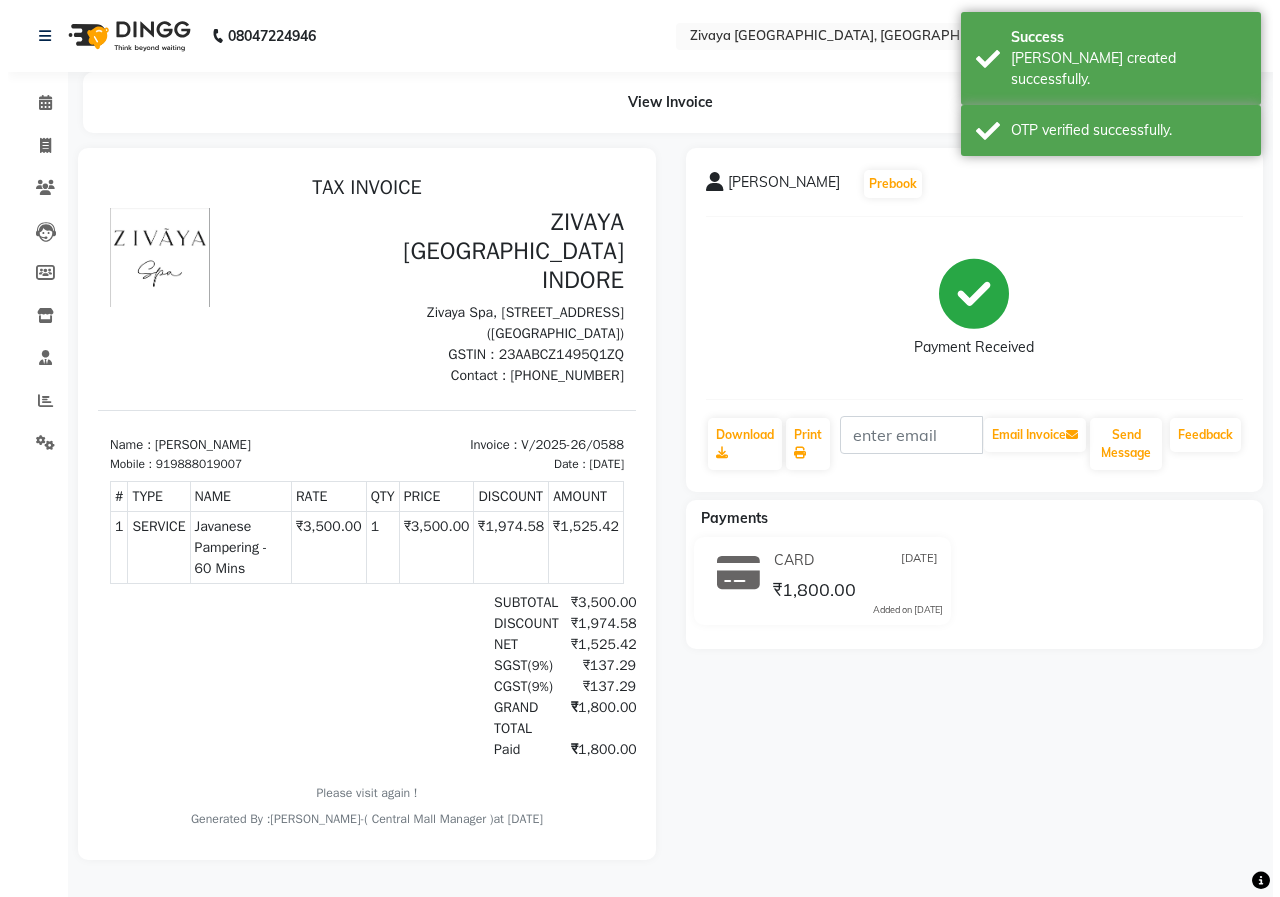 scroll, scrollTop: 0, scrollLeft: 0, axis: both 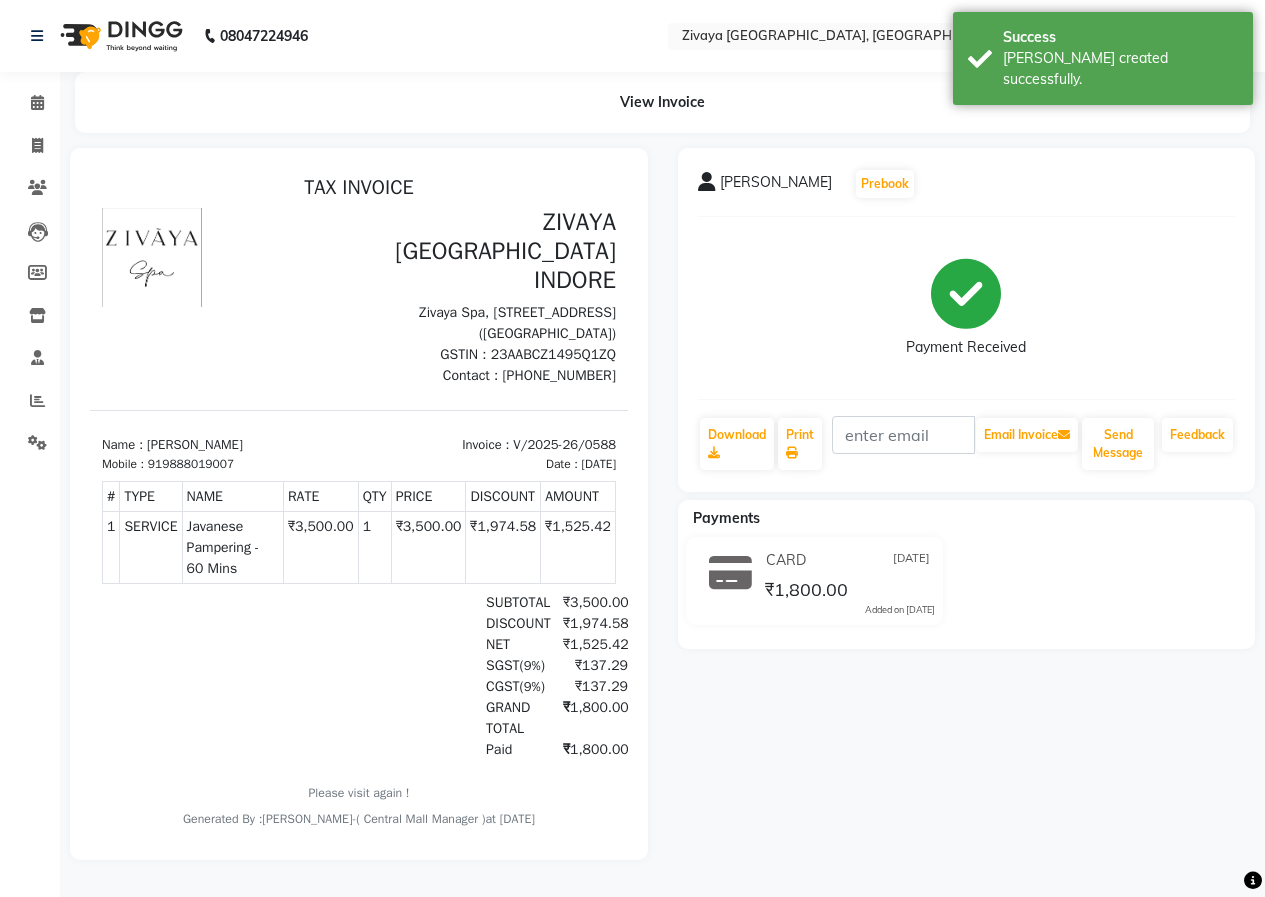 click 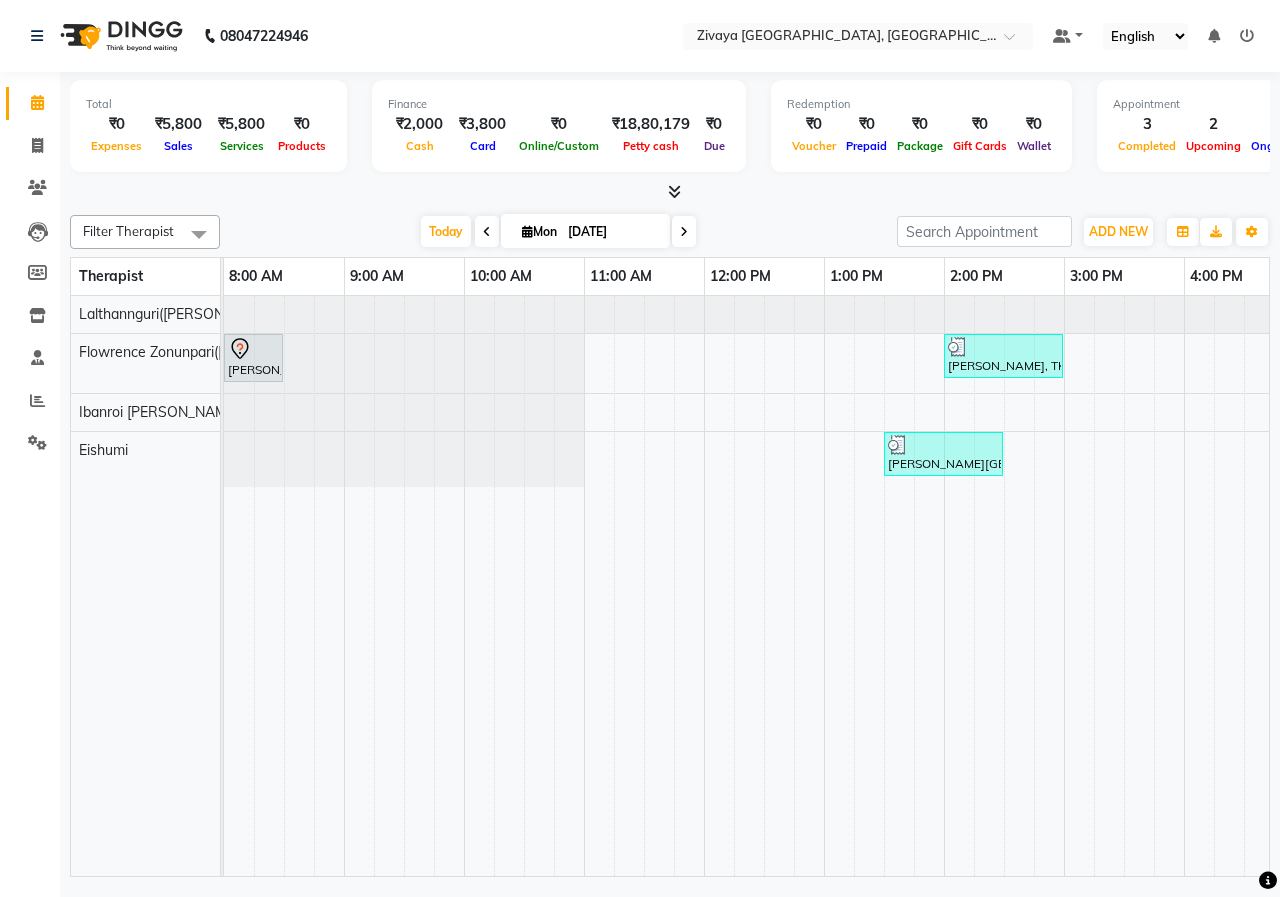 scroll, scrollTop: 0, scrollLeft: 71, axis: horizontal 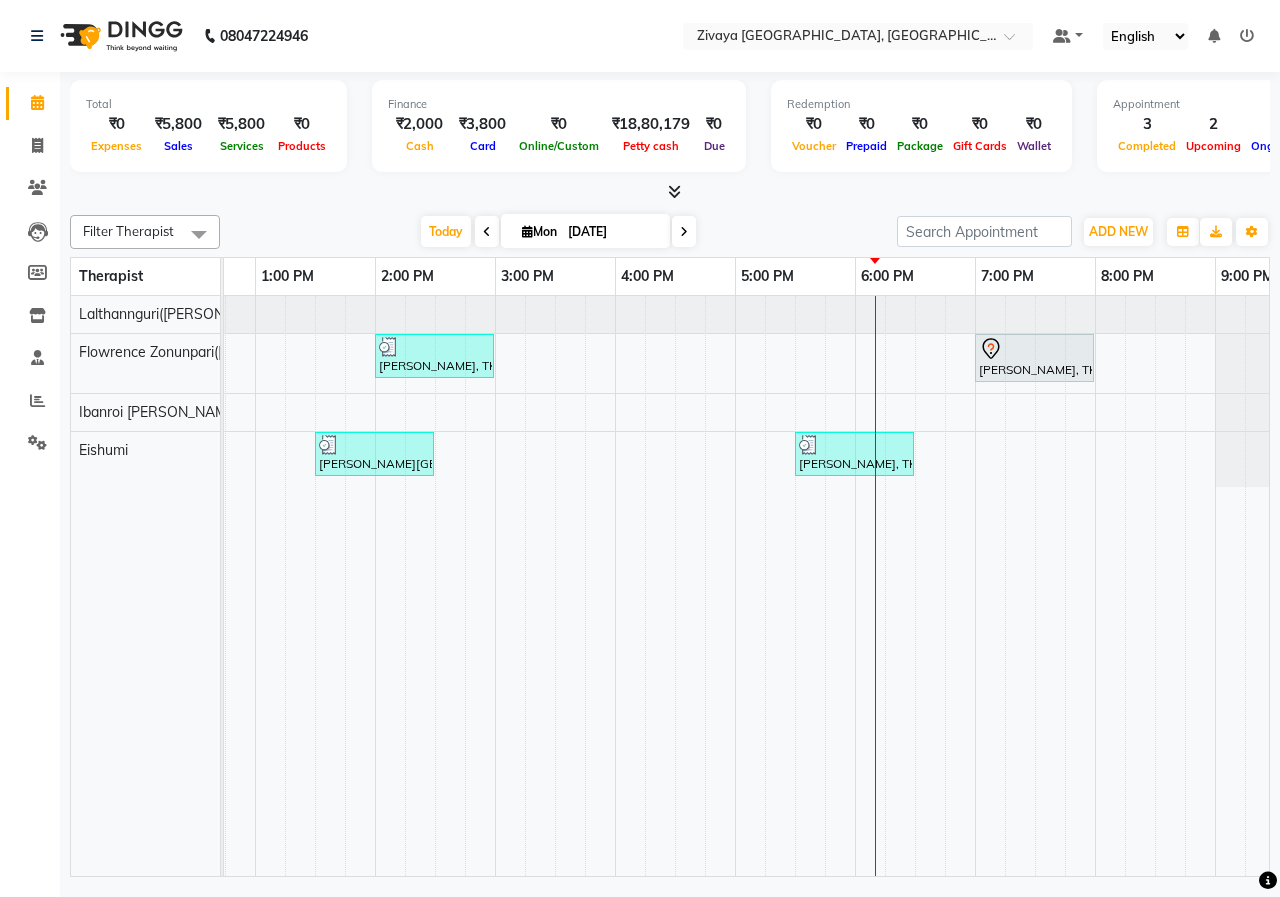 drag, startPoint x: 645, startPoint y: 860, endPoint x: 688, endPoint y: 869, distance: 43.931767 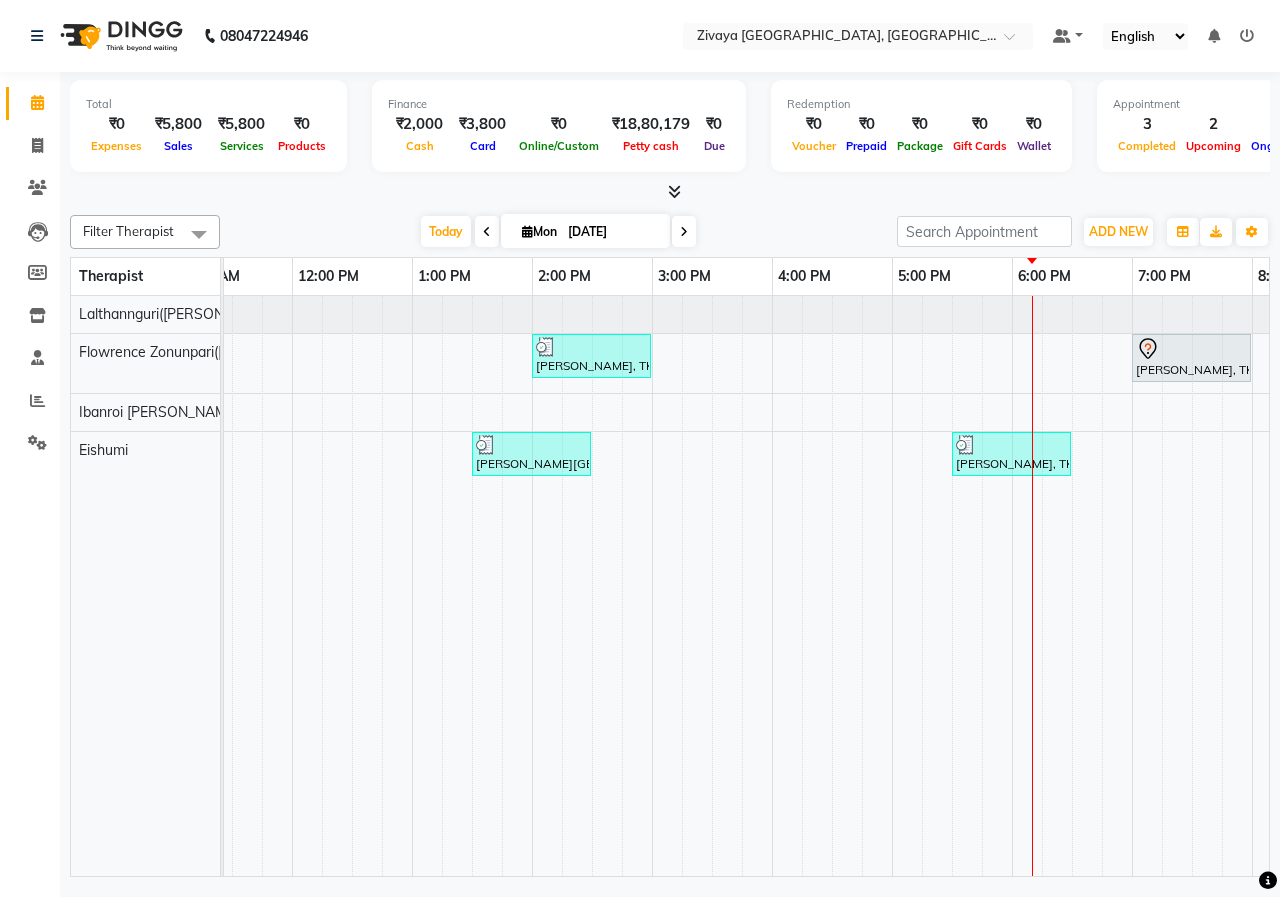 scroll, scrollTop: 0, scrollLeft: 352, axis: horizontal 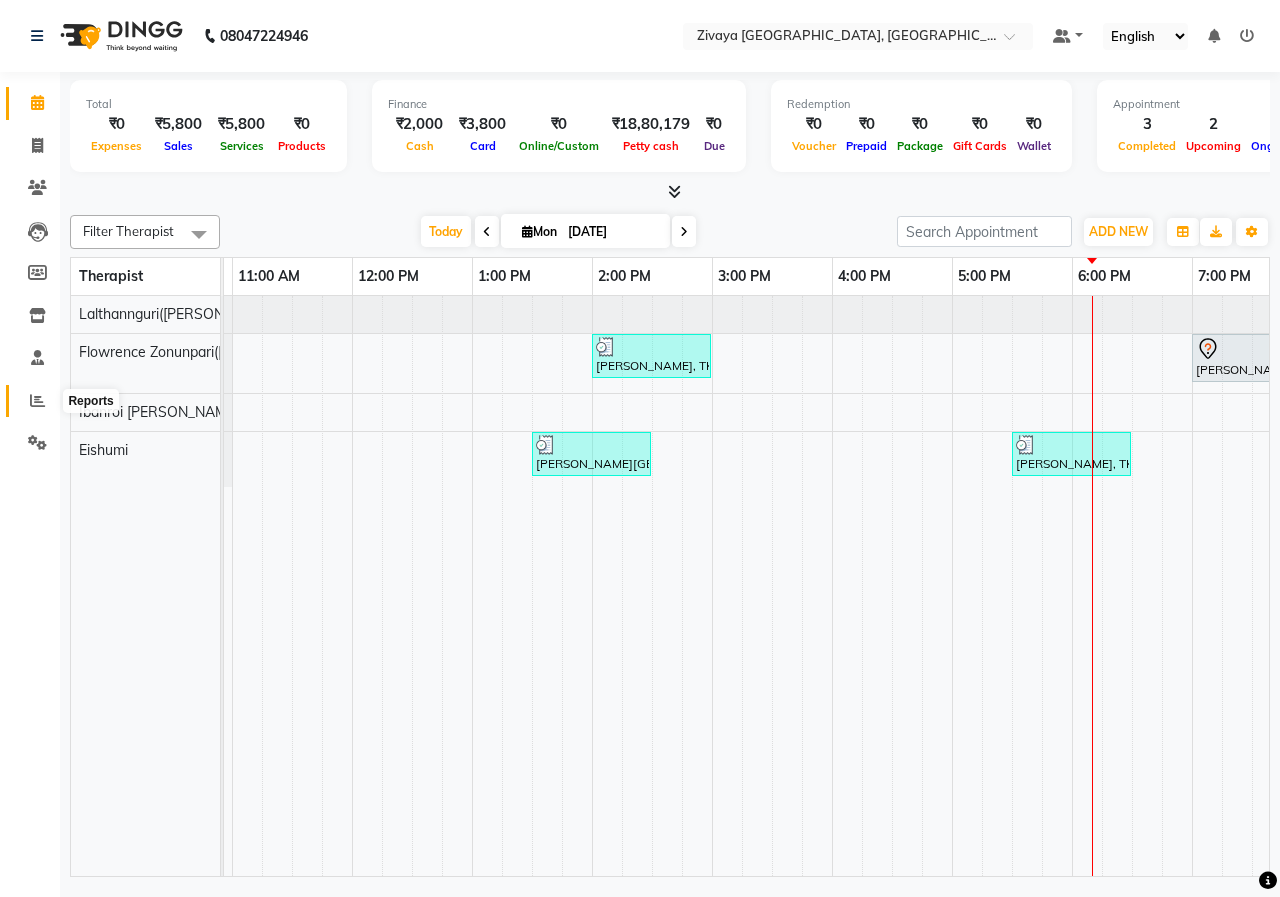 click 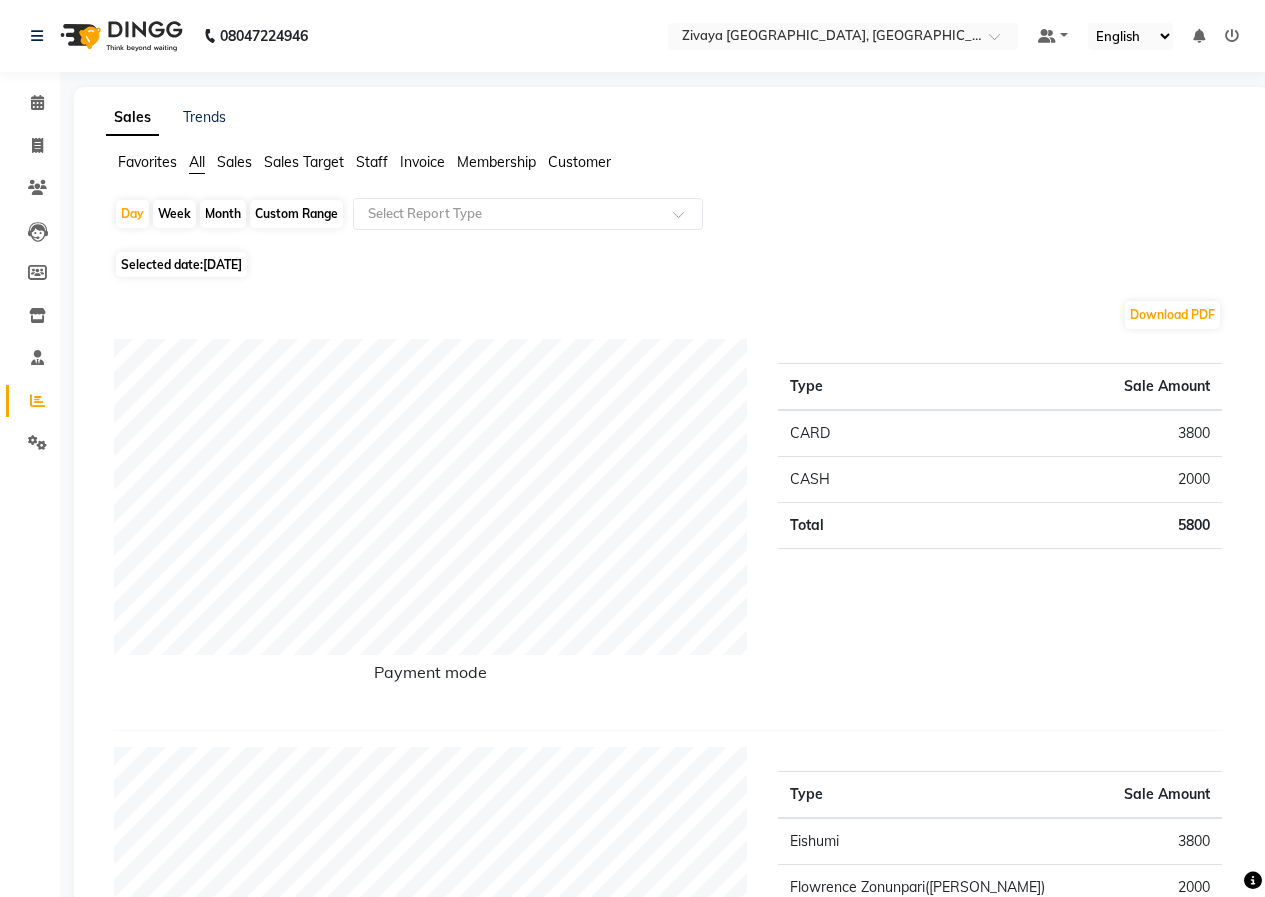 click 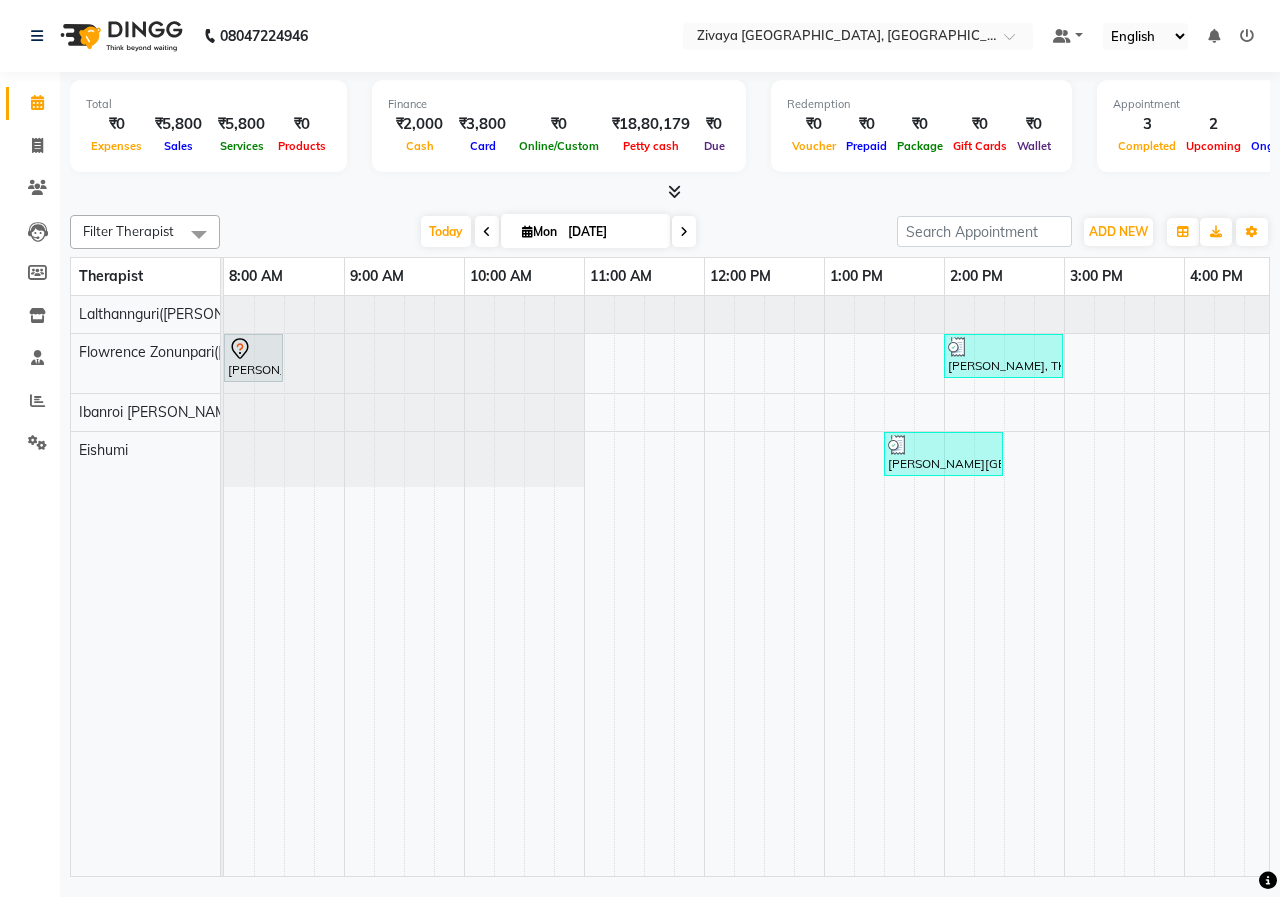 scroll, scrollTop: 0, scrollLeft: 92, axis: horizontal 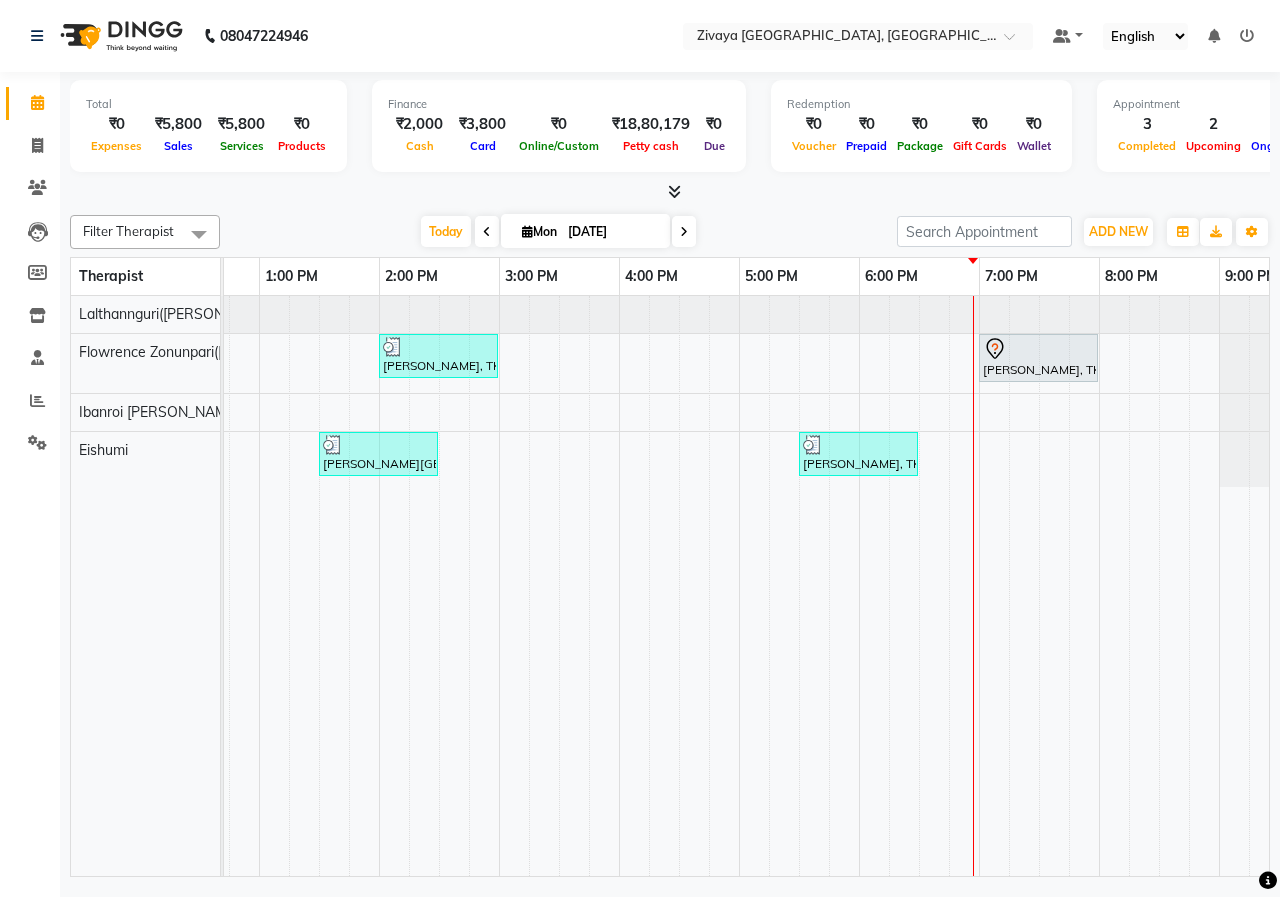 click on "[DATE]" at bounding box center [612, 232] 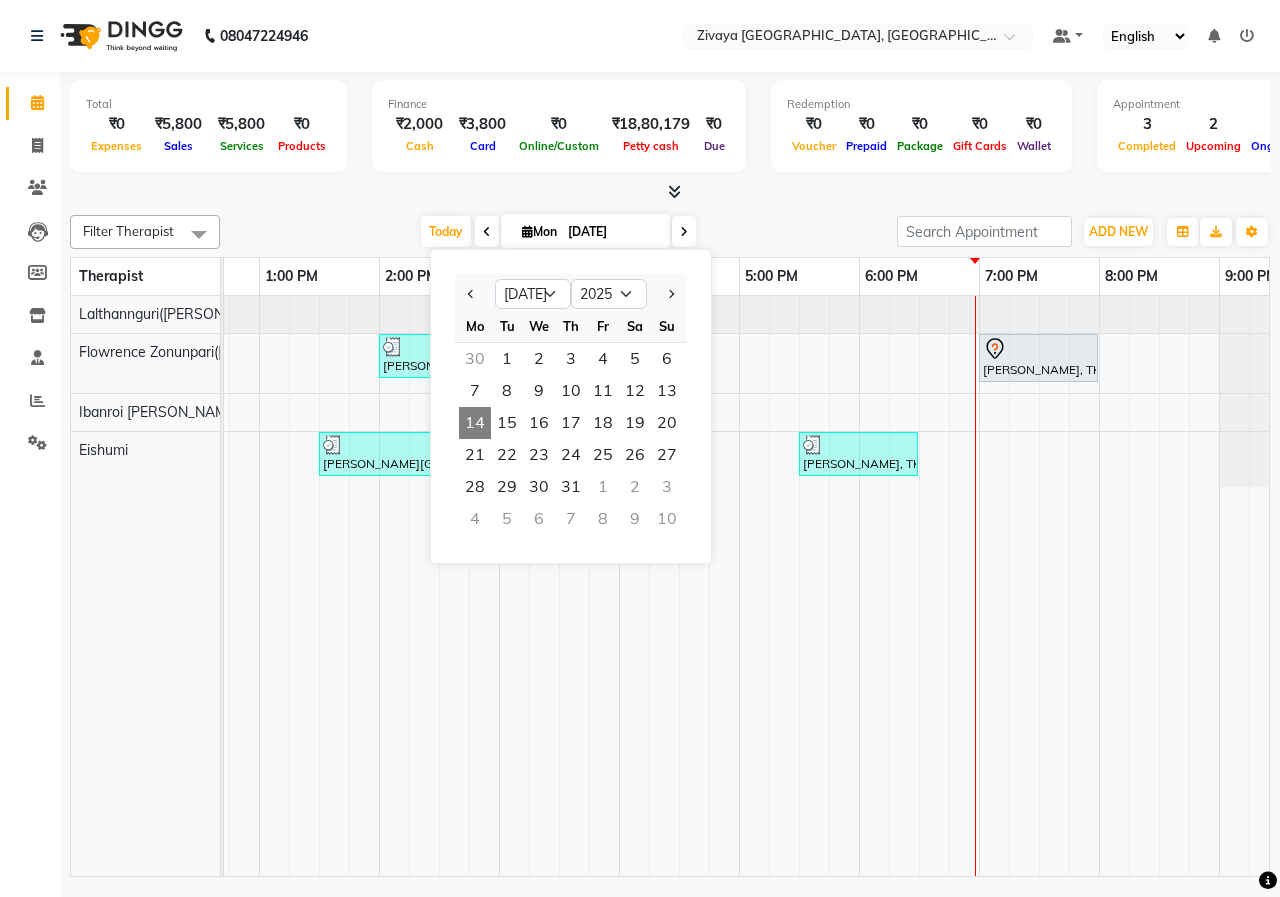 click on "[DATE]  [DATE] Jan Feb Mar Apr May Jun [DATE] Aug Sep Oct Nov [DATE] 2016 2017 2018 2019 2020 2021 2022 2023 2024 2025 2026 2027 2028 2029 2030 2031 2032 2033 2034 2035 Mo Tu We Th Fr Sa Su  30   1   2   3   4   5   6   7   8   9   10   11   12   13   14   15   16   17   18   19   20   21   22   23   24   25   26   27   28   29   30   31   1   2   3   4   5   6   7   8   9   10" at bounding box center (558, 232) 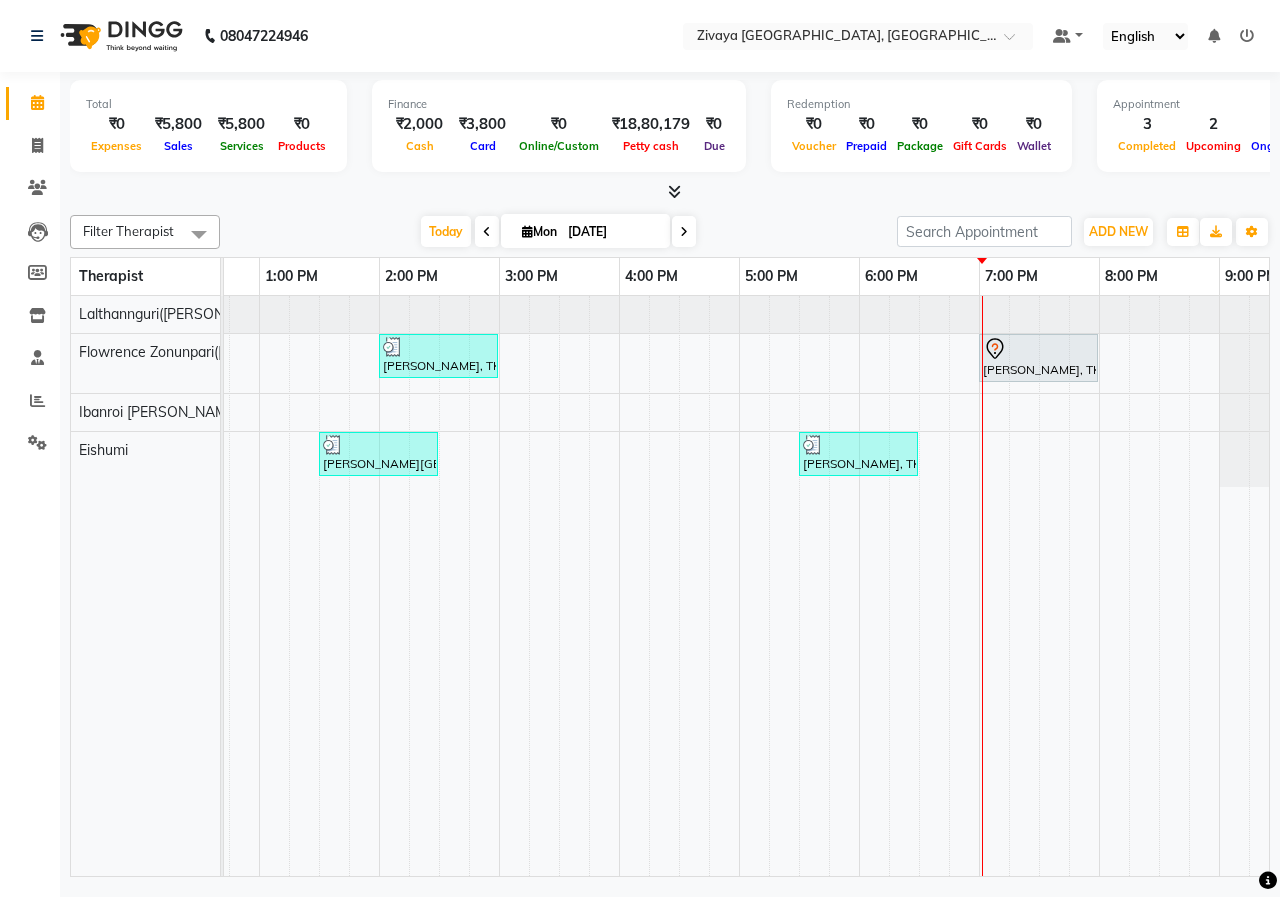 scroll, scrollTop: 0, scrollLeft: 666, axis: horizontal 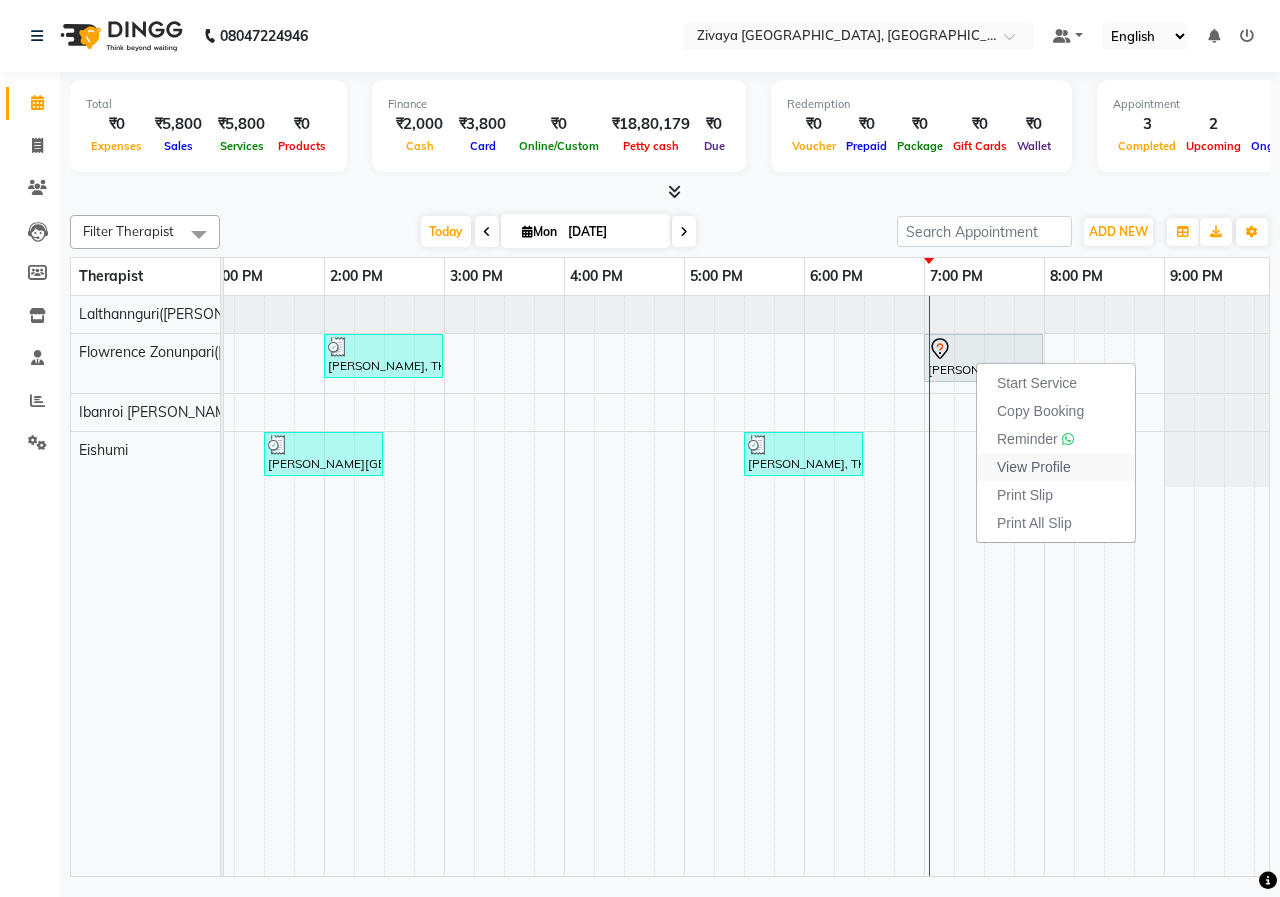 click on "View Profile" at bounding box center [1034, 467] 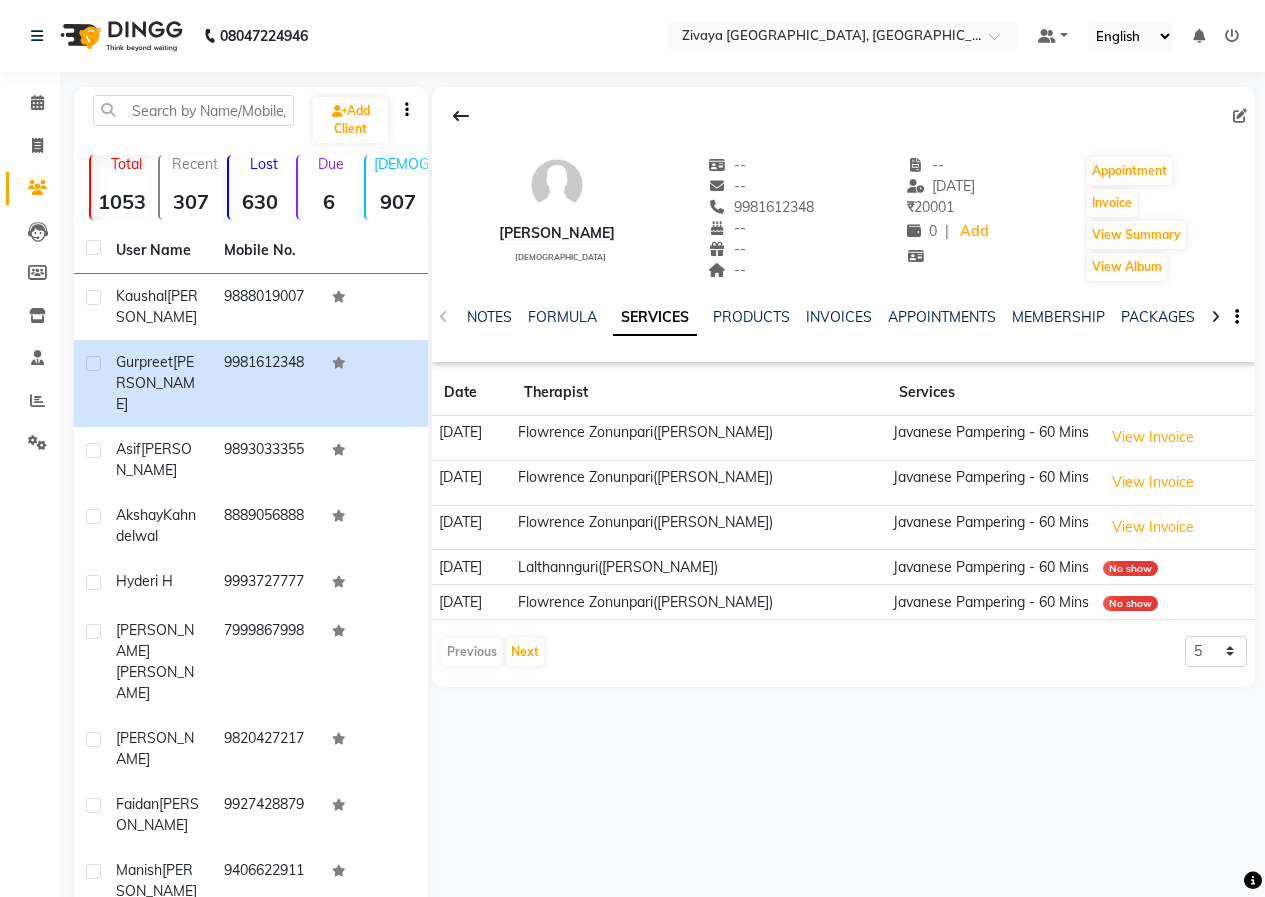 click on "PACKAGES" 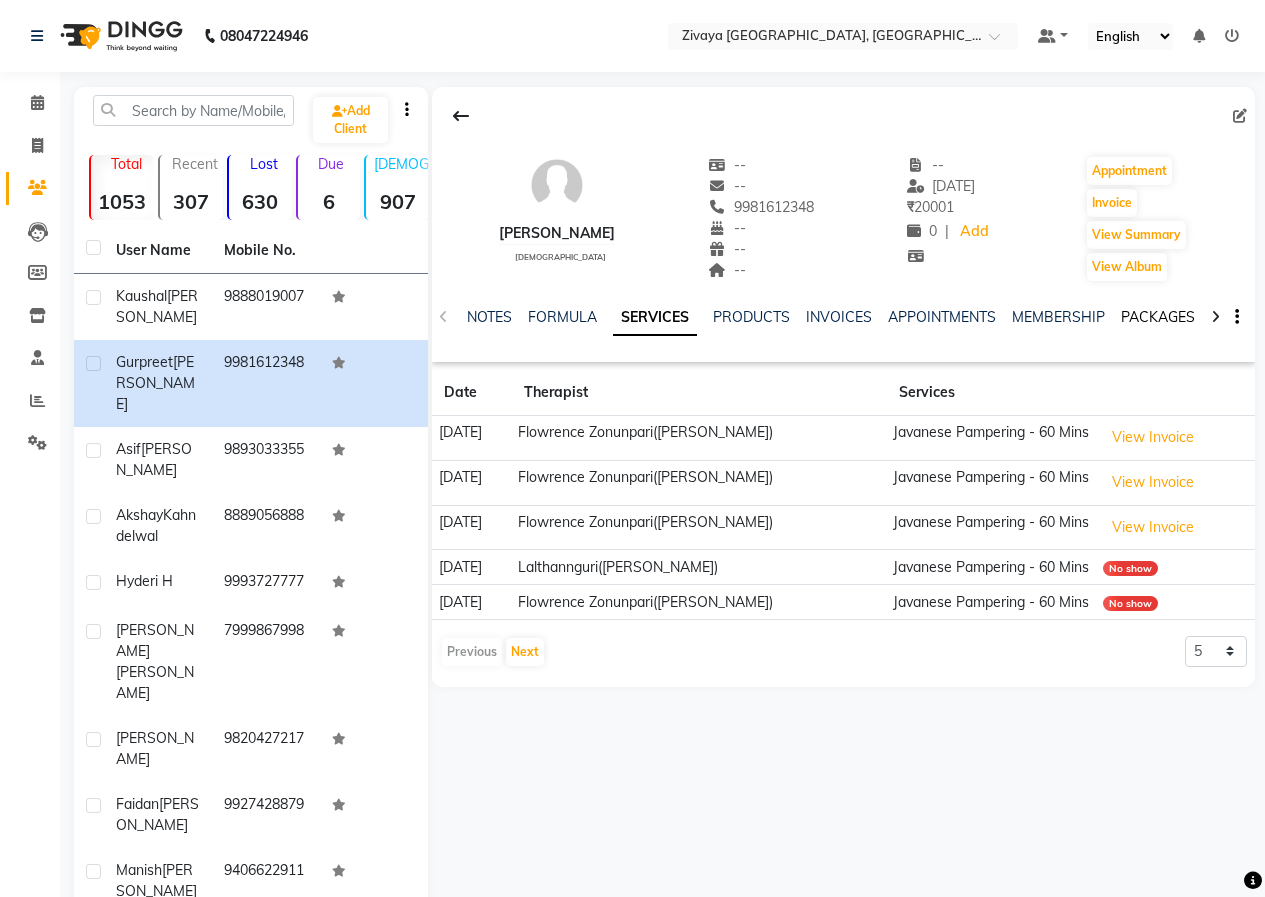 click on "PACKAGES" 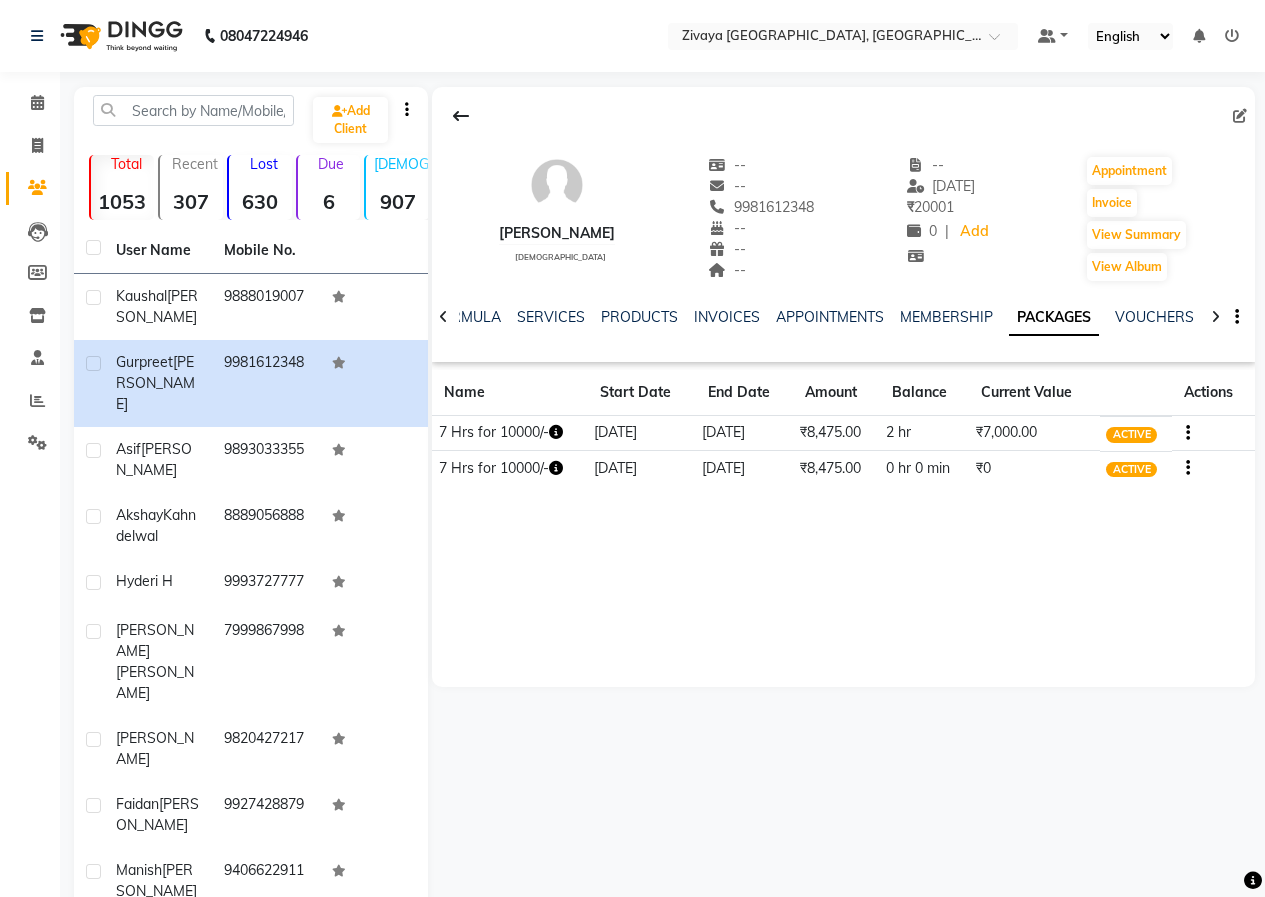 click 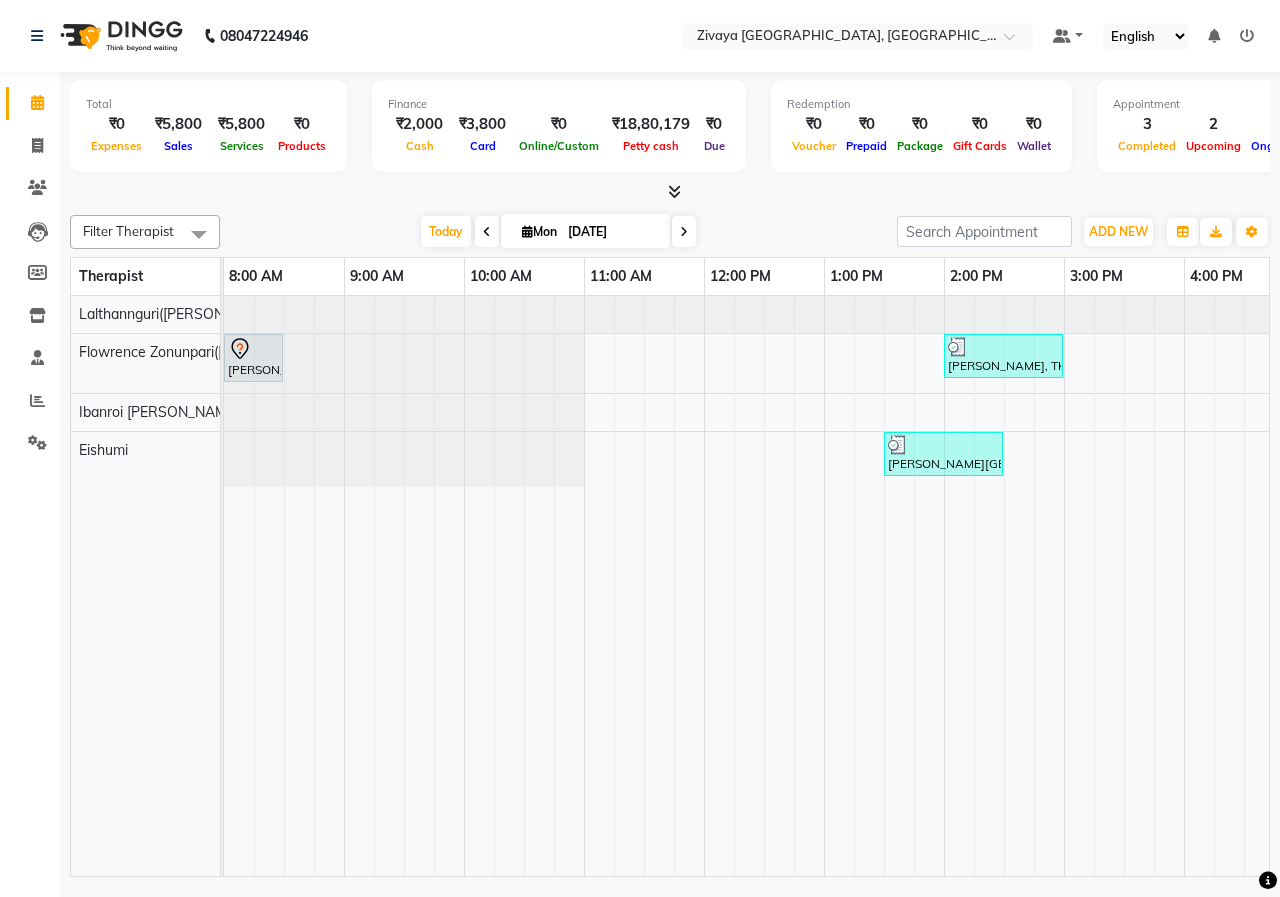 scroll, scrollTop: 0, scrollLeft: 230, axis: horizontal 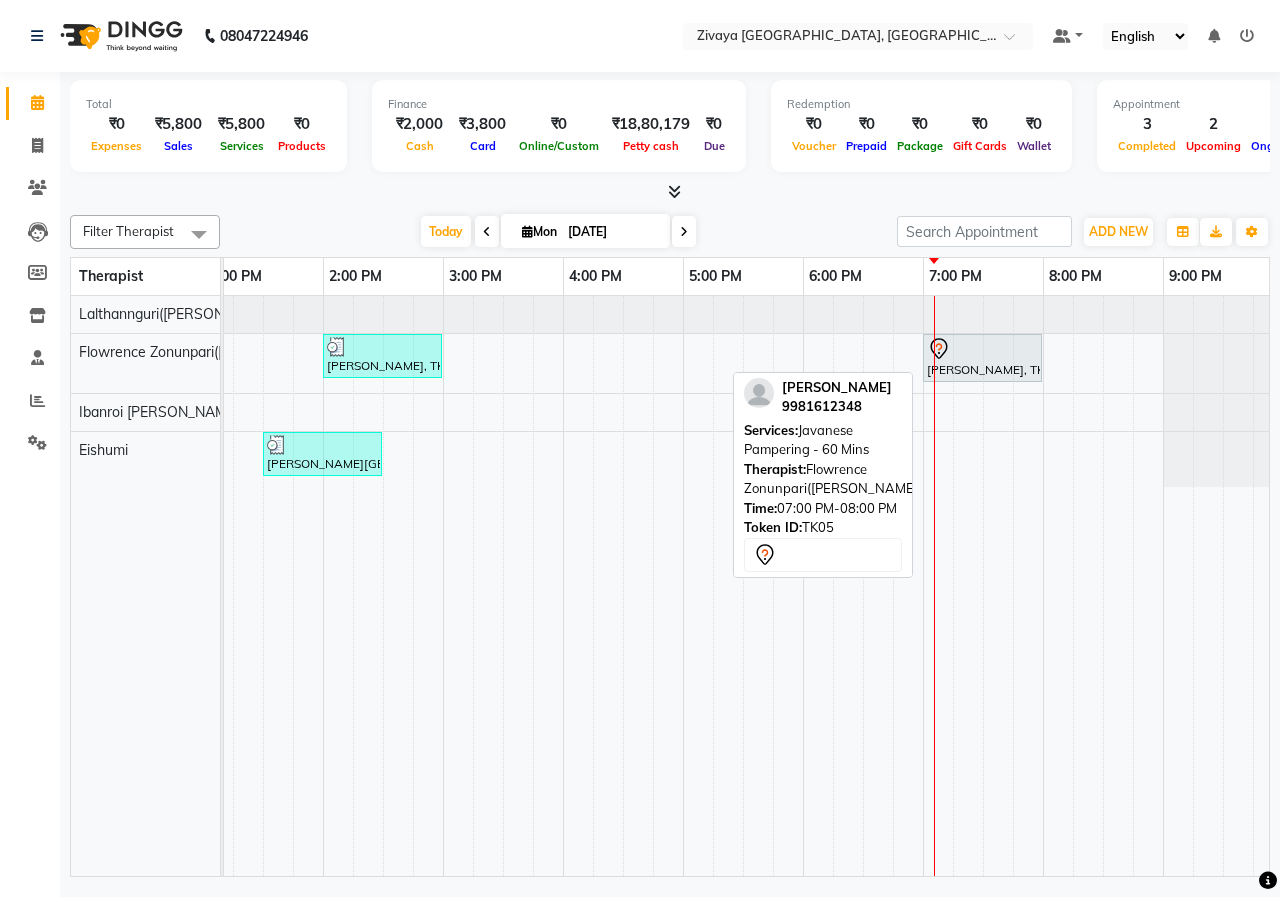 click on "[PERSON_NAME], TK05, 07:00 PM-08:00 PM, Javanese Pampering - 60 Mins" at bounding box center [982, 358] 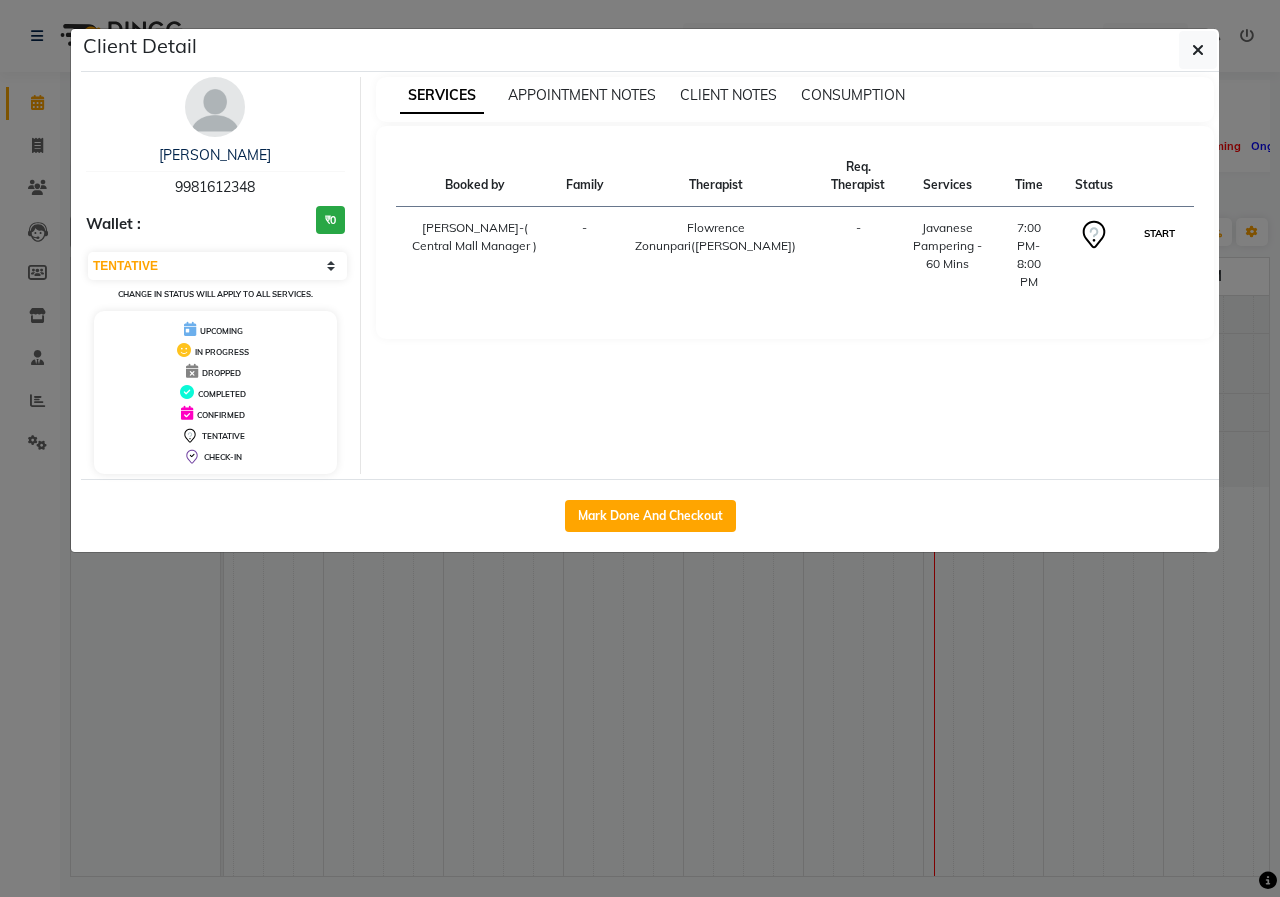 click on "START" at bounding box center (1159, 233) 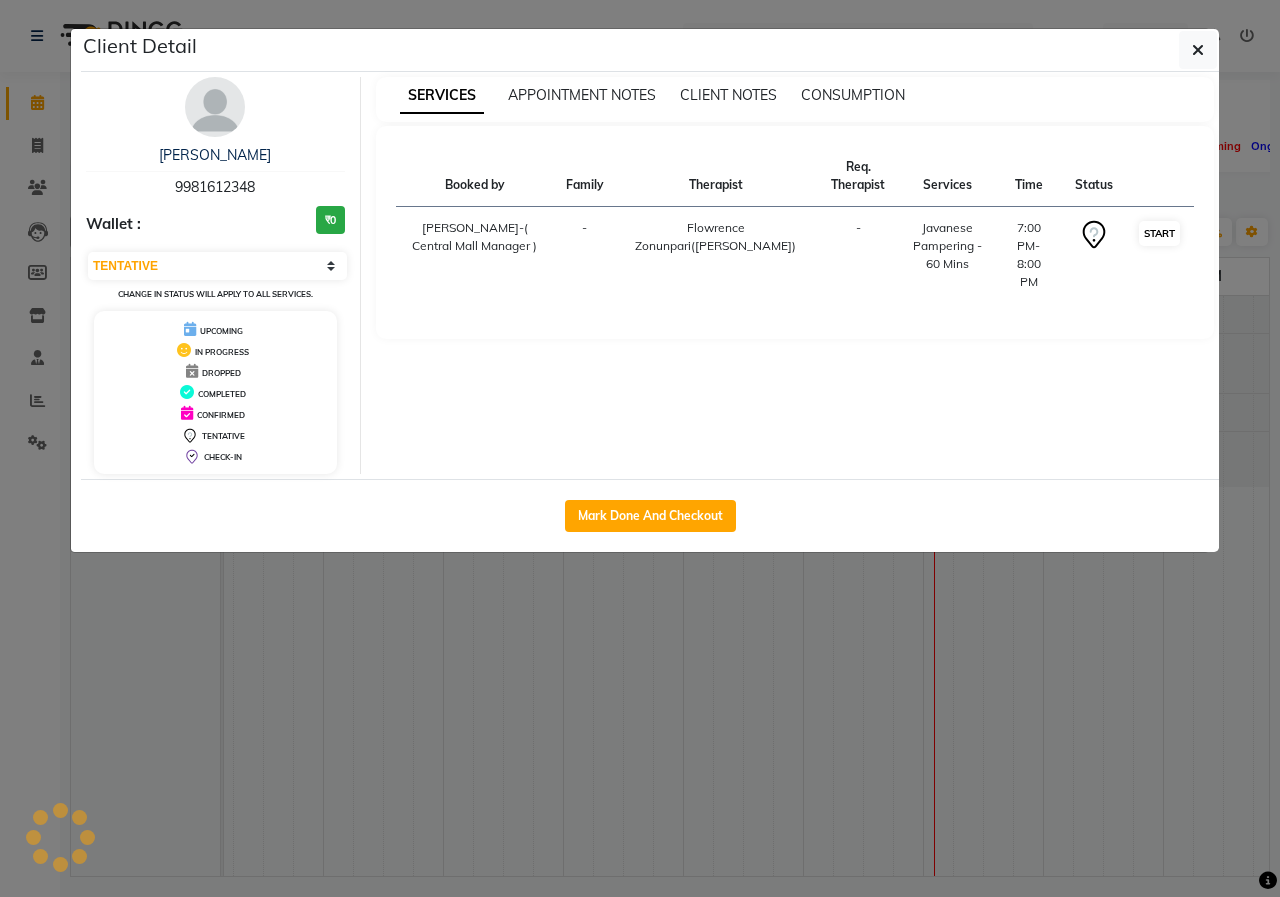 select on "1" 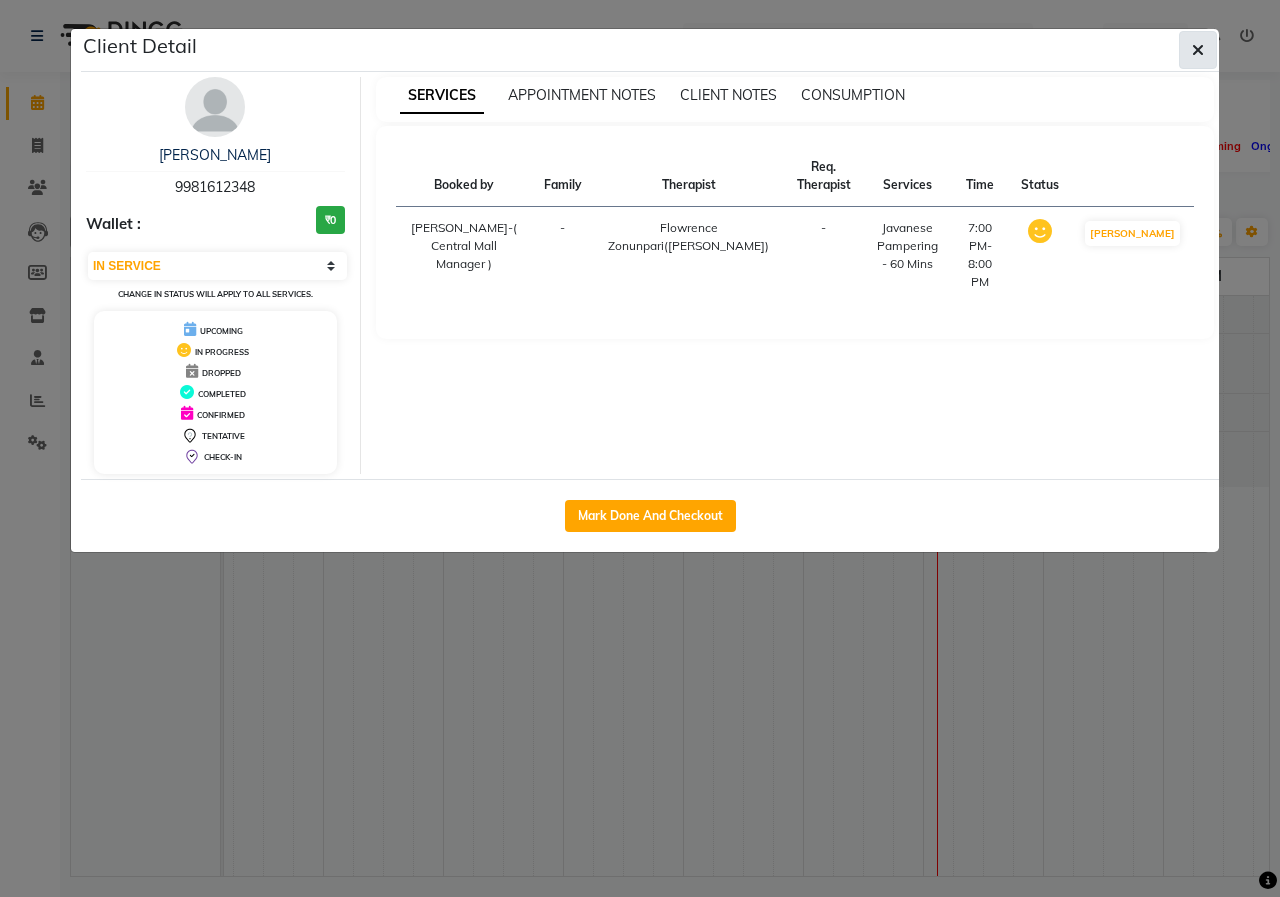 click 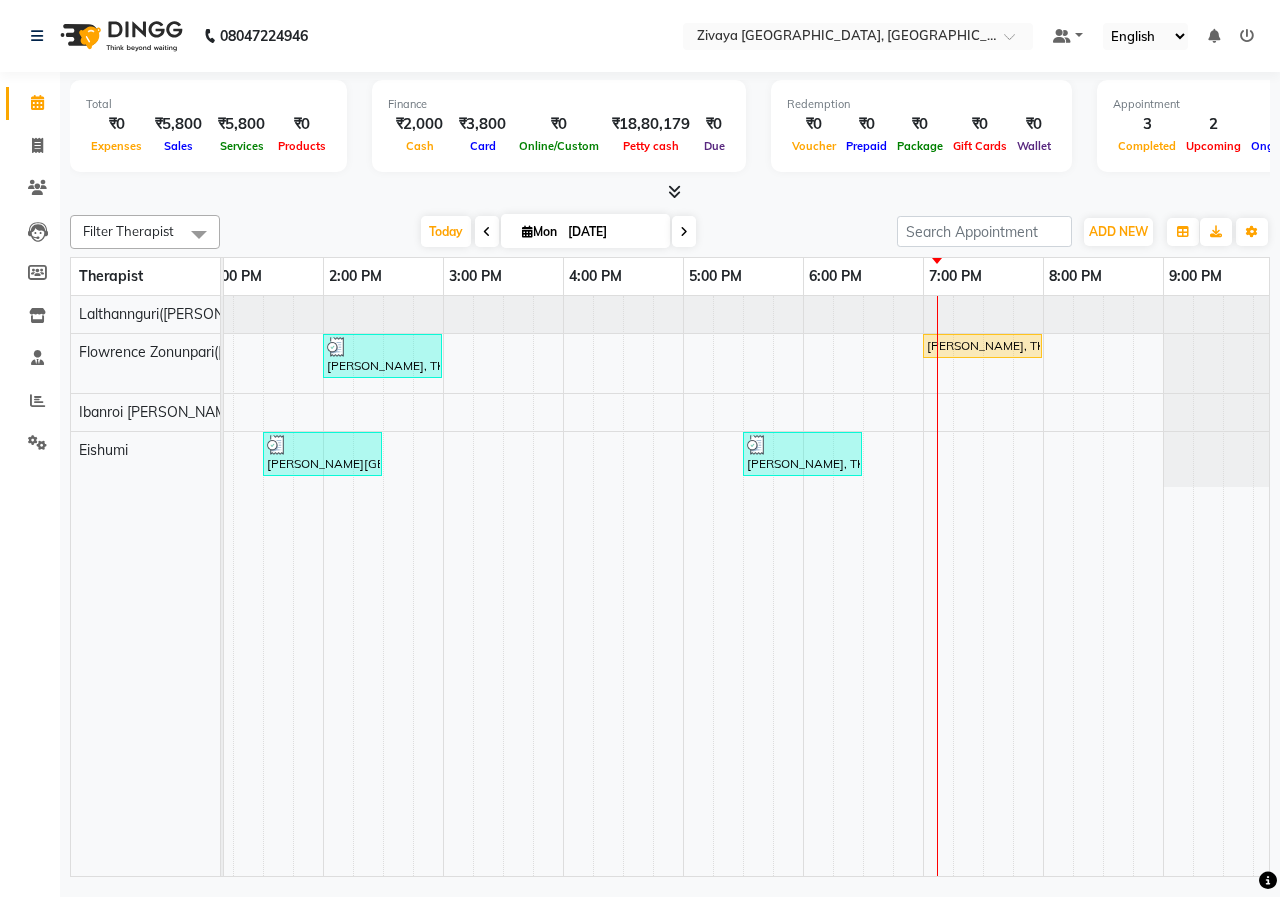 scroll, scrollTop: 0, scrollLeft: 253, axis: horizontal 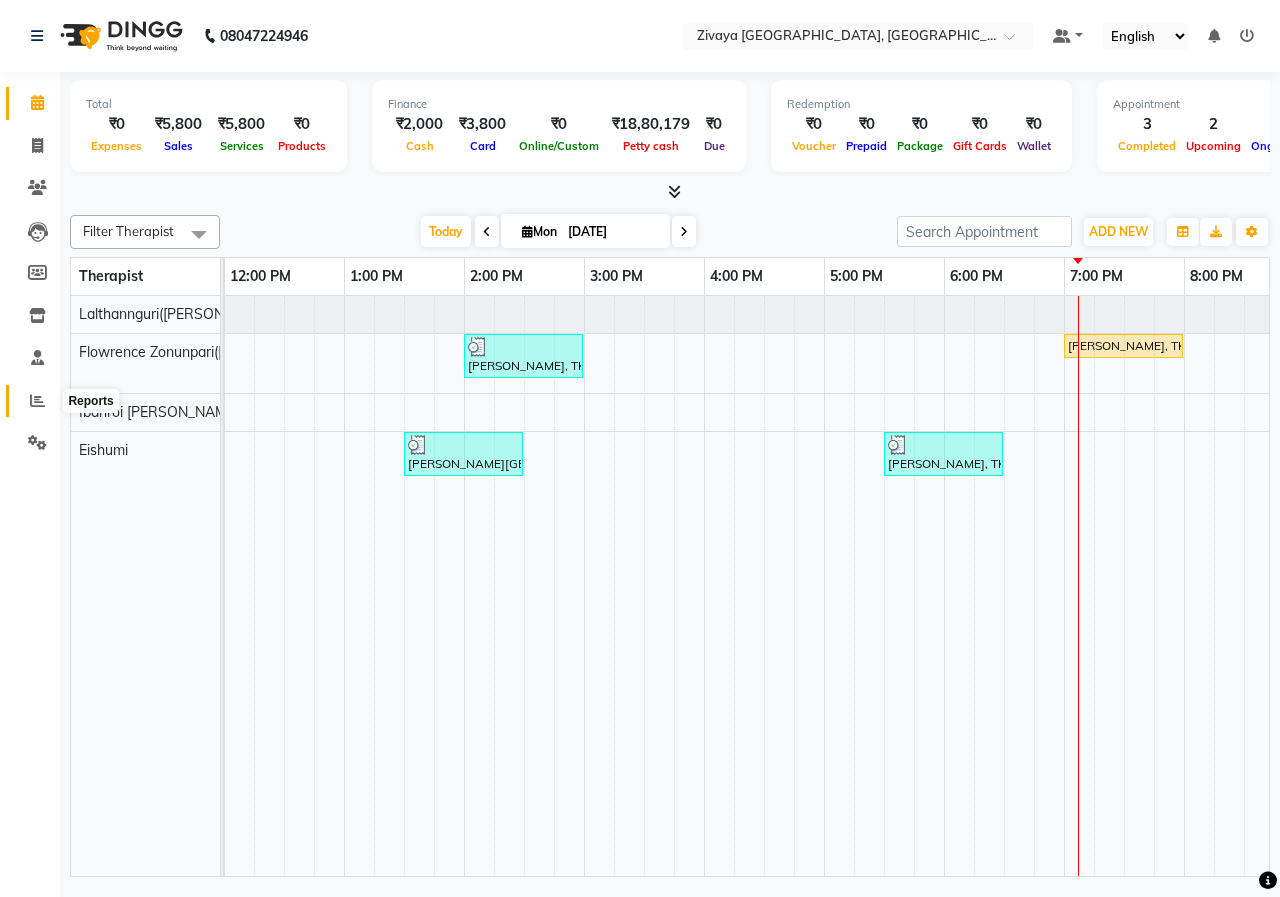 click 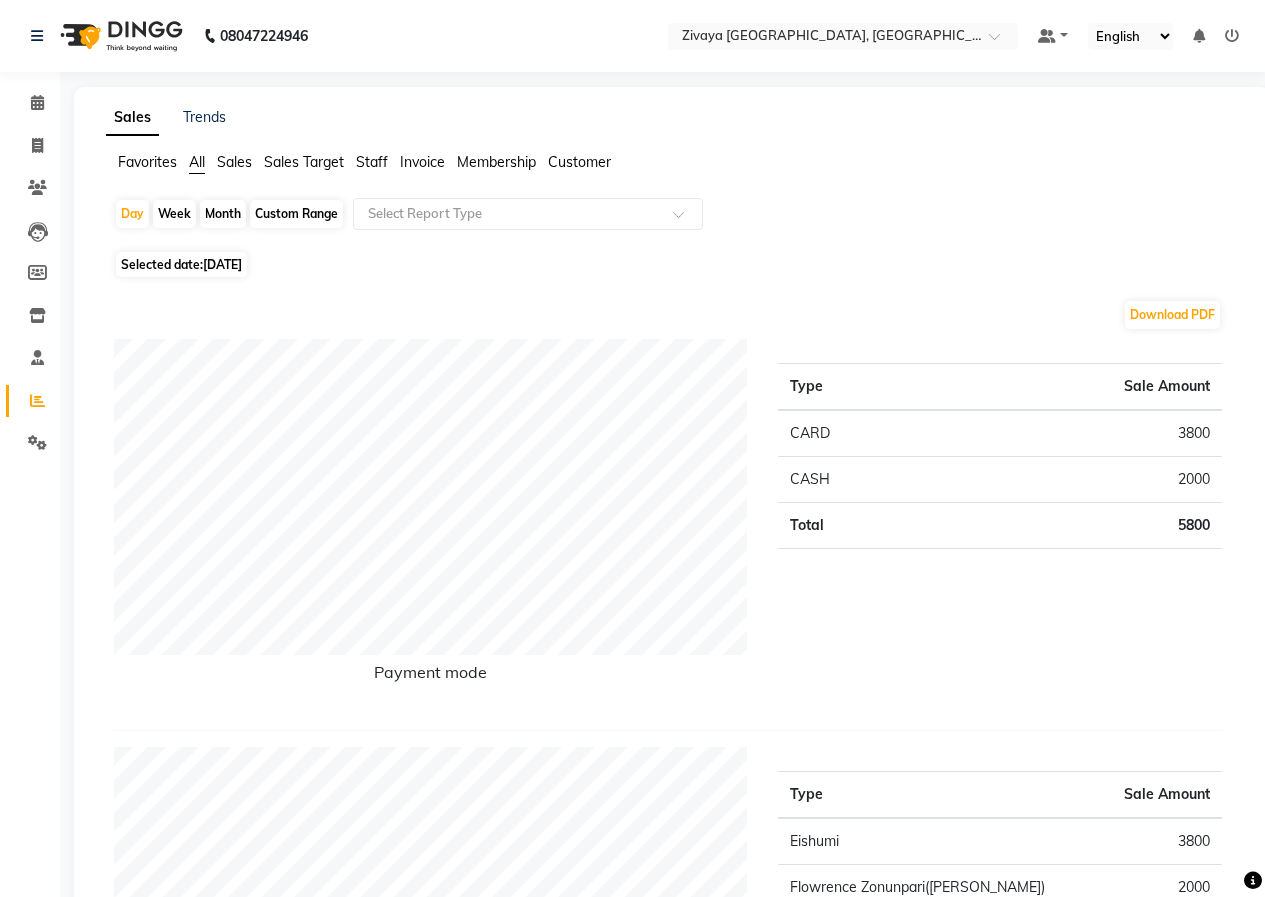 click 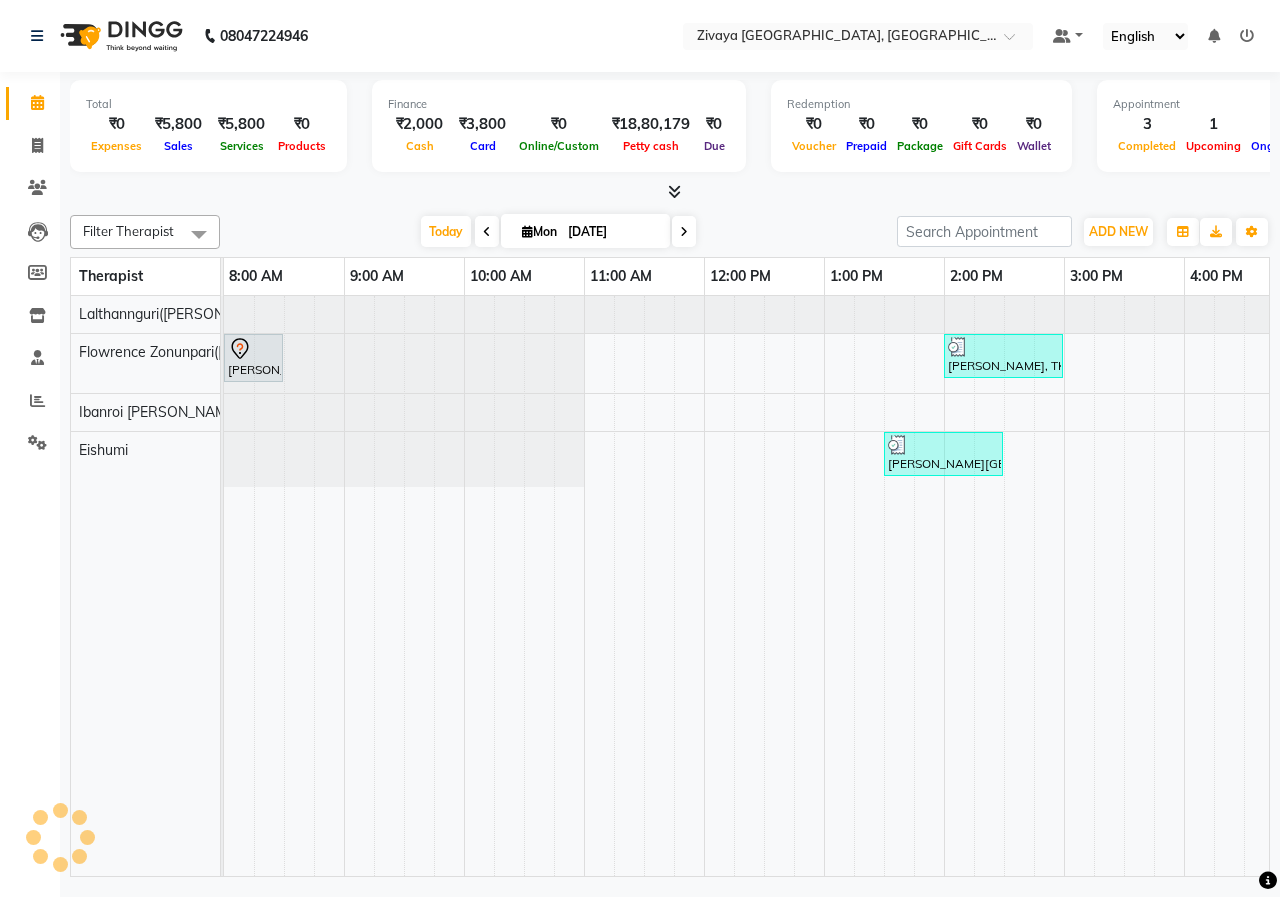 scroll, scrollTop: 0, scrollLeft: 0, axis: both 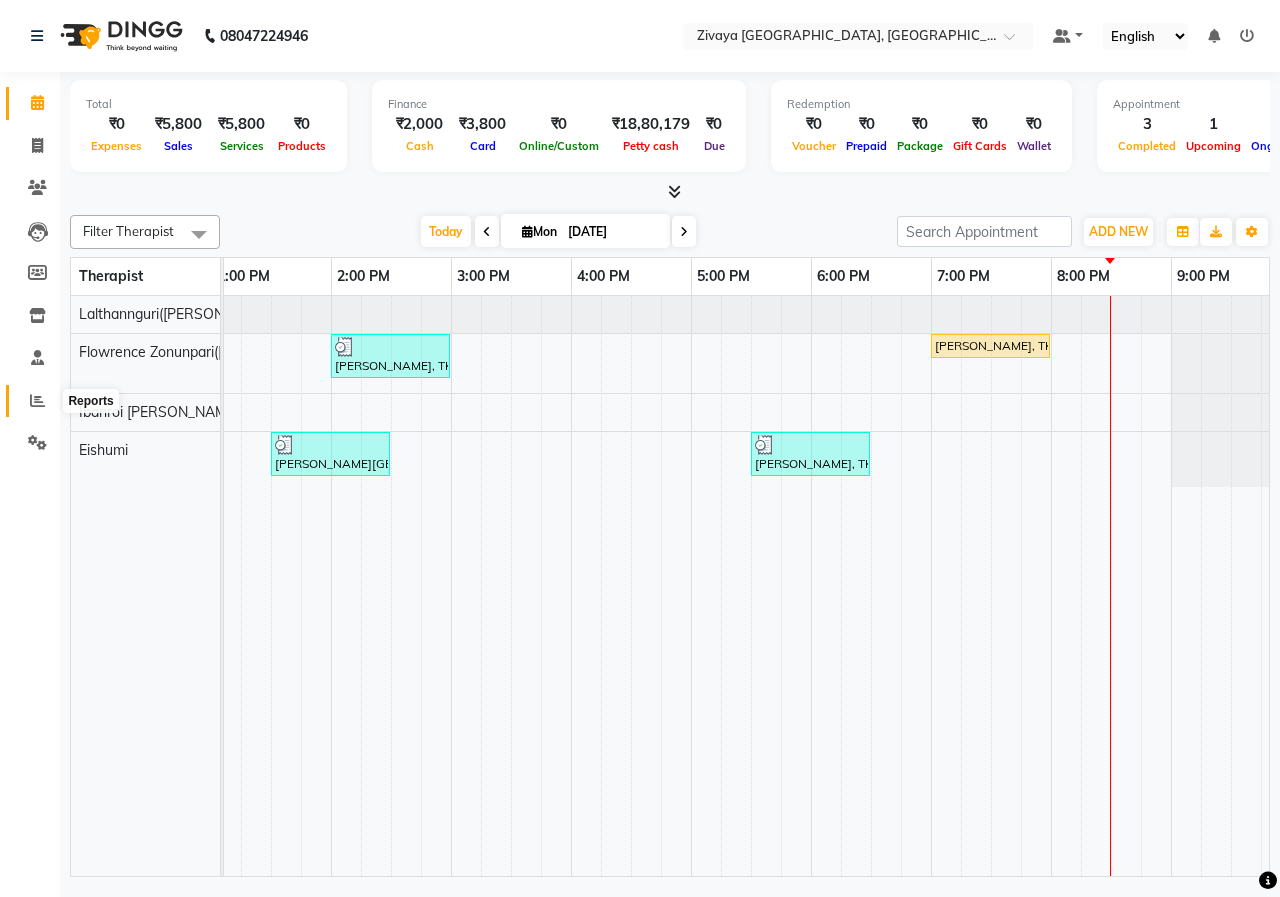 click 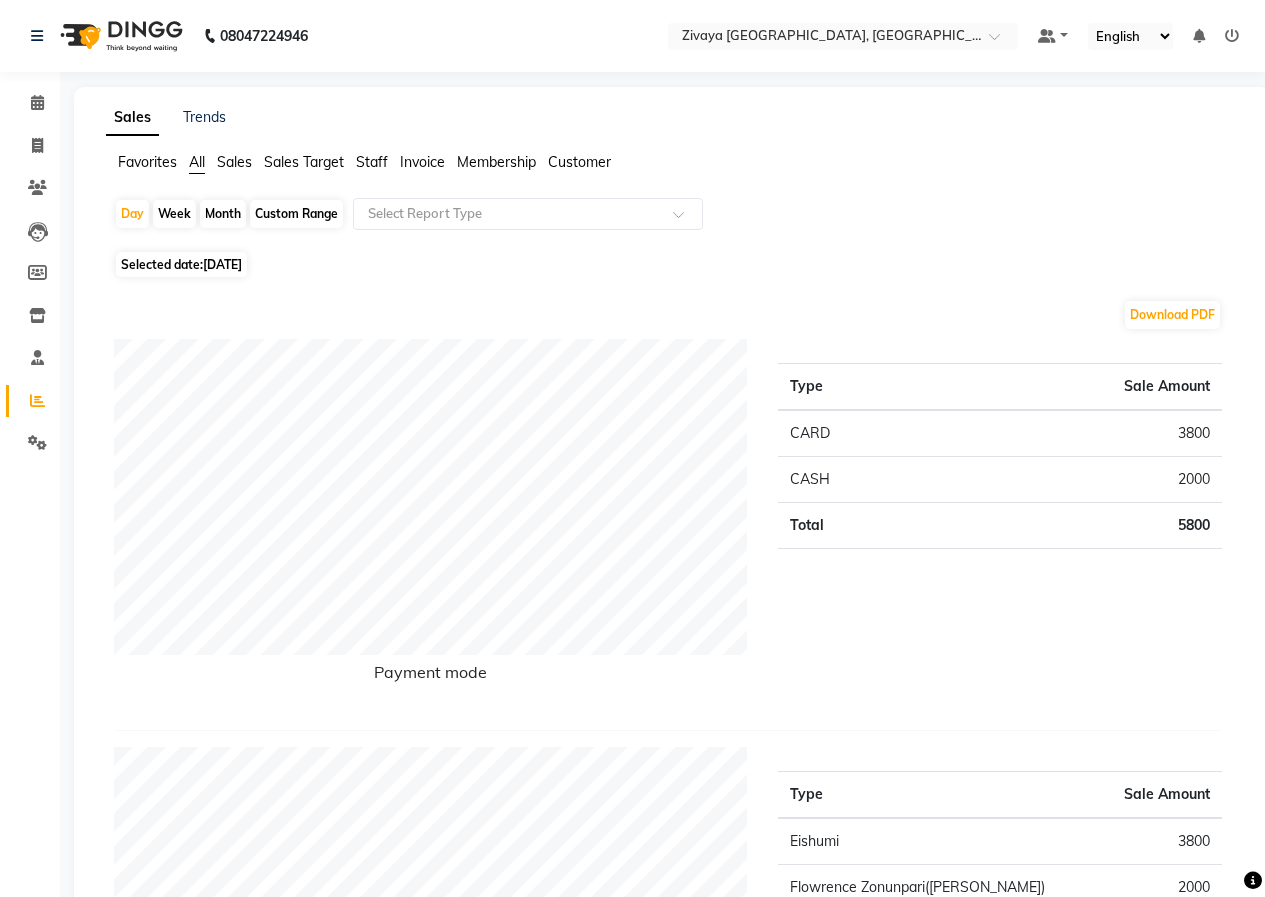 click 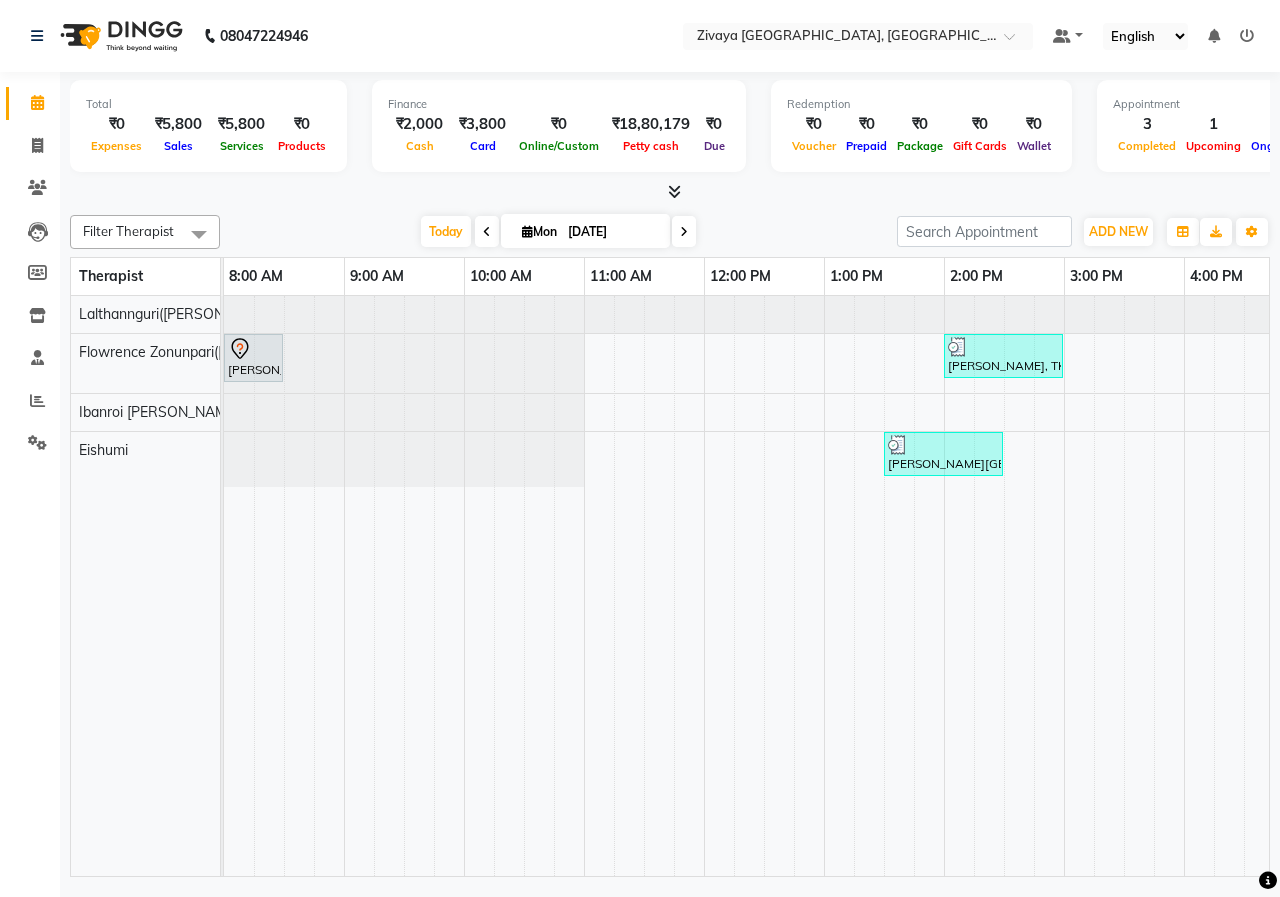 scroll, scrollTop: 0, scrollLeft: 133, axis: horizontal 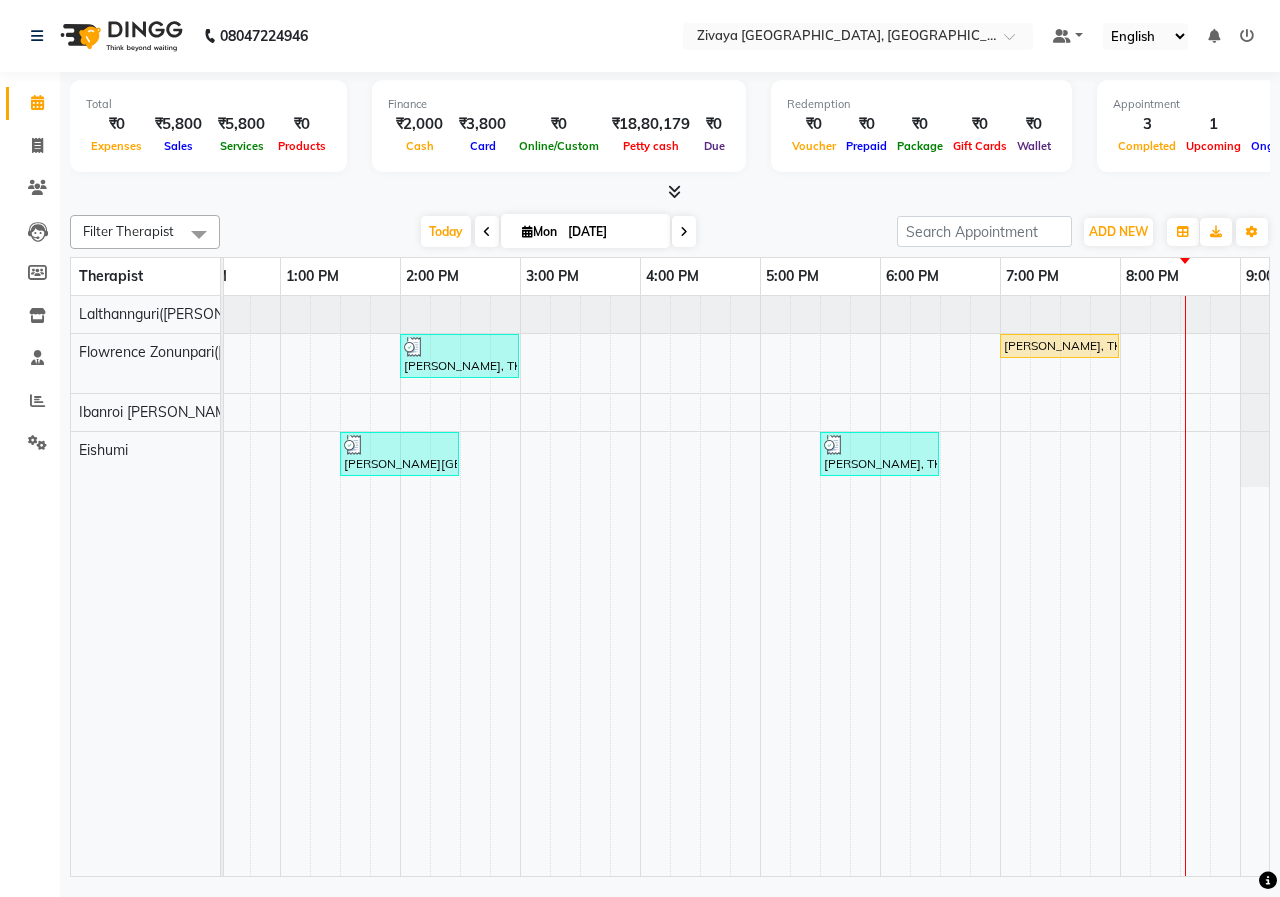 click at bounding box center (487, 232) 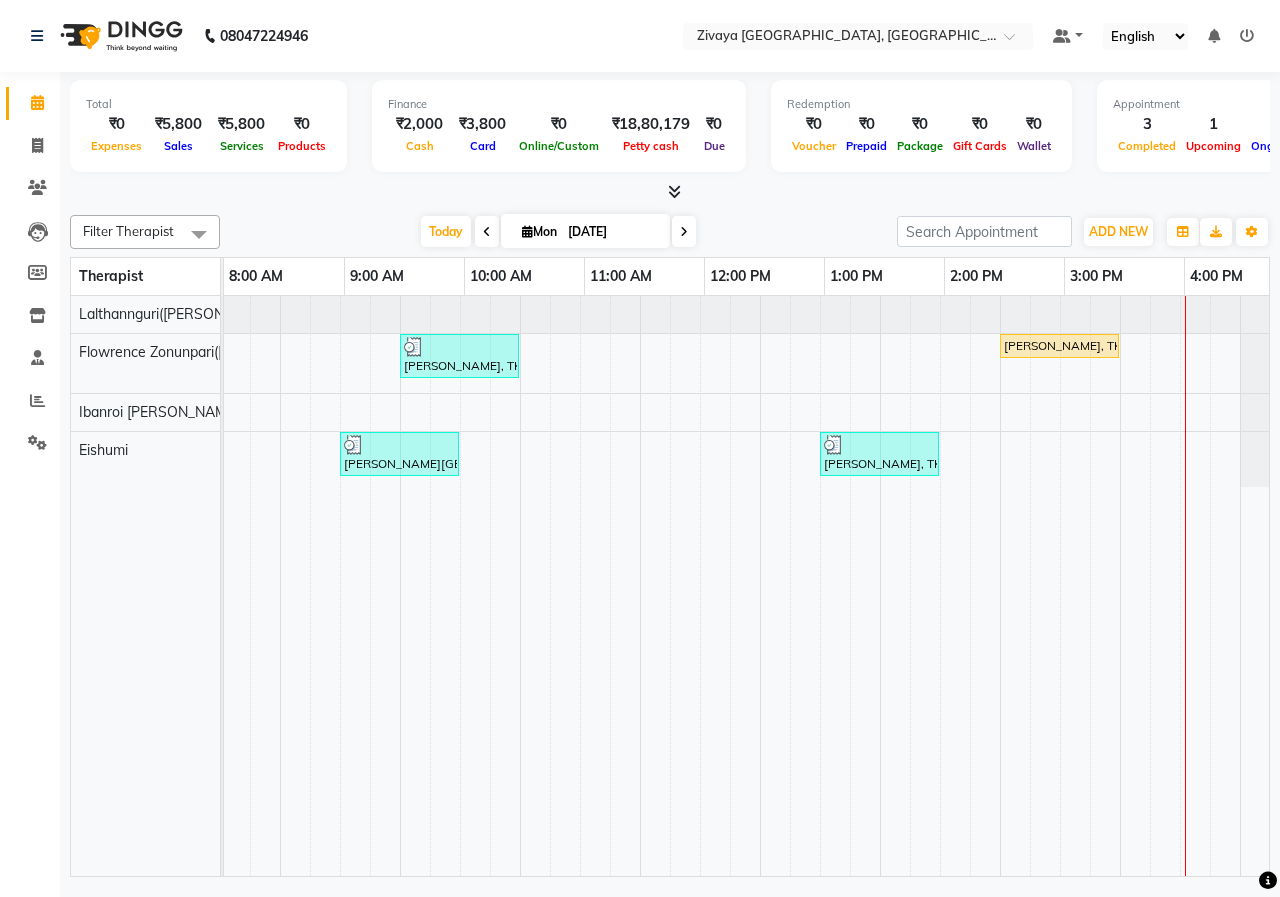 scroll, scrollTop: 0, scrollLeft: 0, axis: both 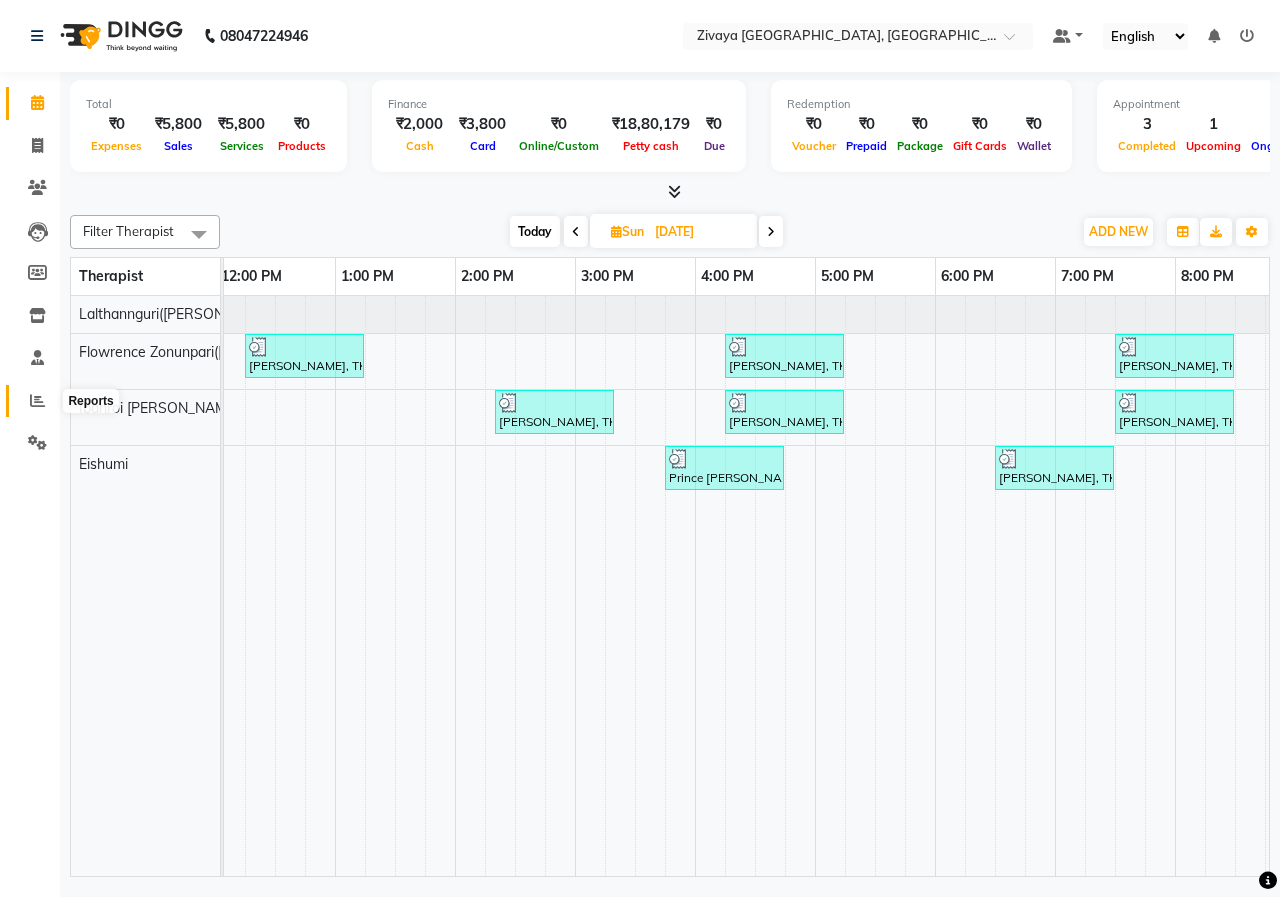 click 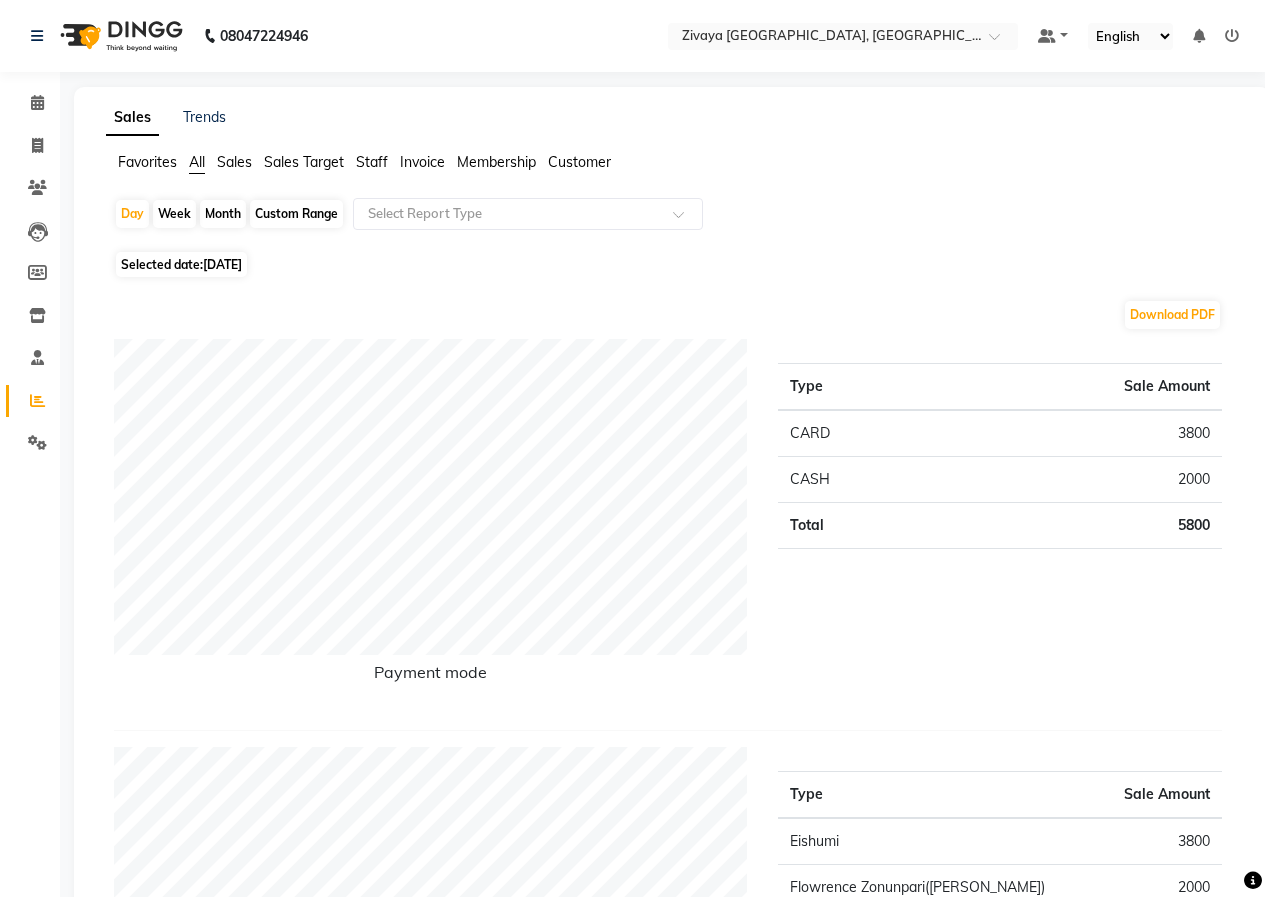 click on "Selected date:  [DATE]" 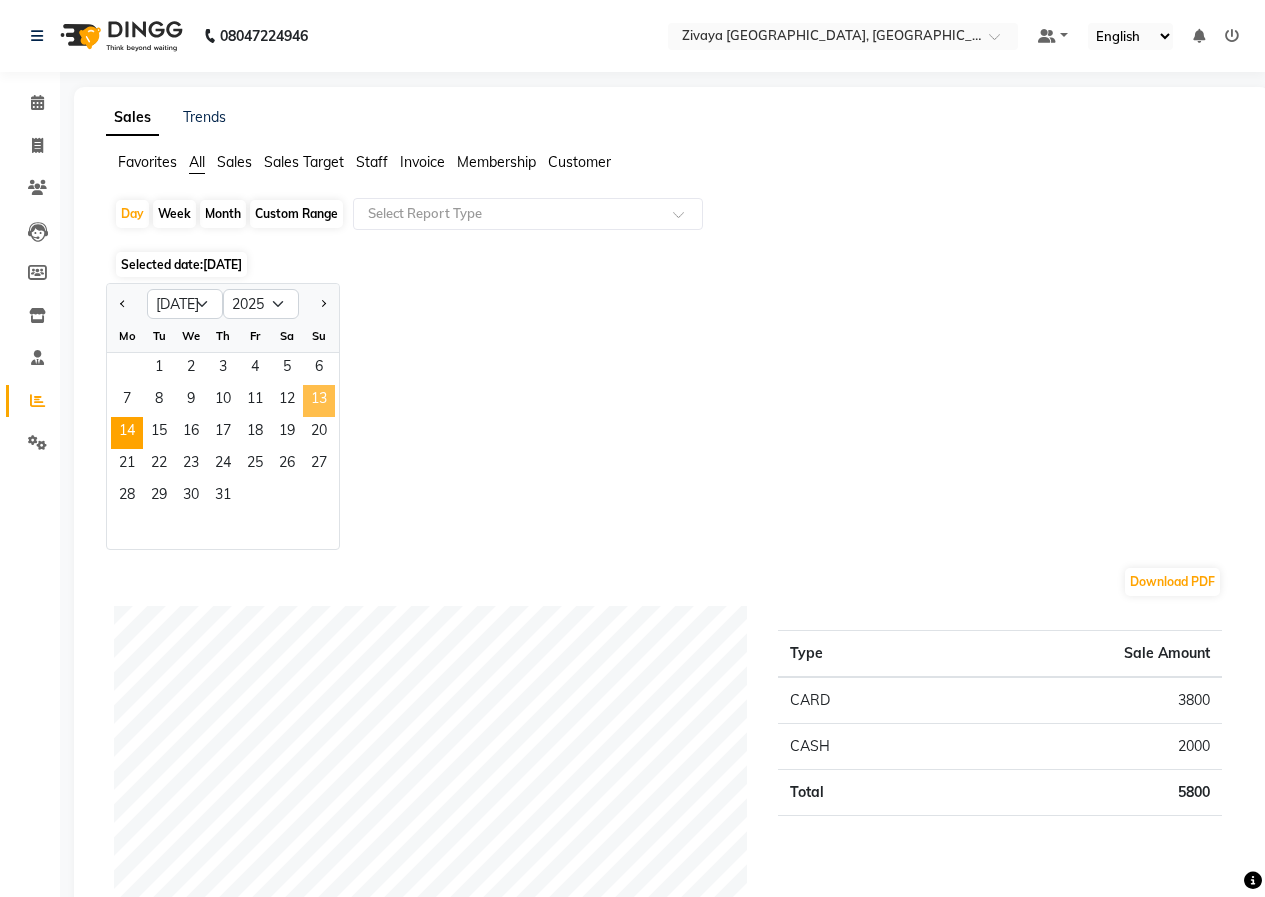 click on "13" 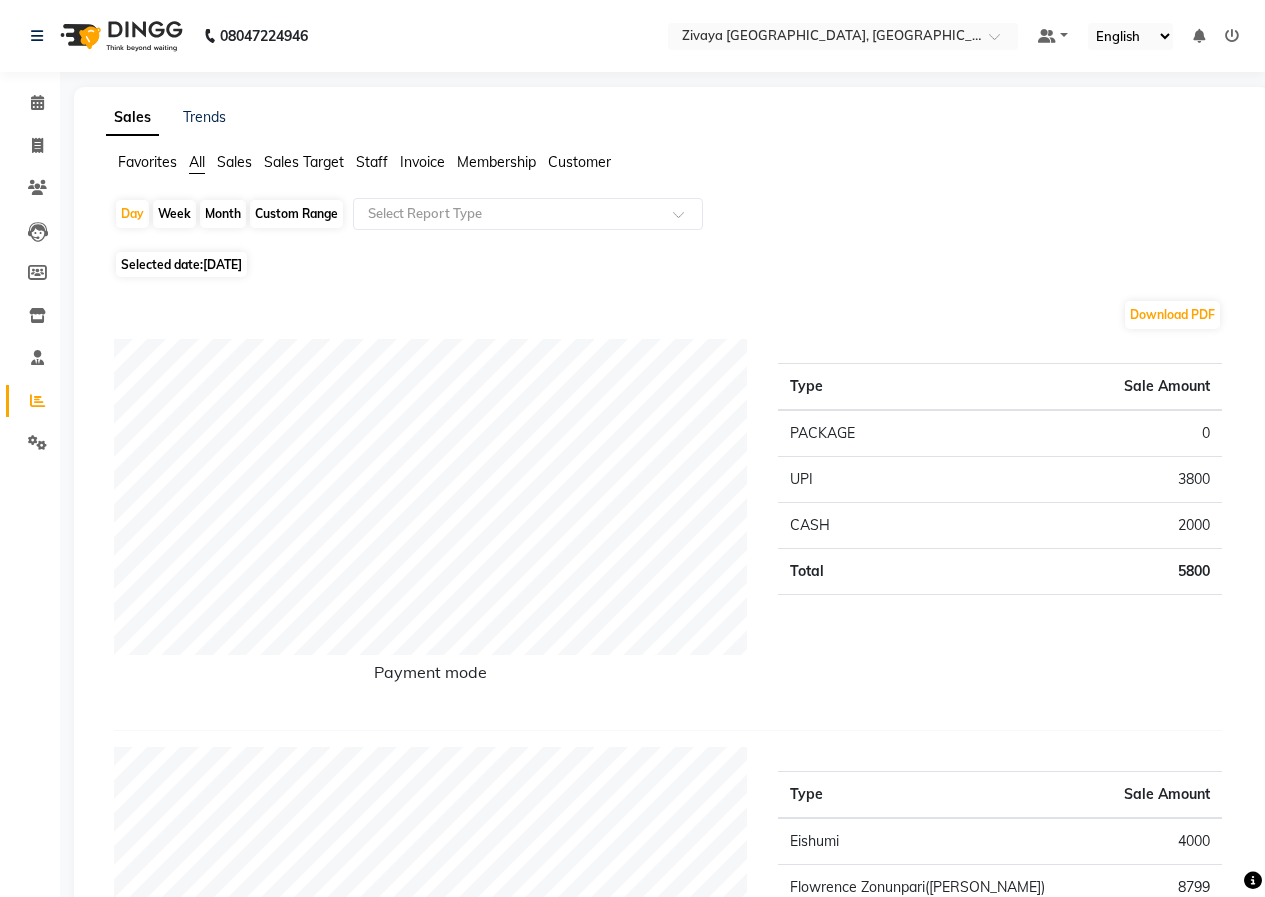 click 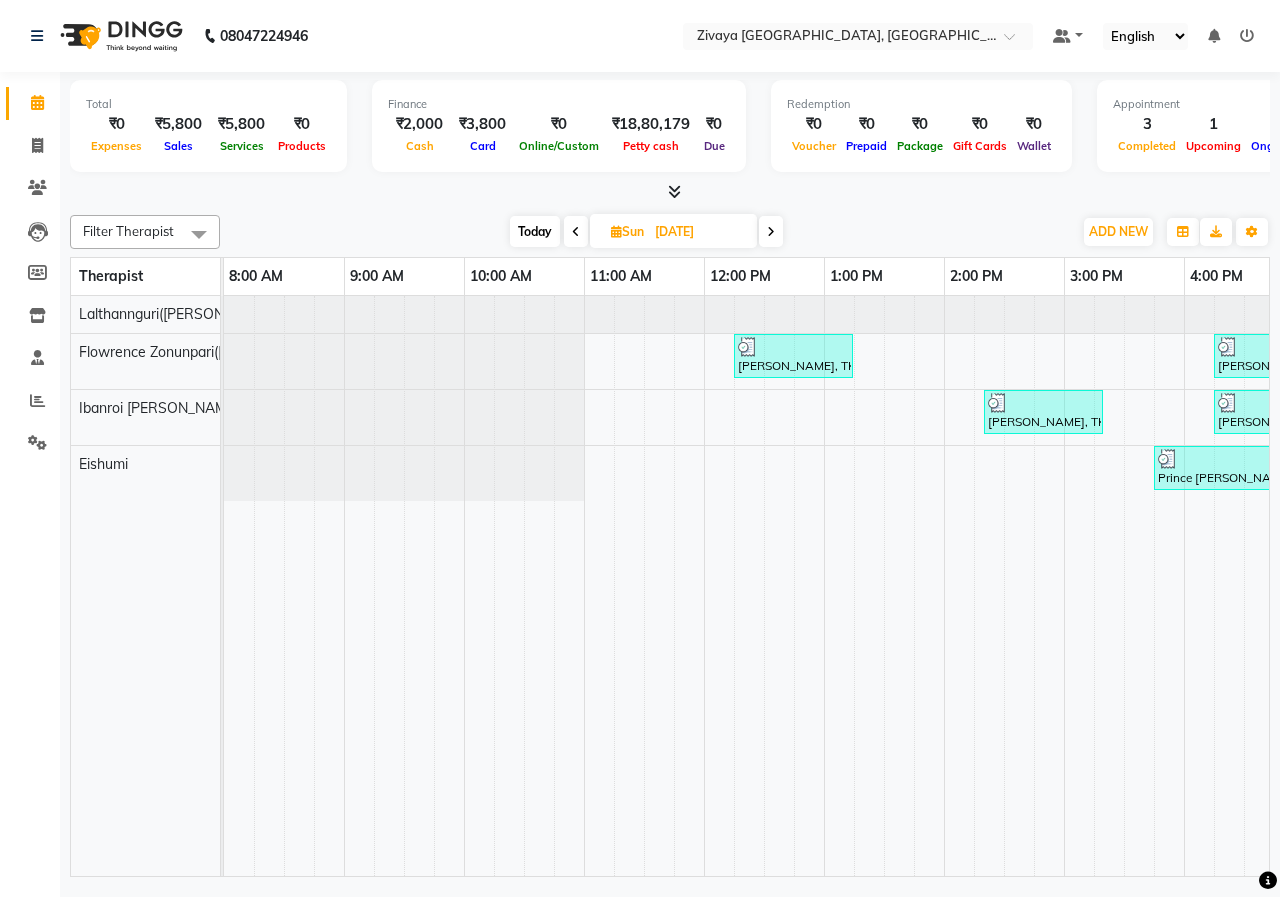 click at bounding box center [771, 231] 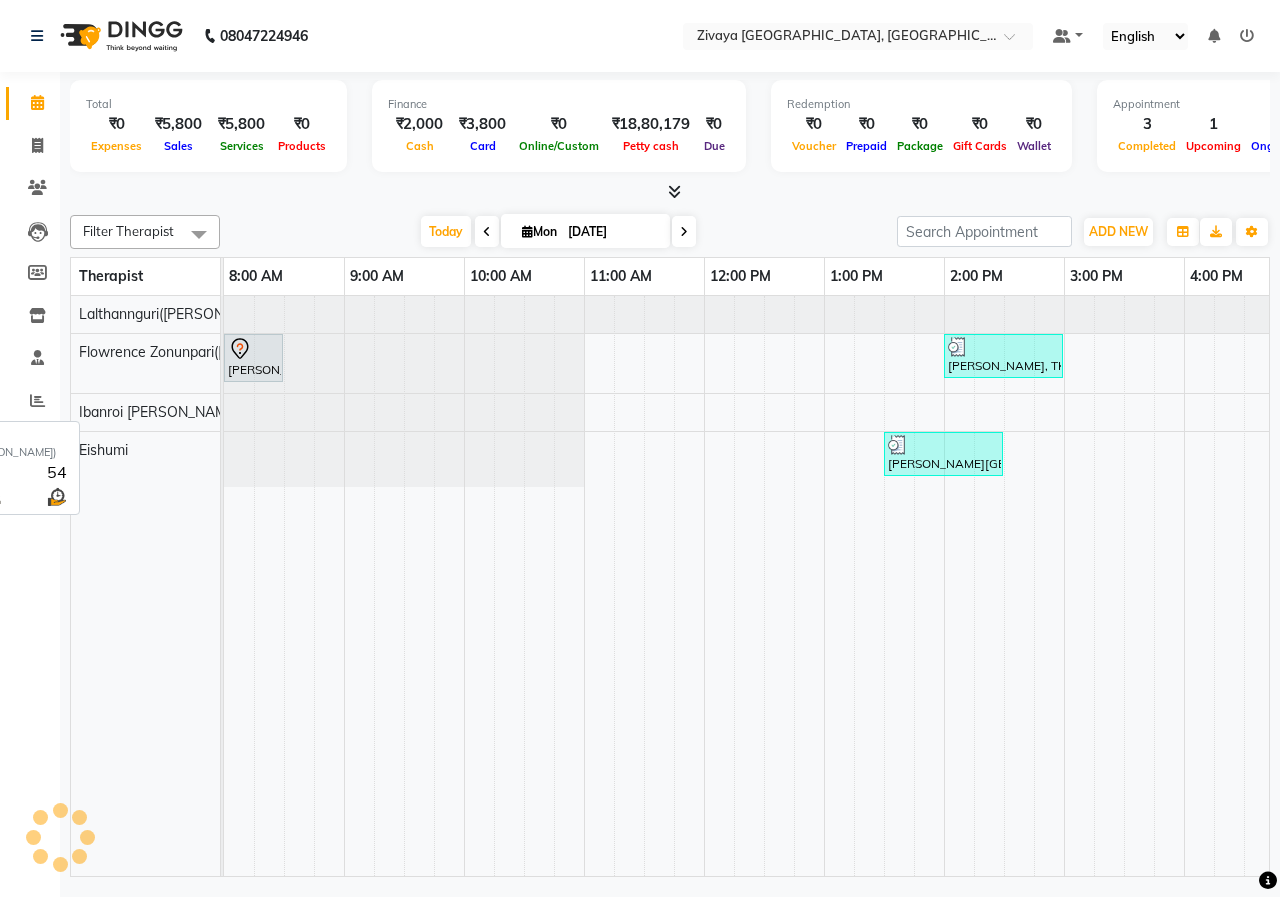 scroll, scrollTop: 0, scrollLeft: 875, axis: horizontal 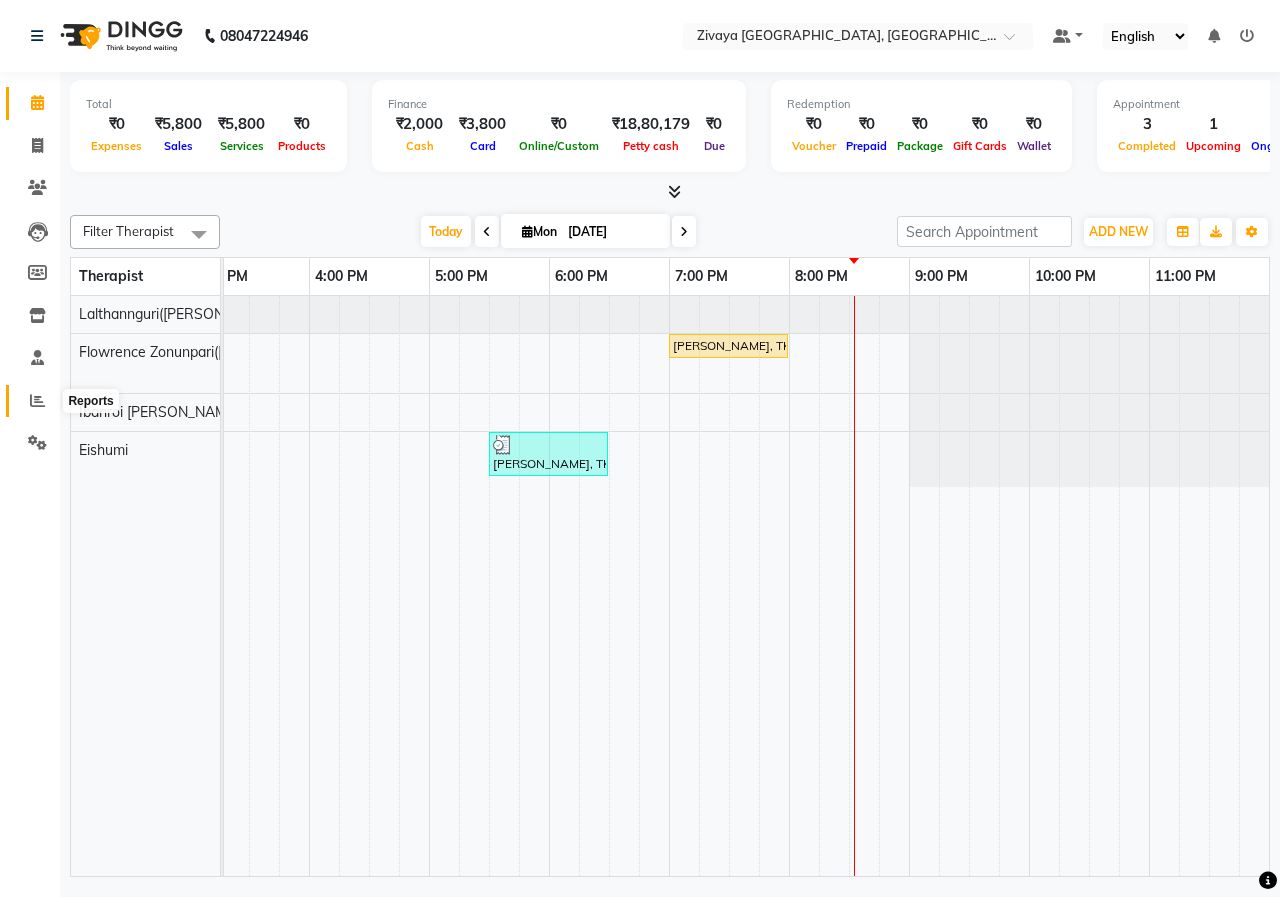 click 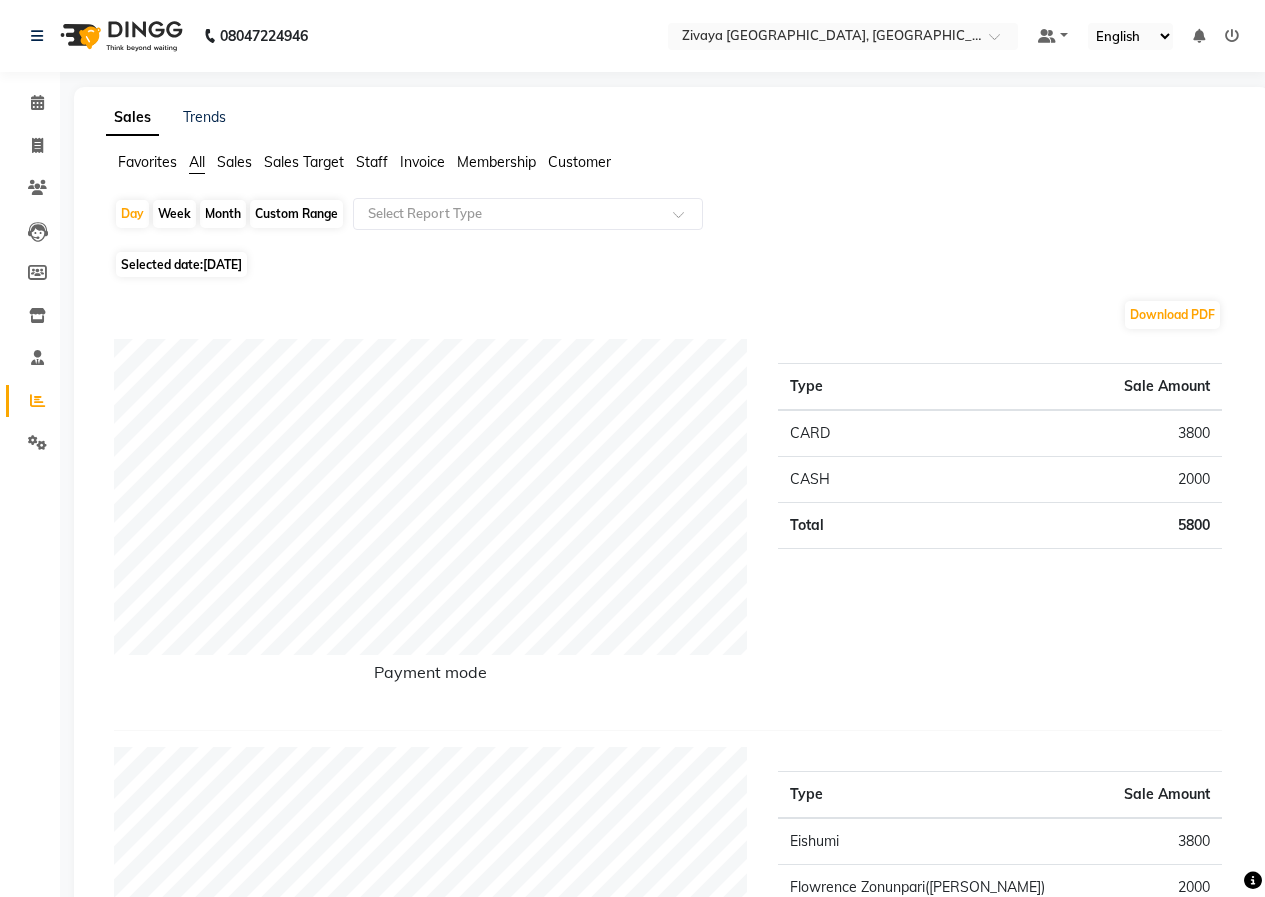 click on "Month" 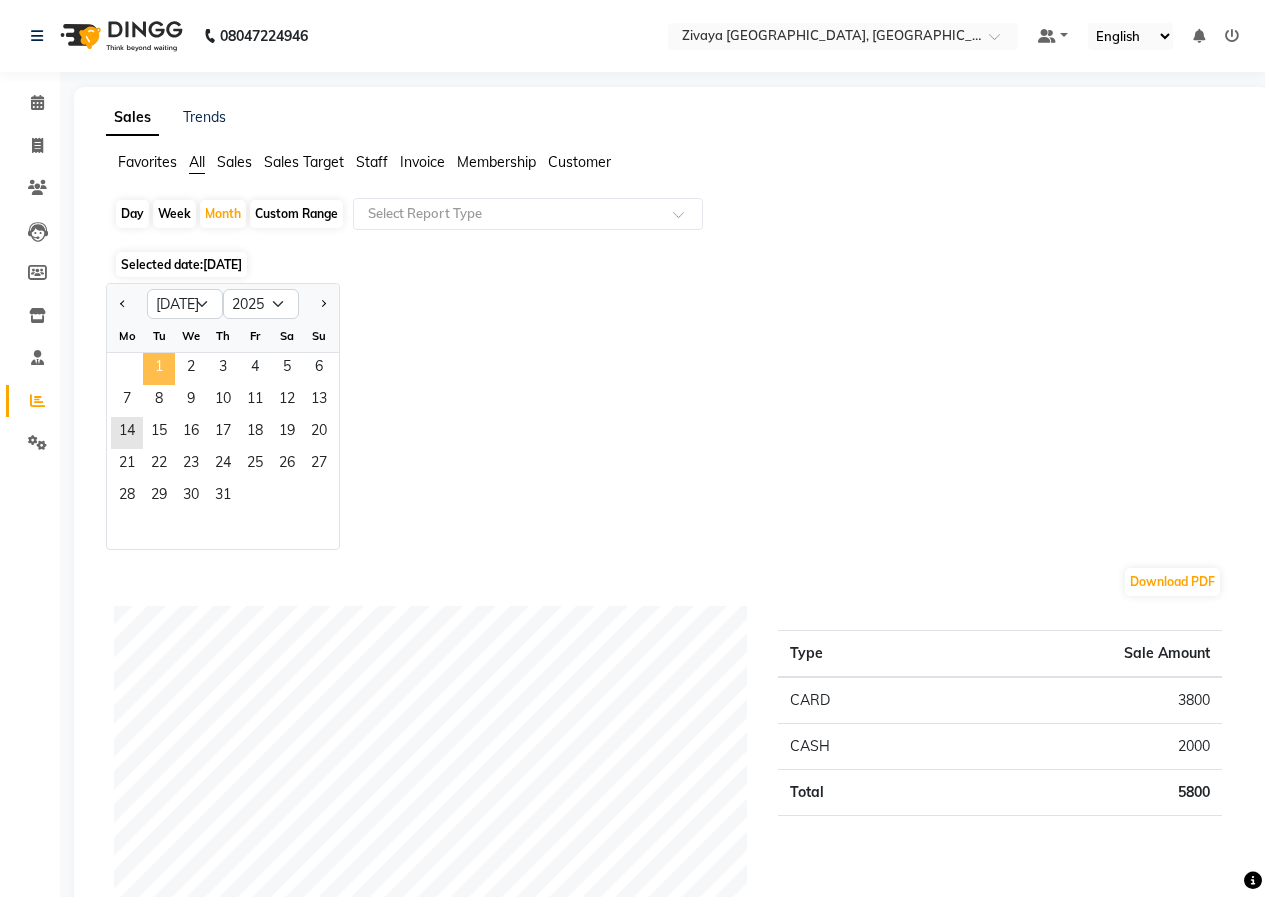 click on "1" 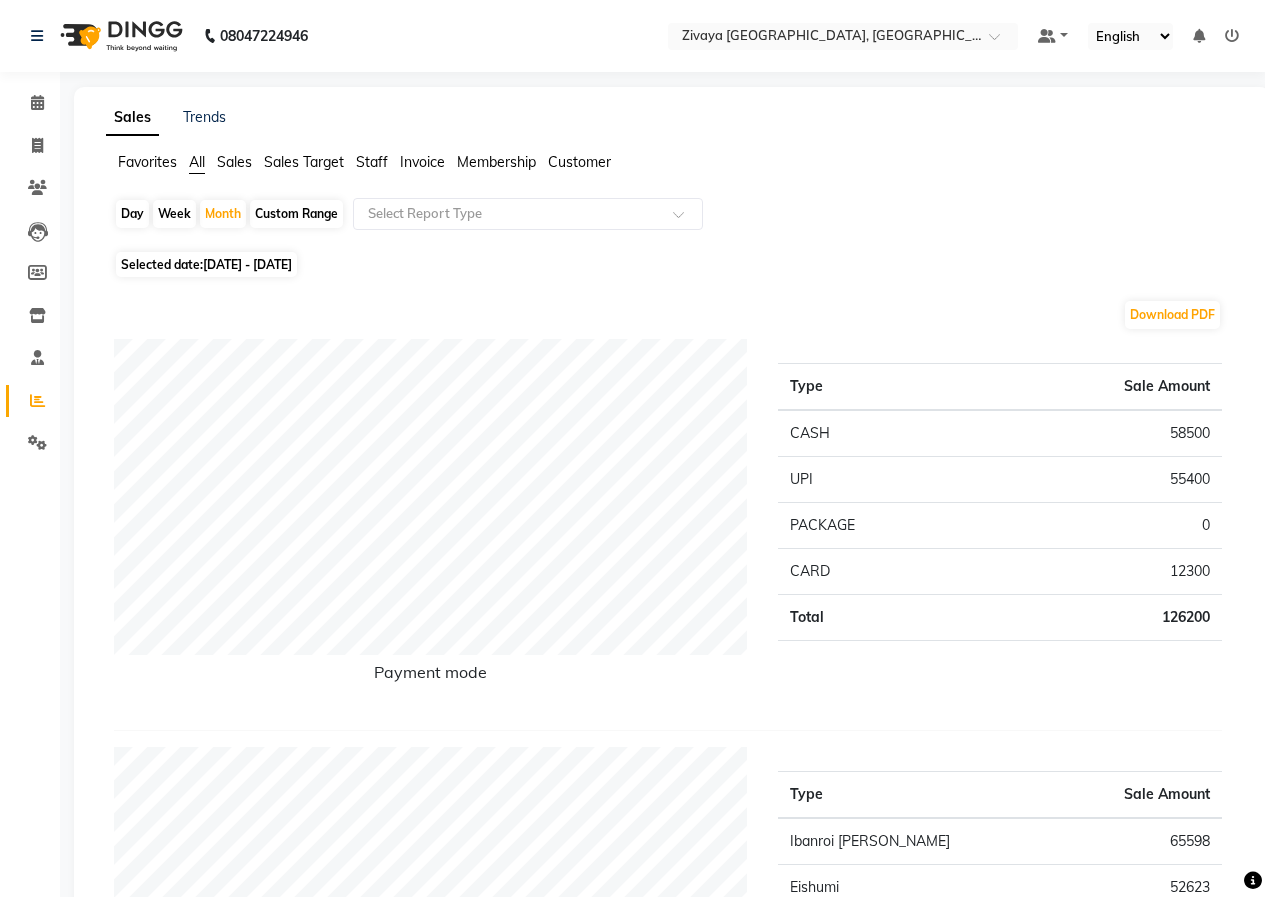 click on "Day" 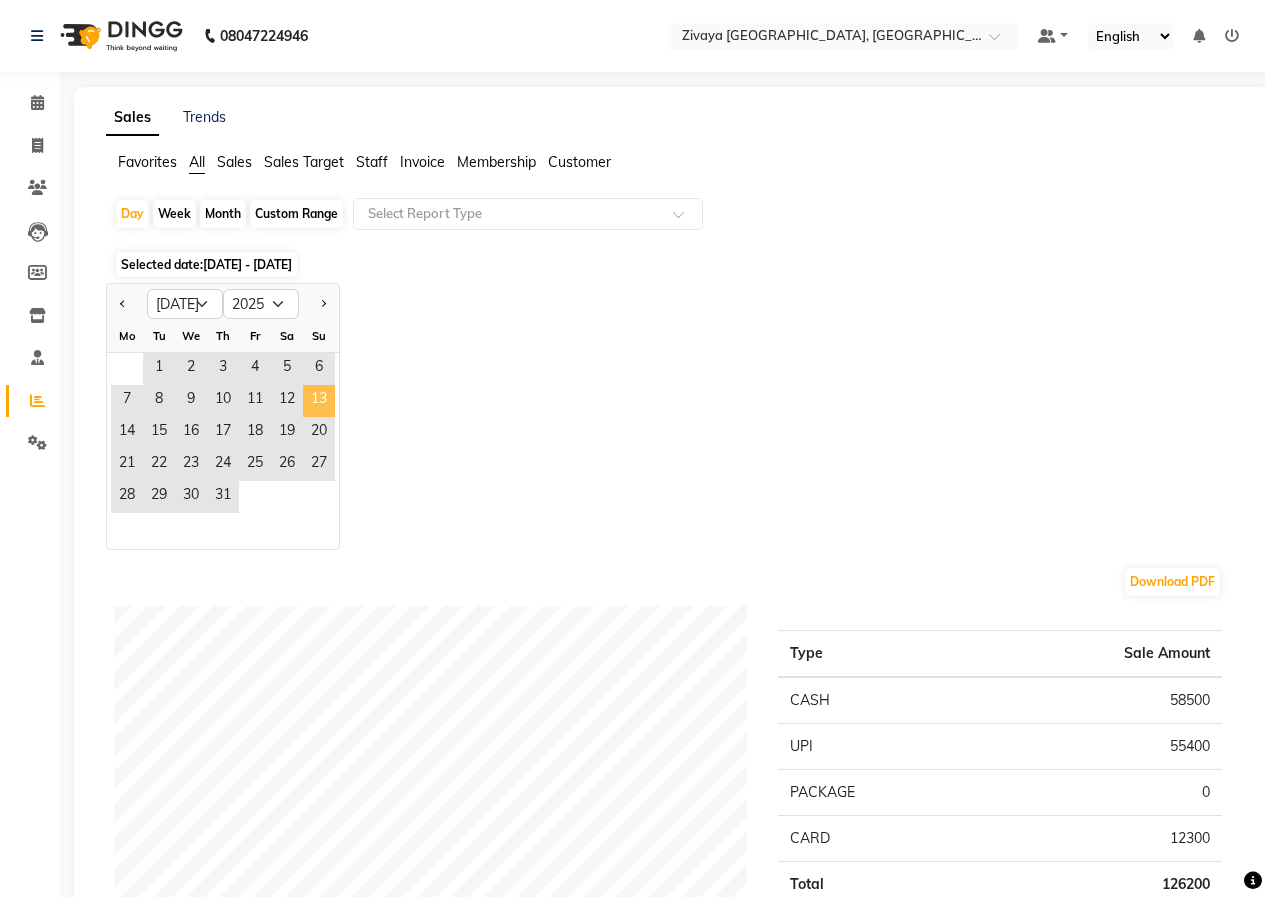 click on "13" 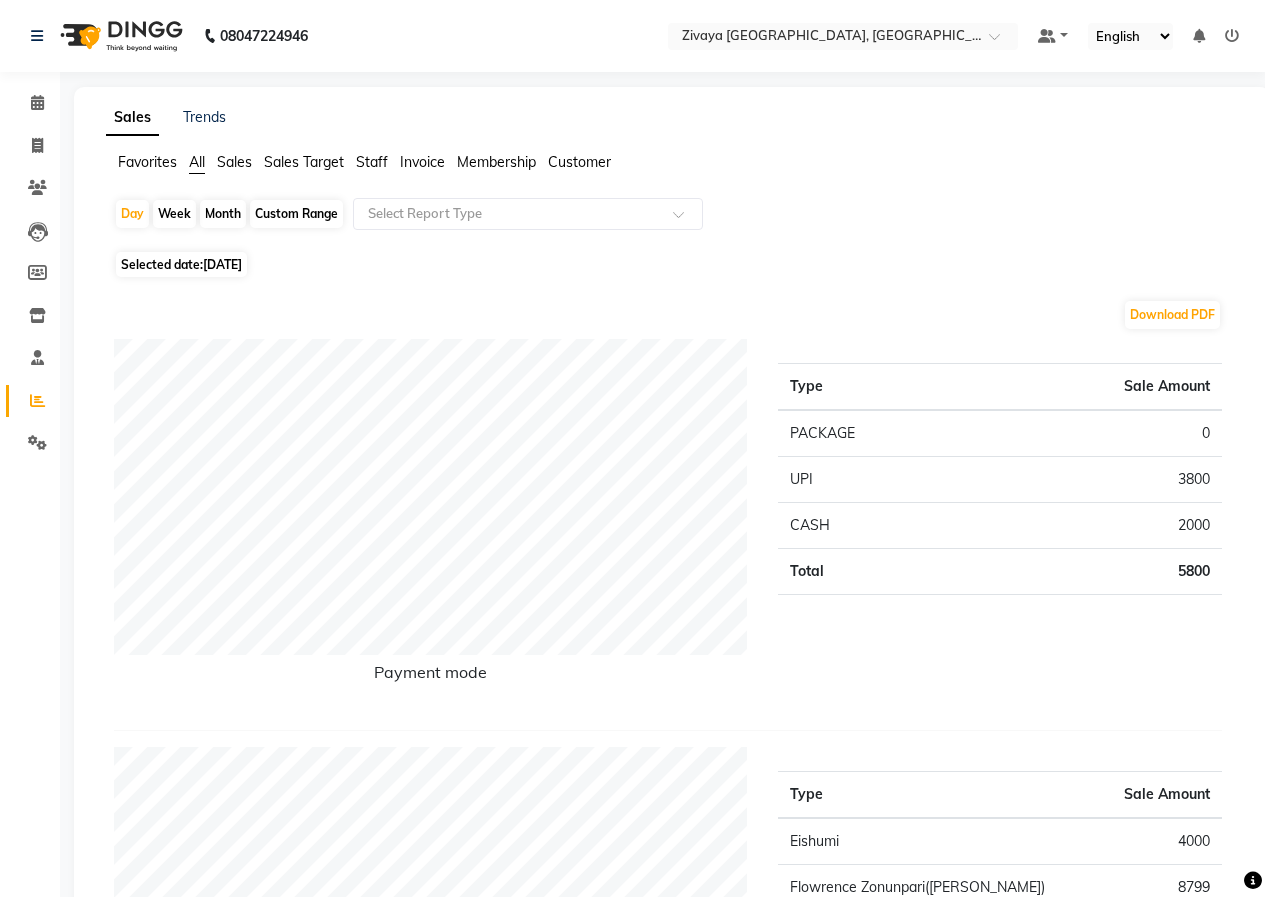 drag, startPoint x: 225, startPoint y: 269, endPoint x: 255, endPoint y: 278, distance: 31.320919 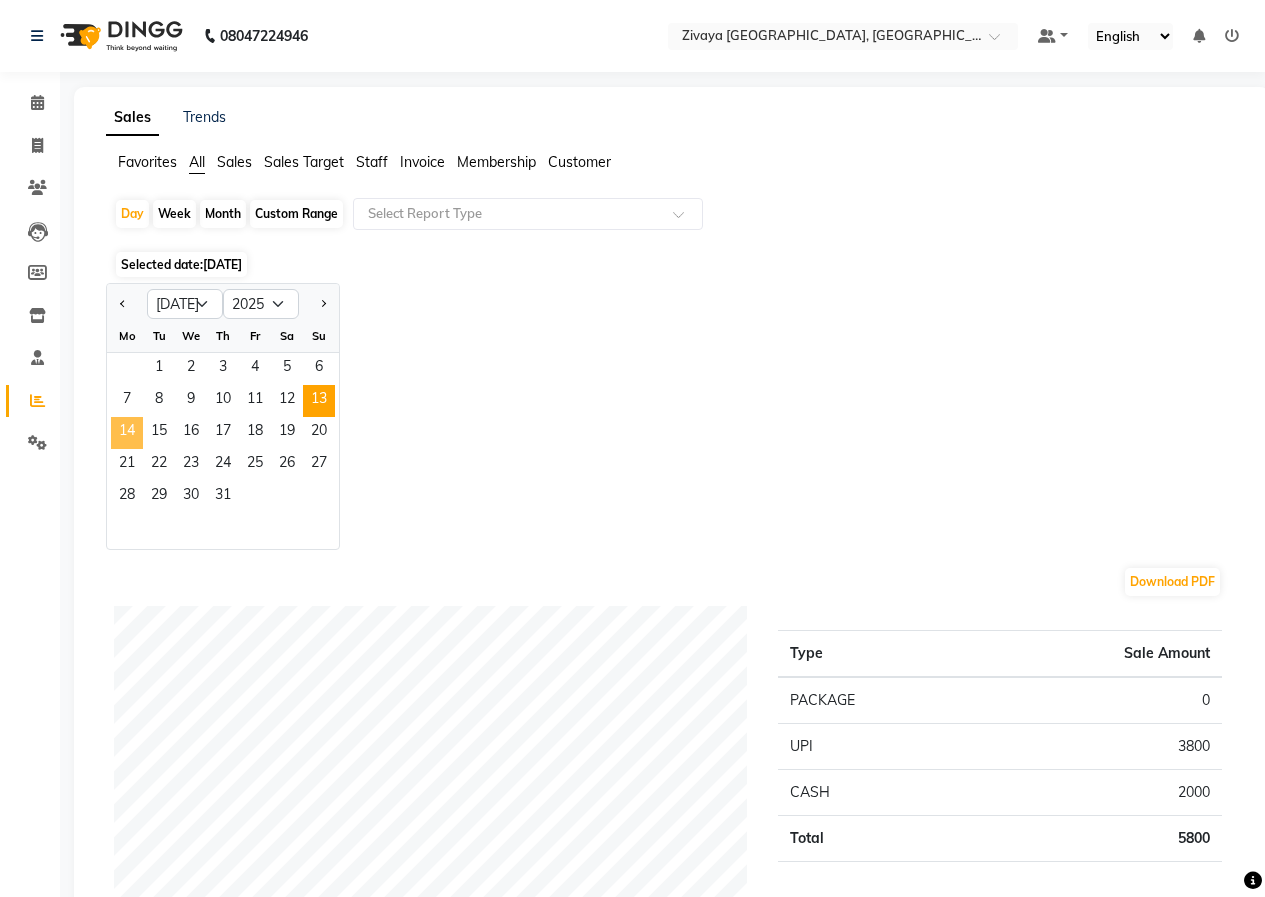 click on "14" 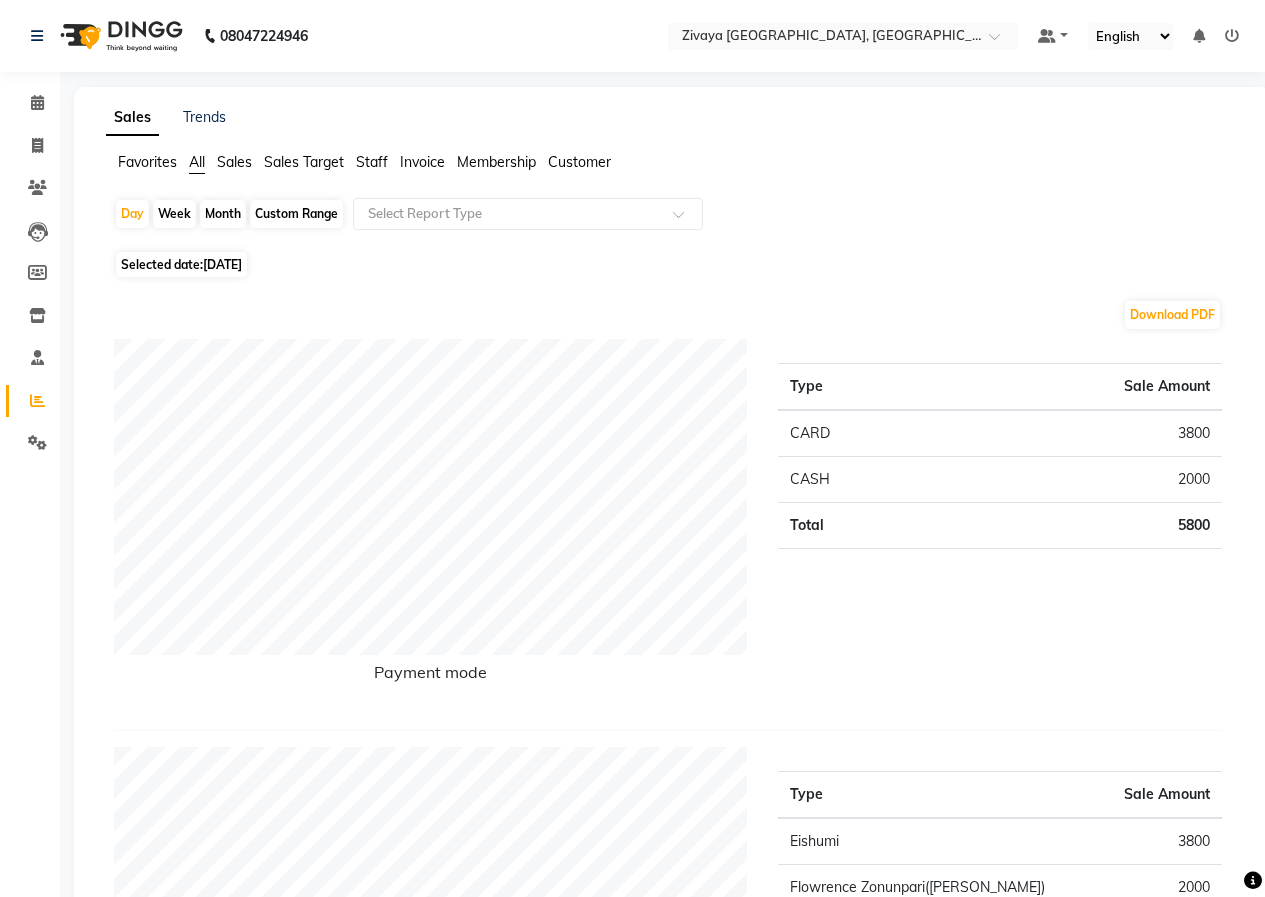 click on "Month" 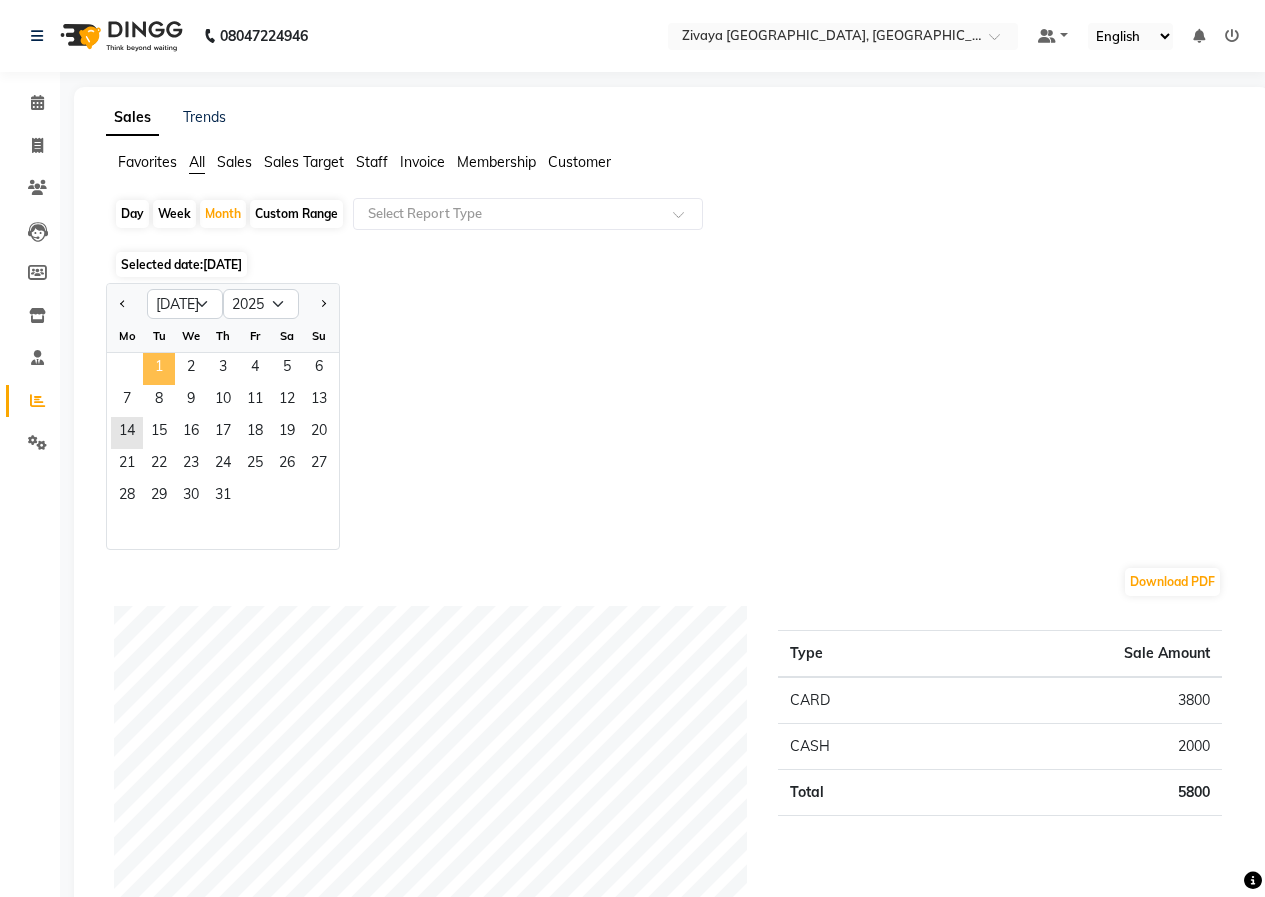 click on "1" 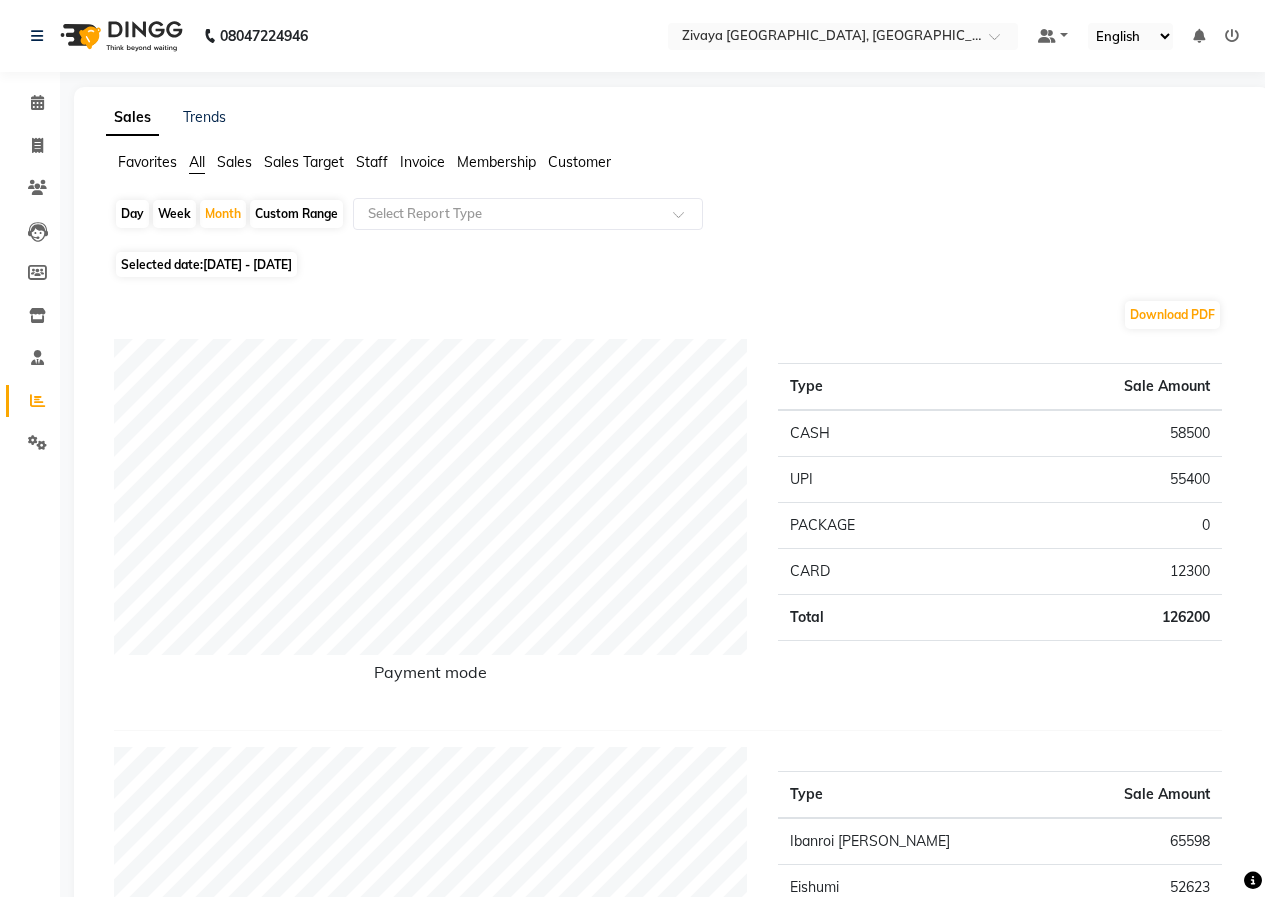 click 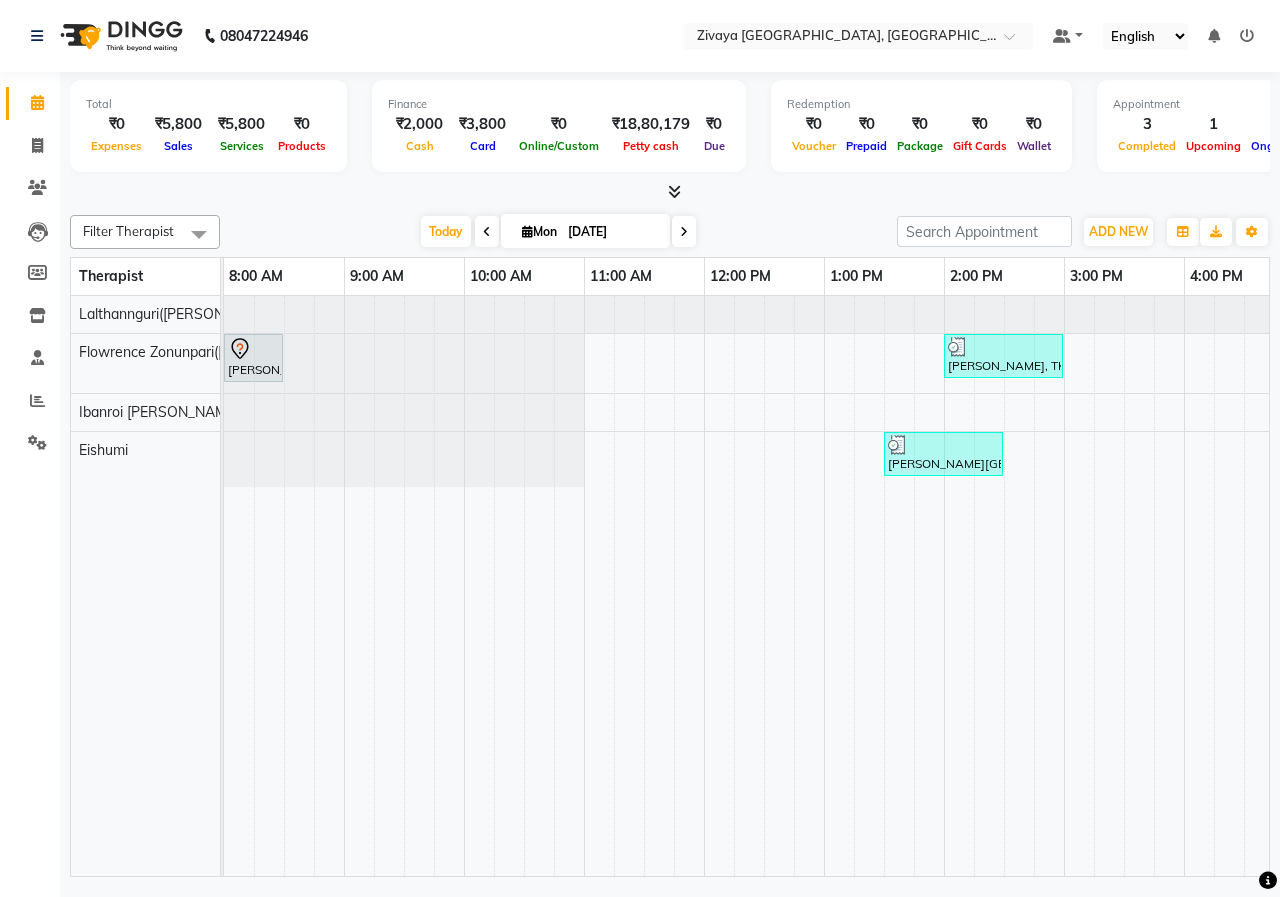 scroll, scrollTop: 0, scrollLeft: 135, axis: horizontal 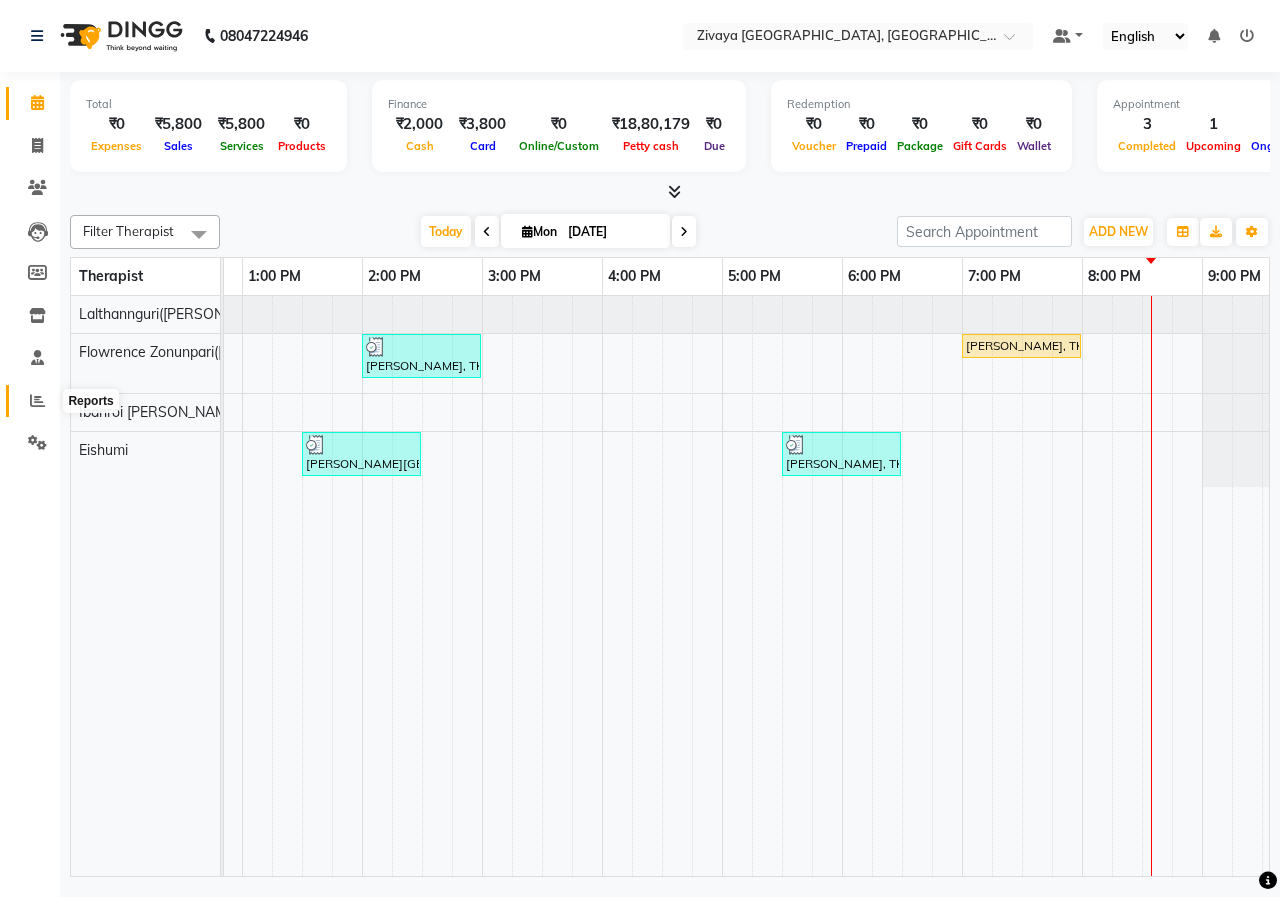 click 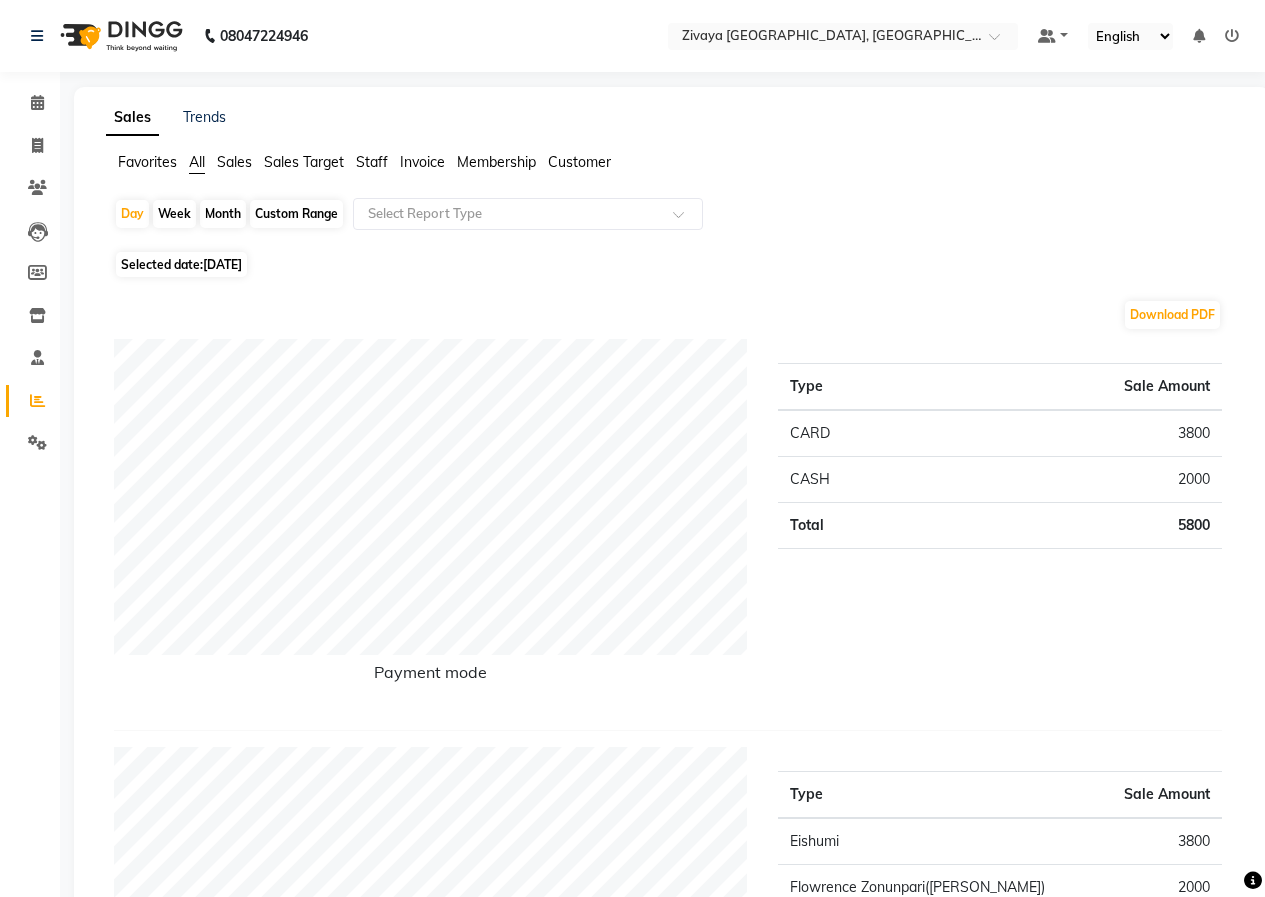 click 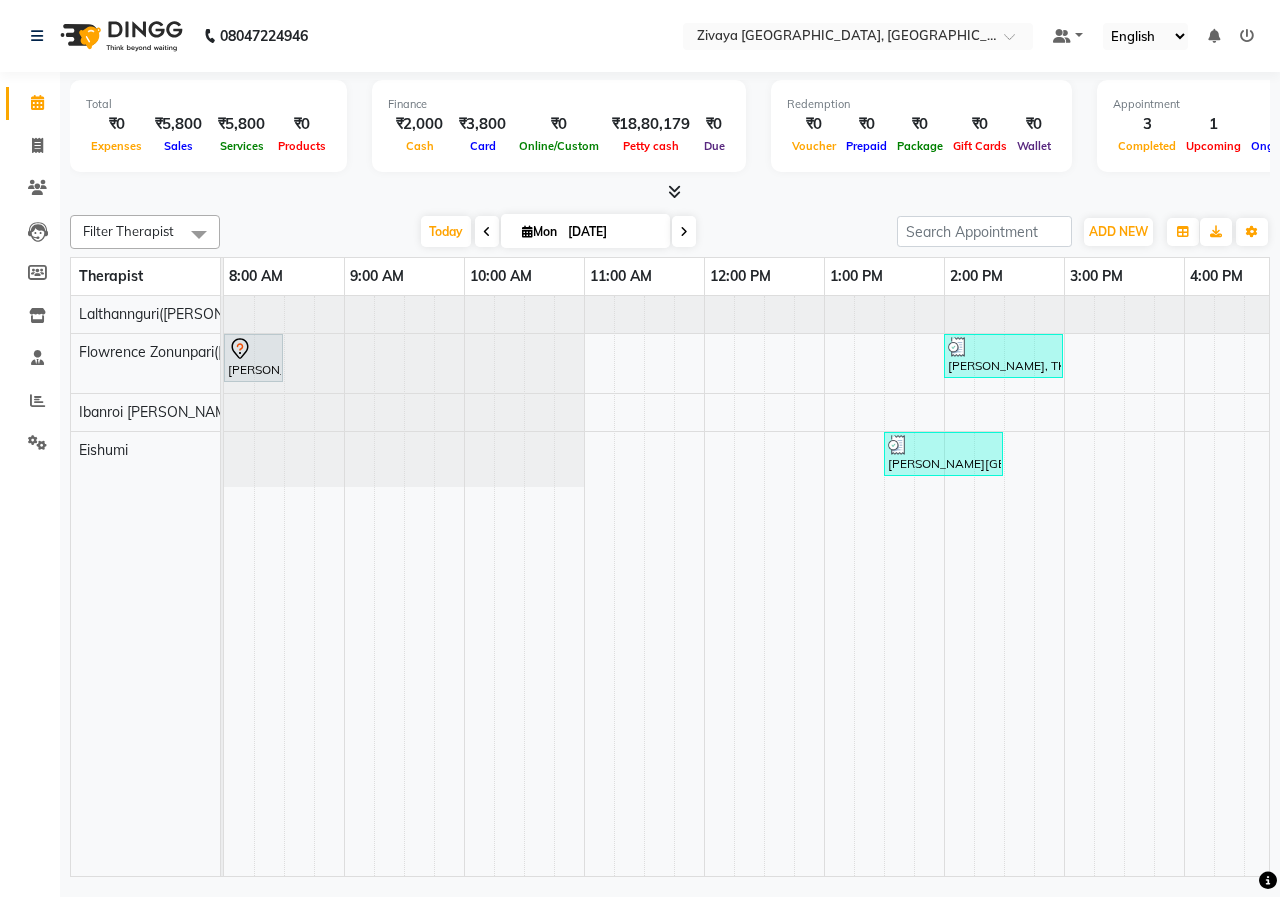 scroll, scrollTop: 0, scrollLeft: 103, axis: horizontal 